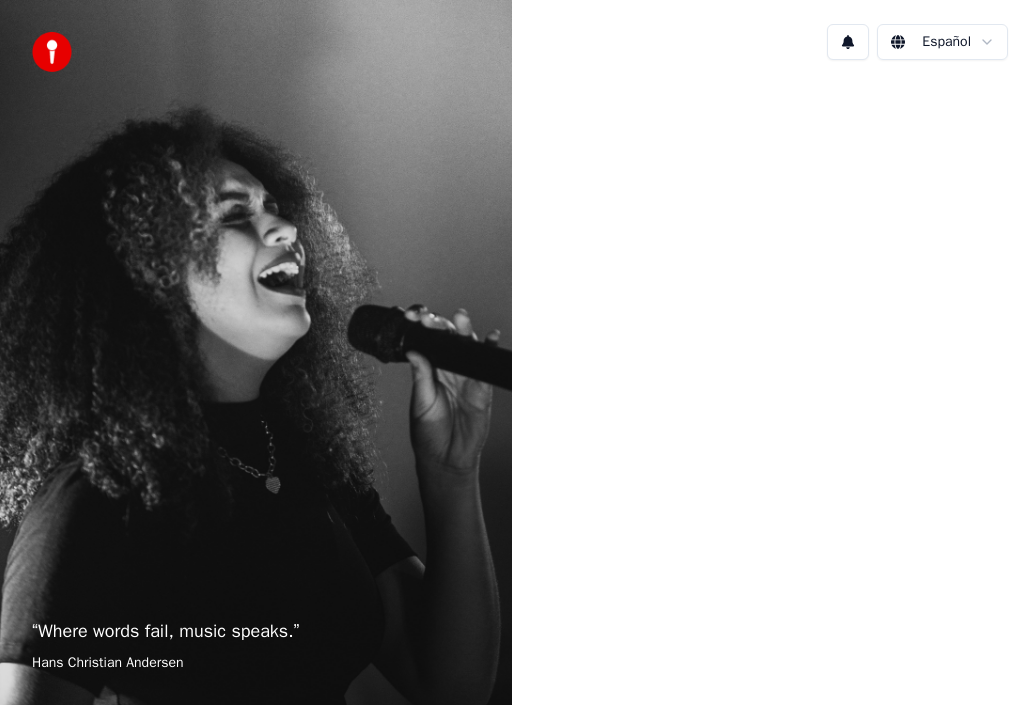 scroll, scrollTop: 0, scrollLeft: 0, axis: both 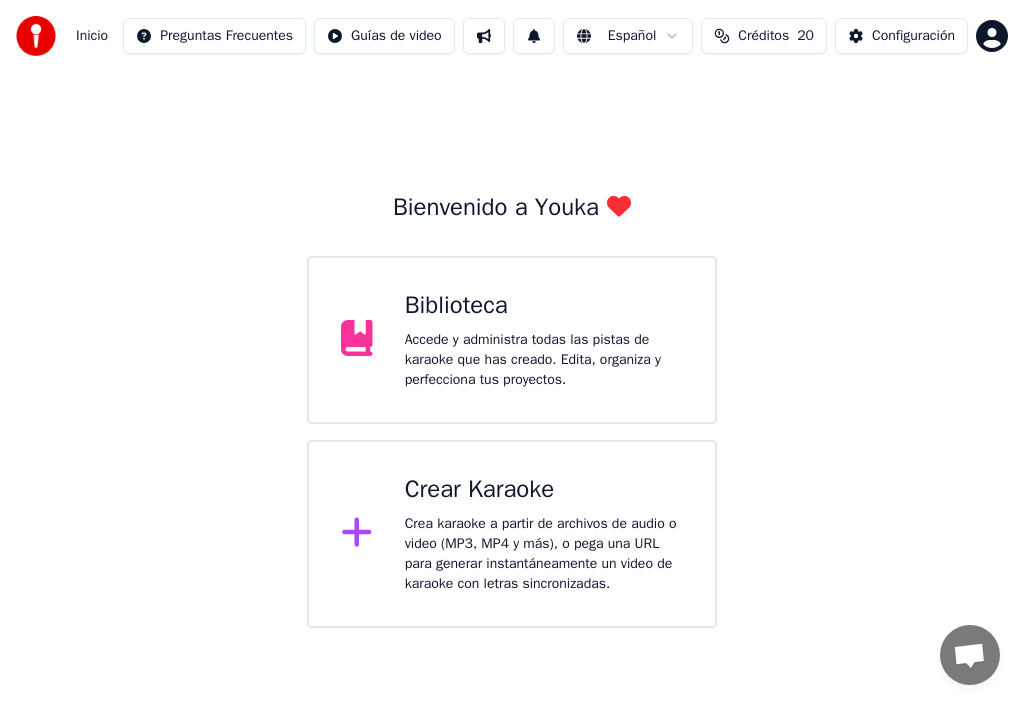 click on "Crear Karaoke" at bounding box center [544, 490] 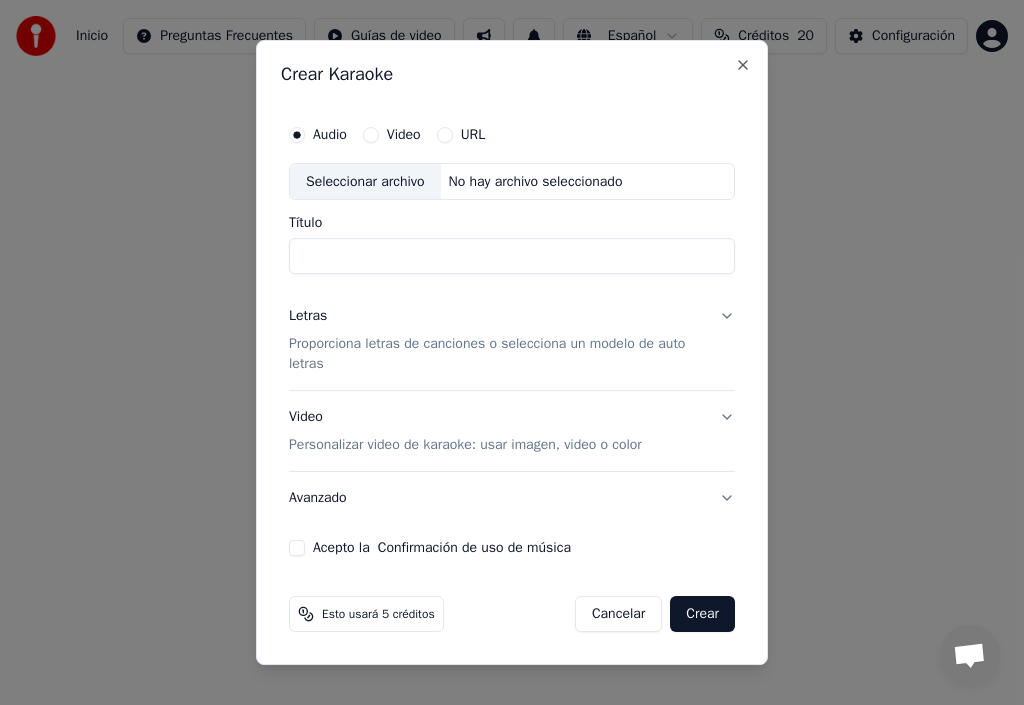 click on "Título" at bounding box center [512, 257] 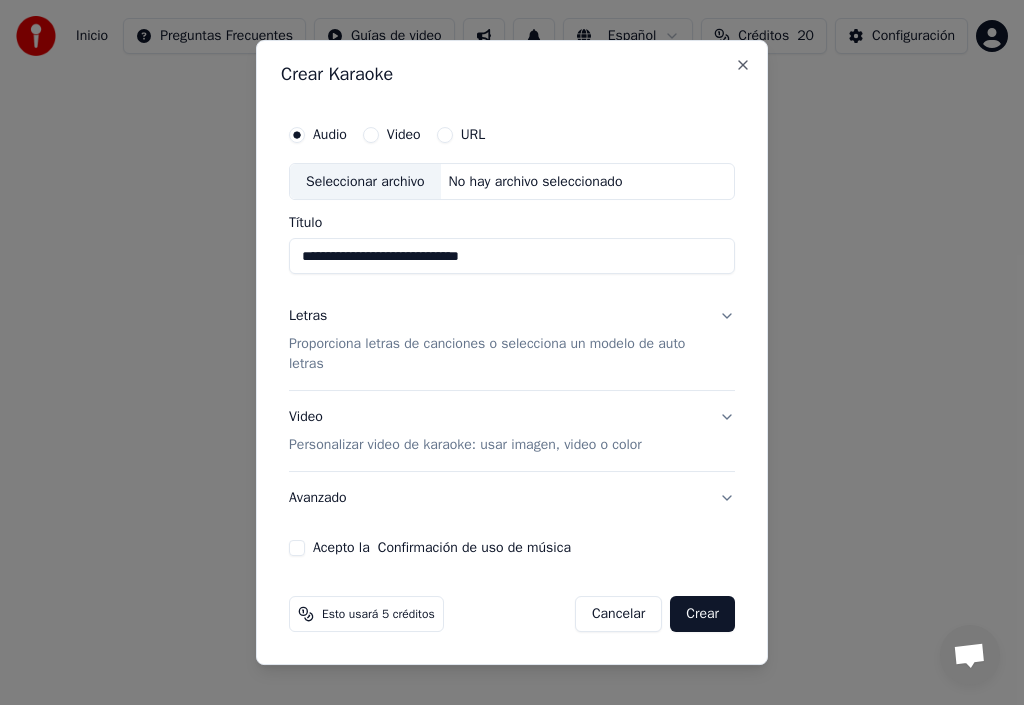 click on "Seleccionar archivo" at bounding box center [365, 182] 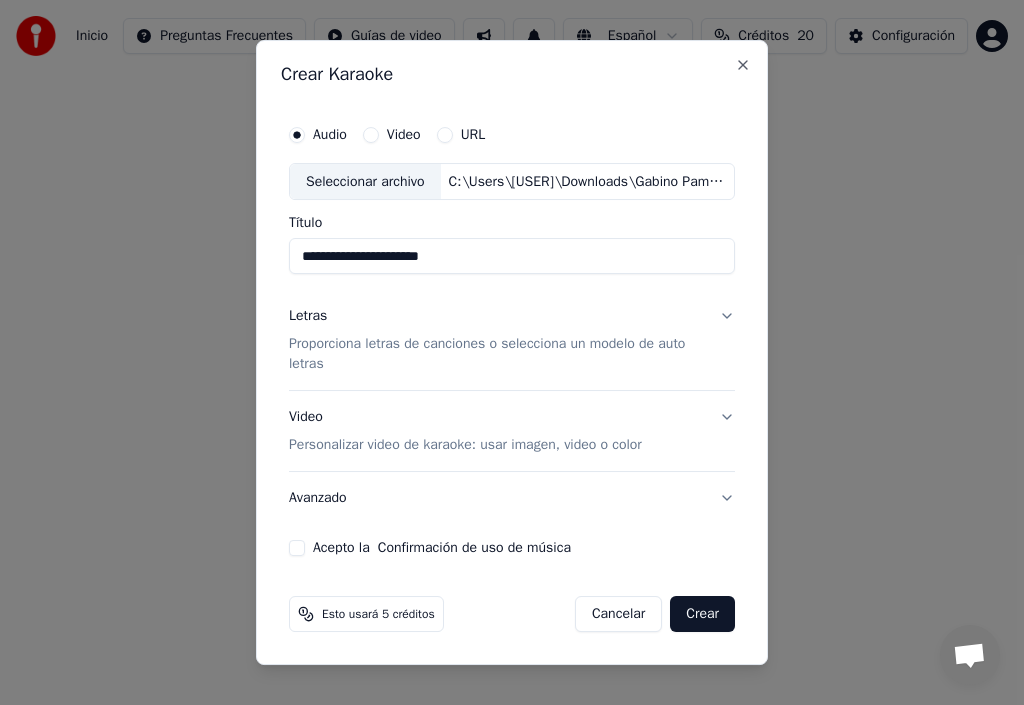 drag, startPoint x: 402, startPoint y: 255, endPoint x: 172, endPoint y: 276, distance: 230.95671 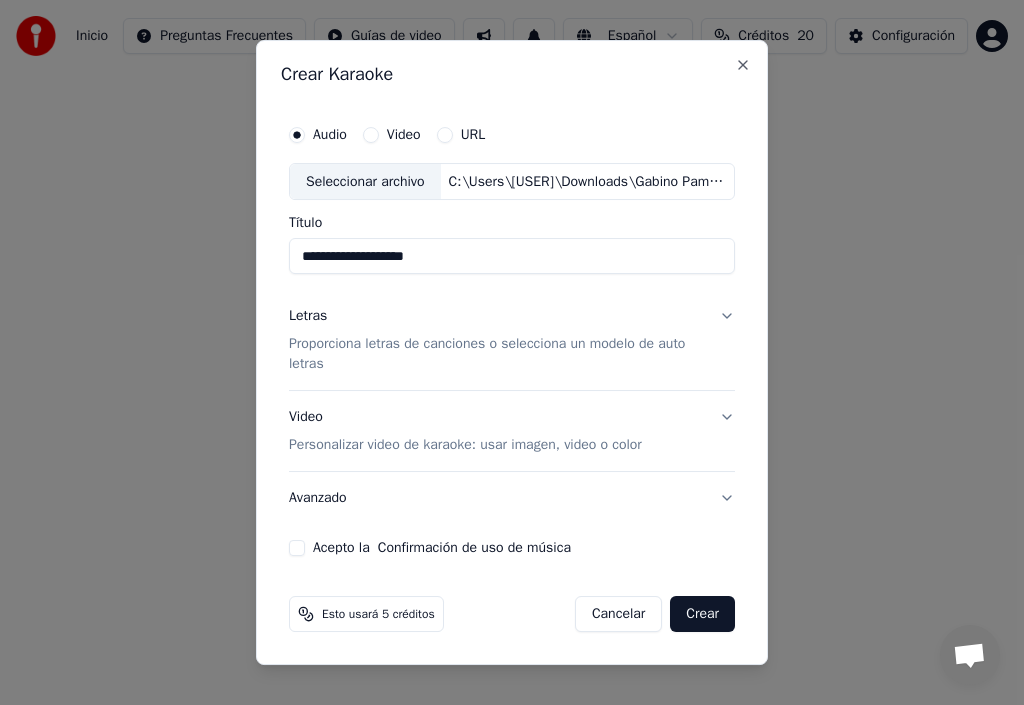 click on "**********" at bounding box center [512, 257] 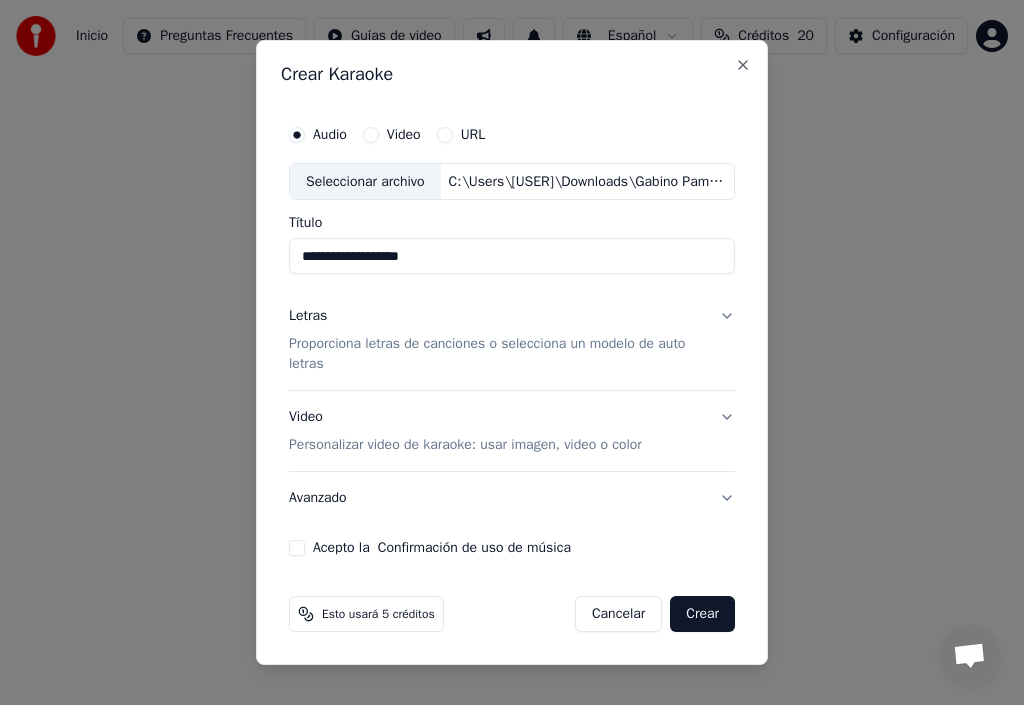 click on "Acepto la   Confirmación de uso de música" at bounding box center (297, 548) 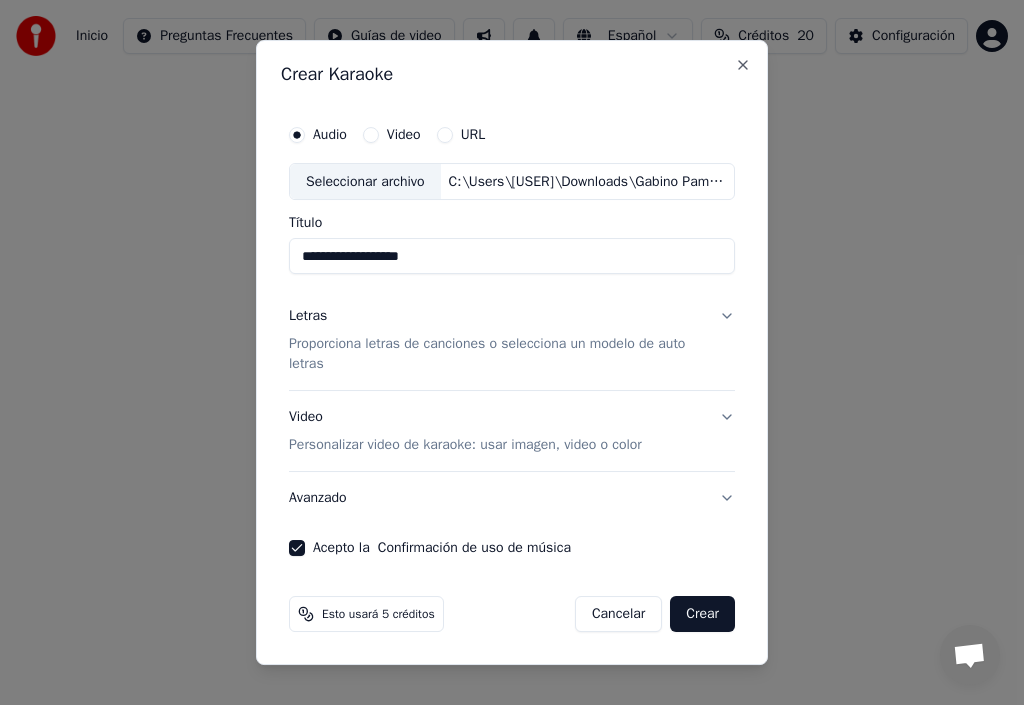 click on "**********" at bounding box center [512, 257] 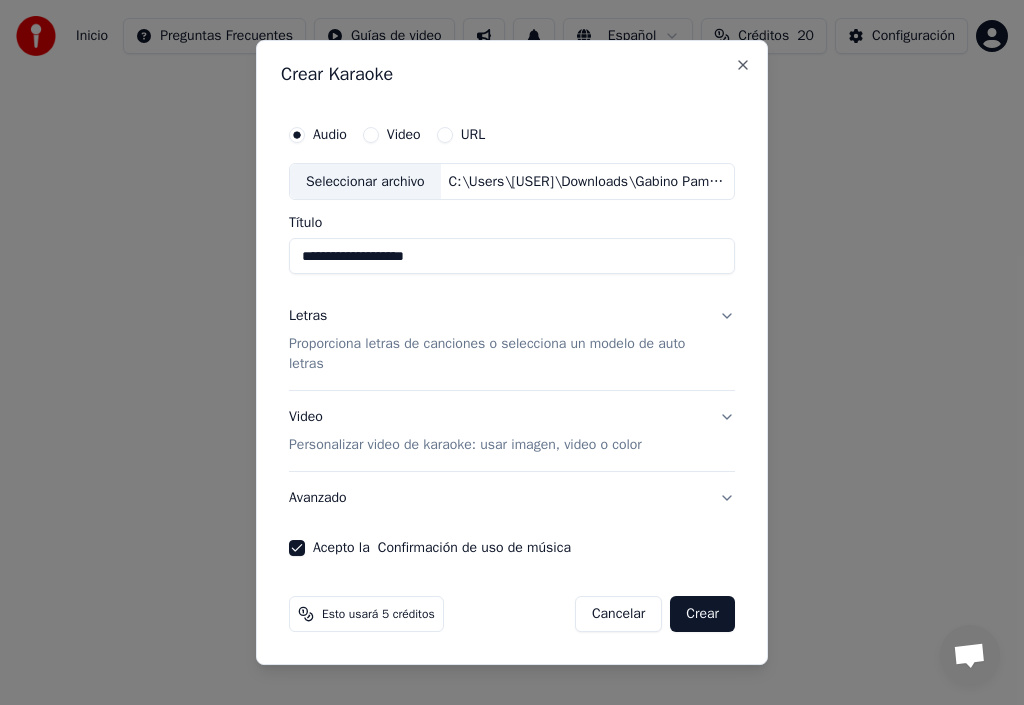 type on "**********" 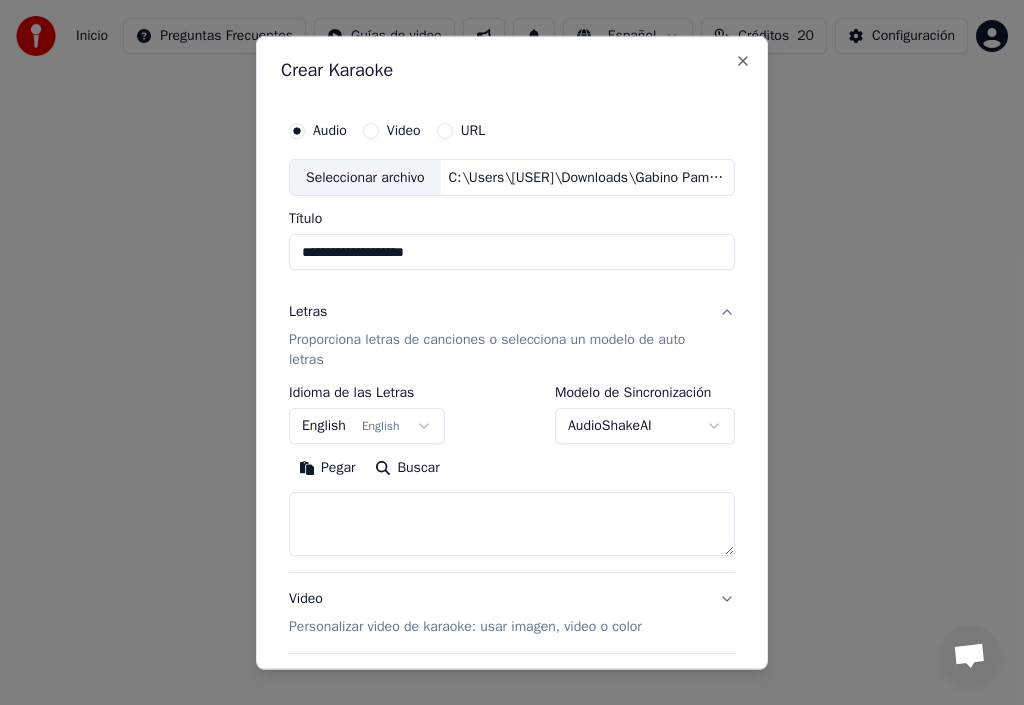 click on "Pegar" at bounding box center (327, 468) 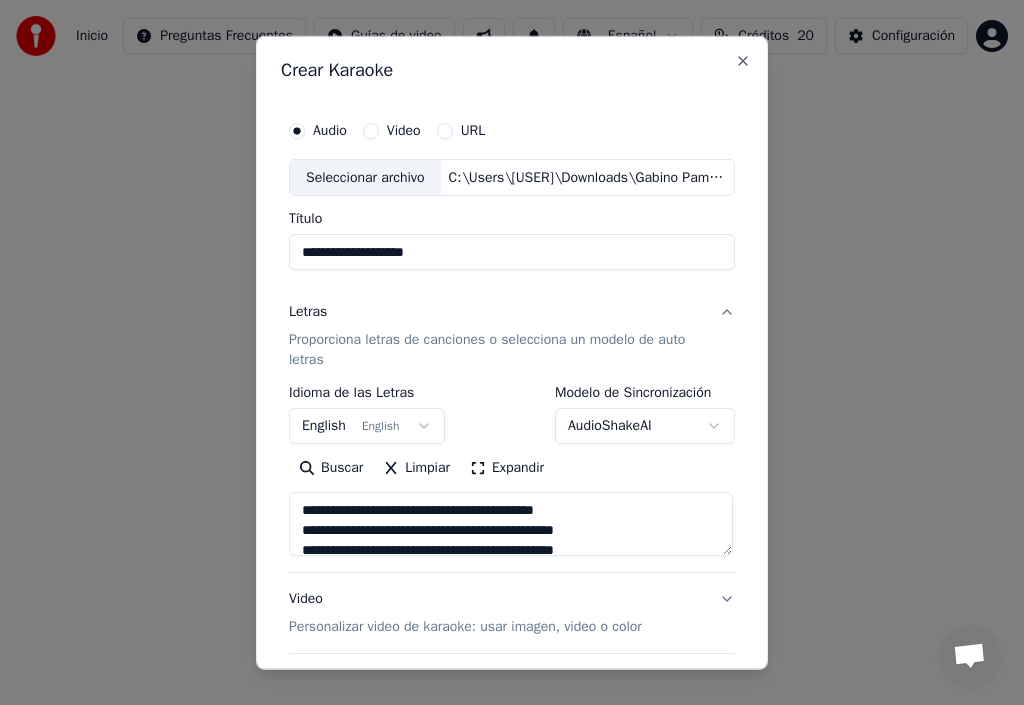 type on "**********" 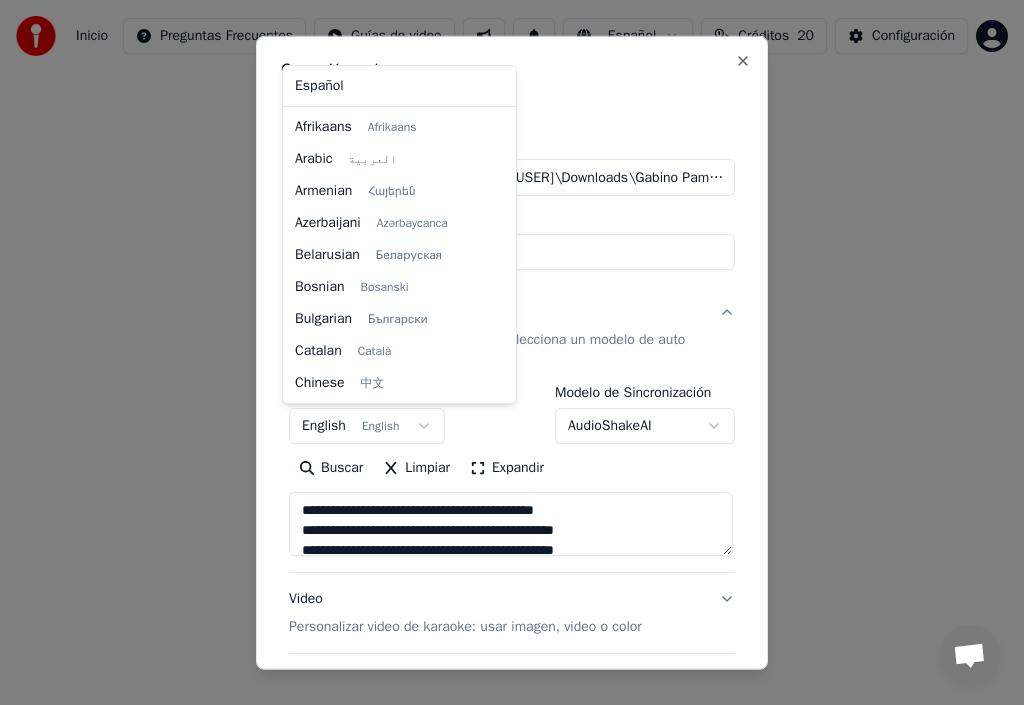 scroll, scrollTop: 160, scrollLeft: 0, axis: vertical 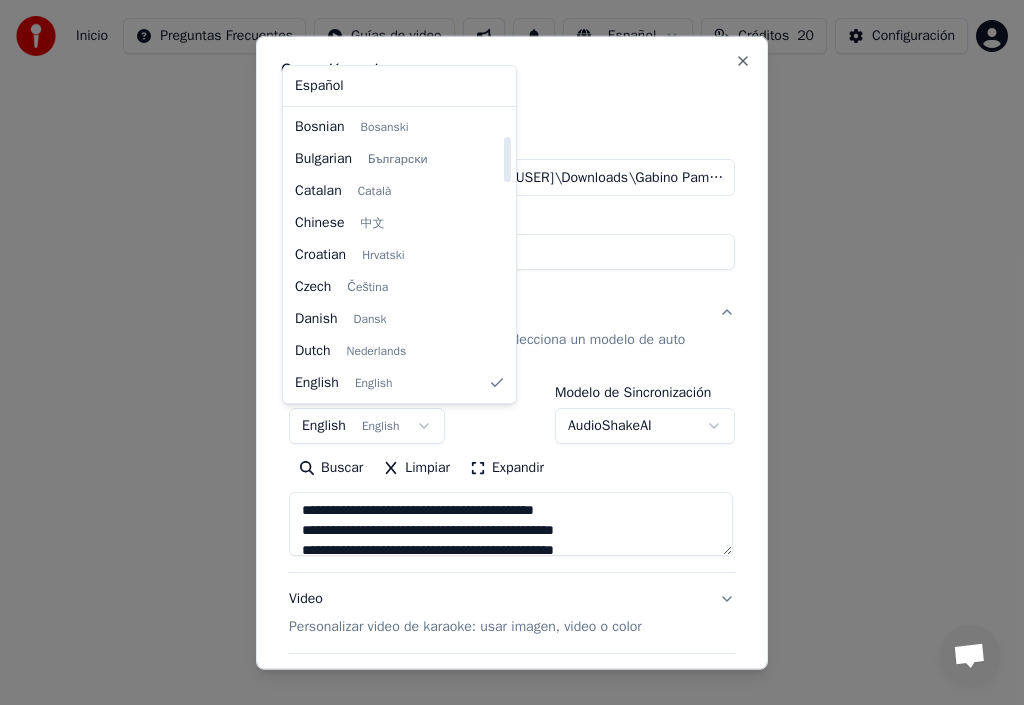select on "**" 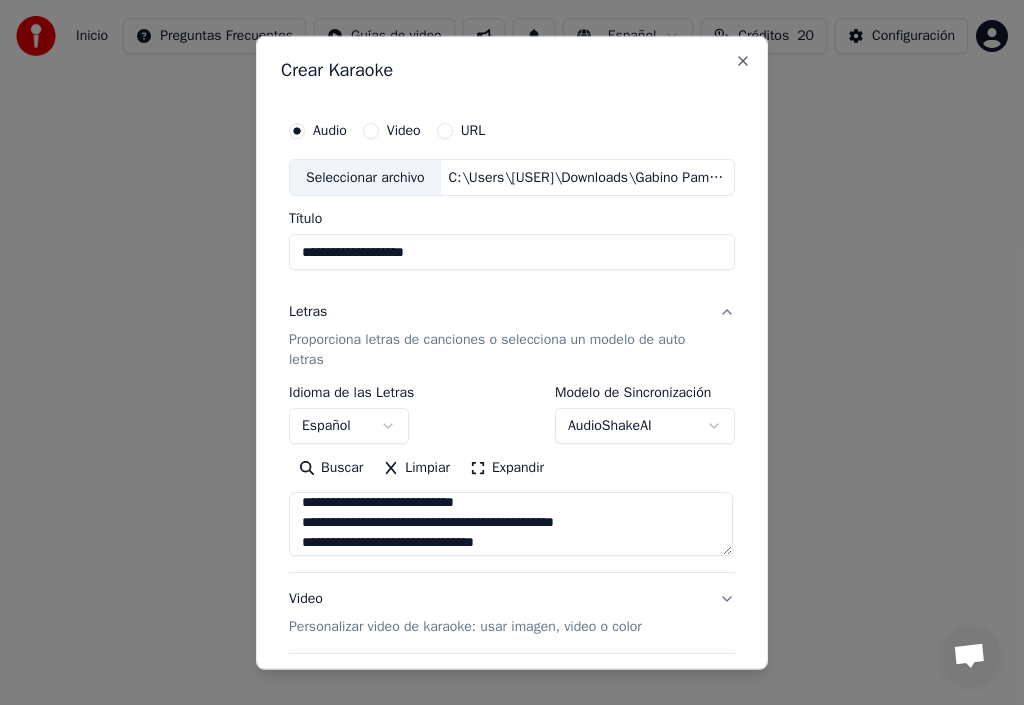 scroll, scrollTop: 400, scrollLeft: 0, axis: vertical 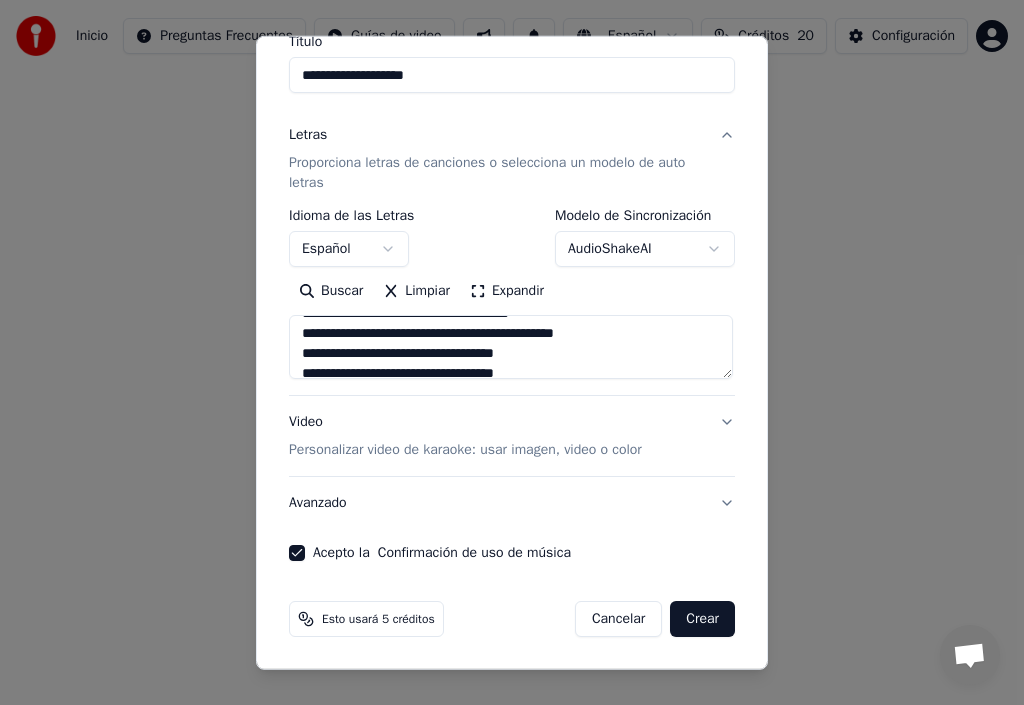 click on "Crear" at bounding box center [702, 619] 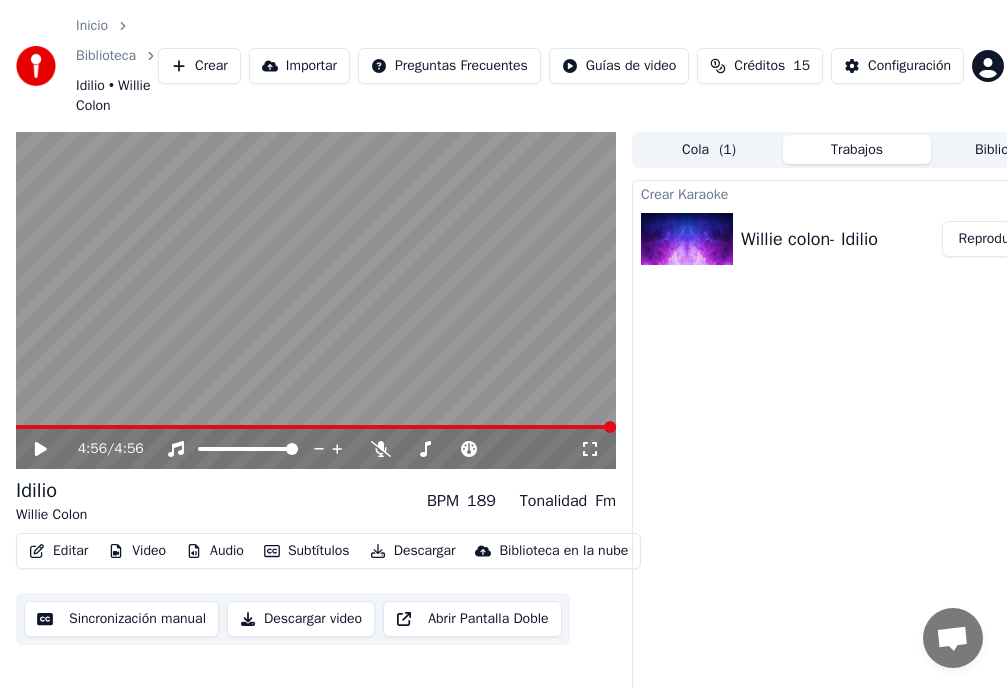 click 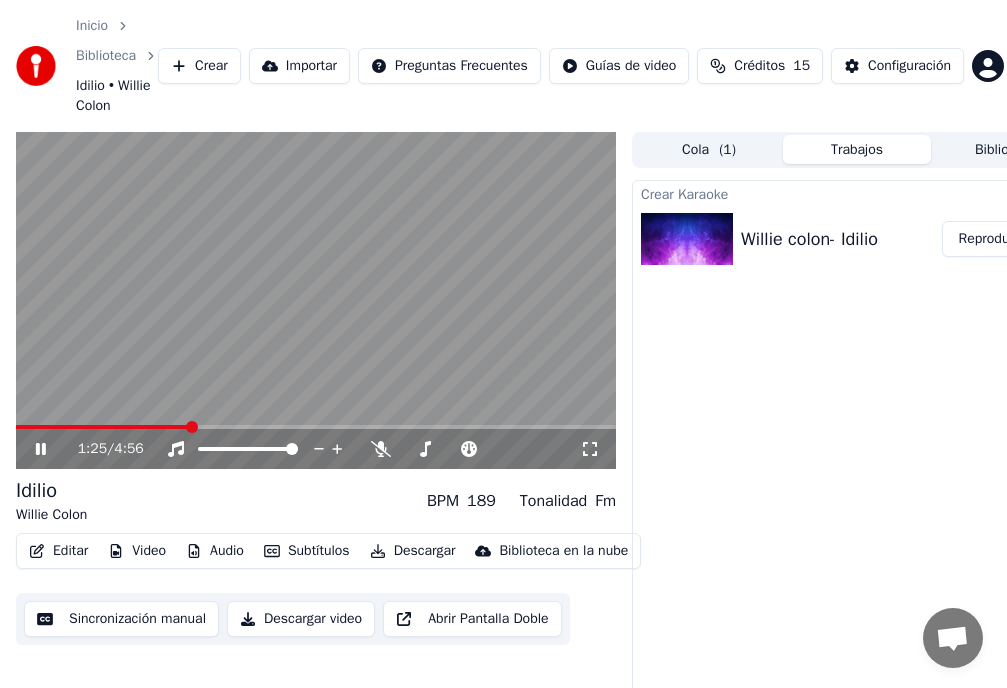 click 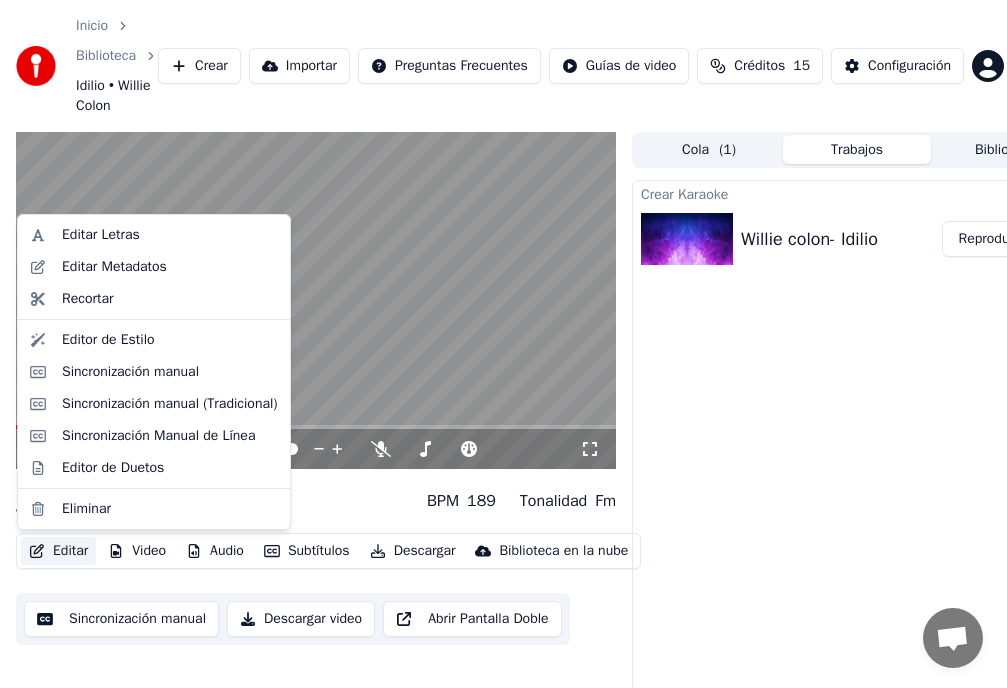 click on "Editar" at bounding box center [58, 551] 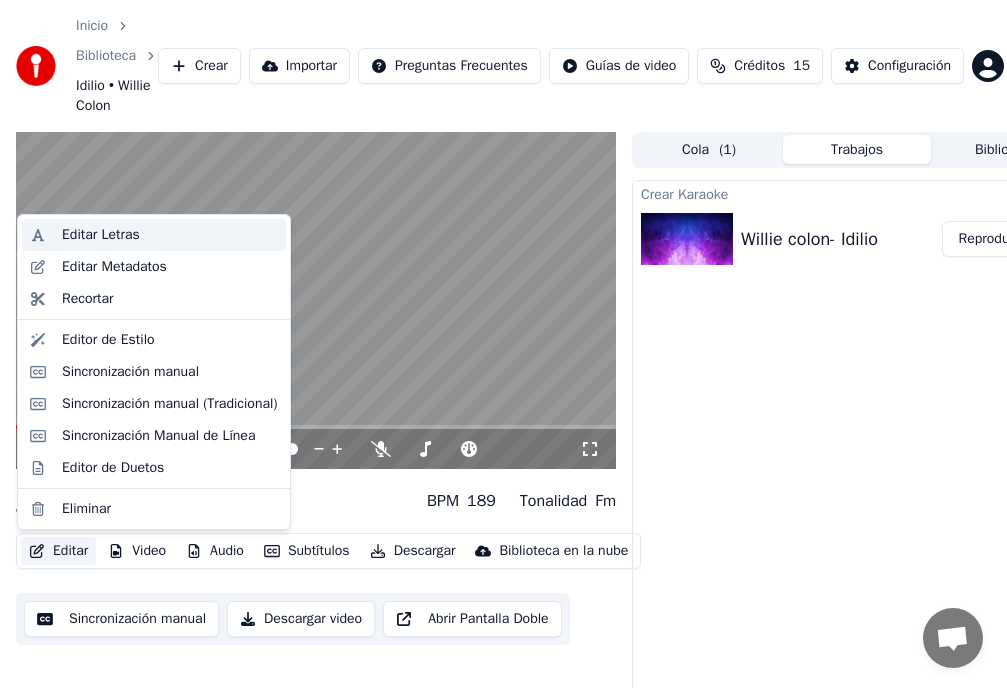 click on "Editar Letras" at bounding box center (101, 235) 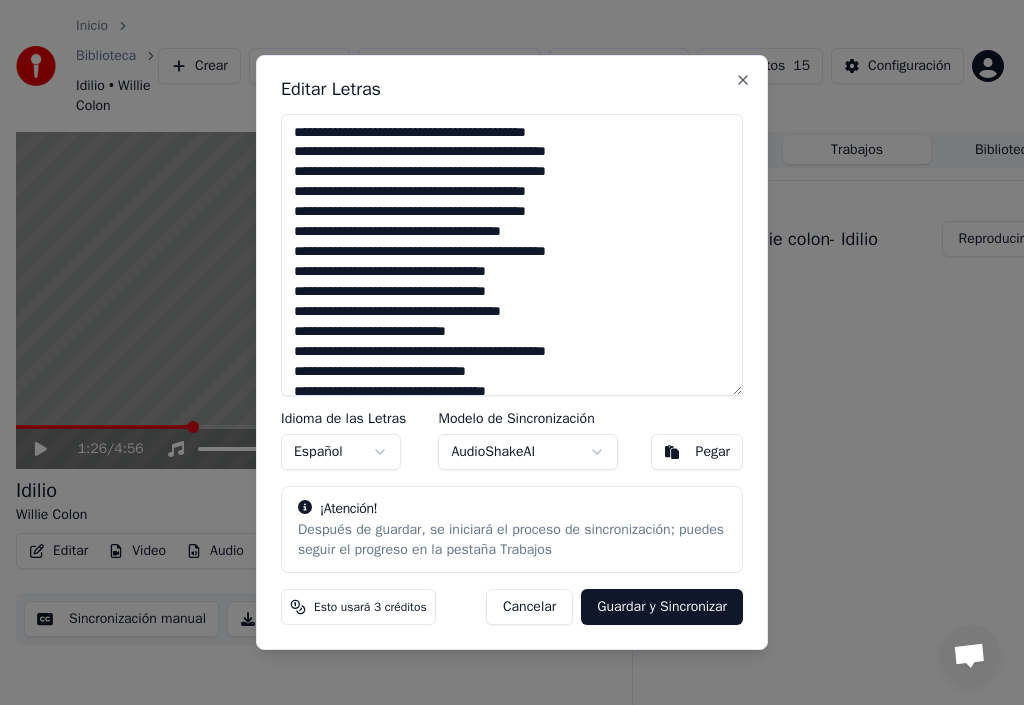 drag, startPoint x: 483, startPoint y: 333, endPoint x: 284, endPoint y: 328, distance: 199.0628 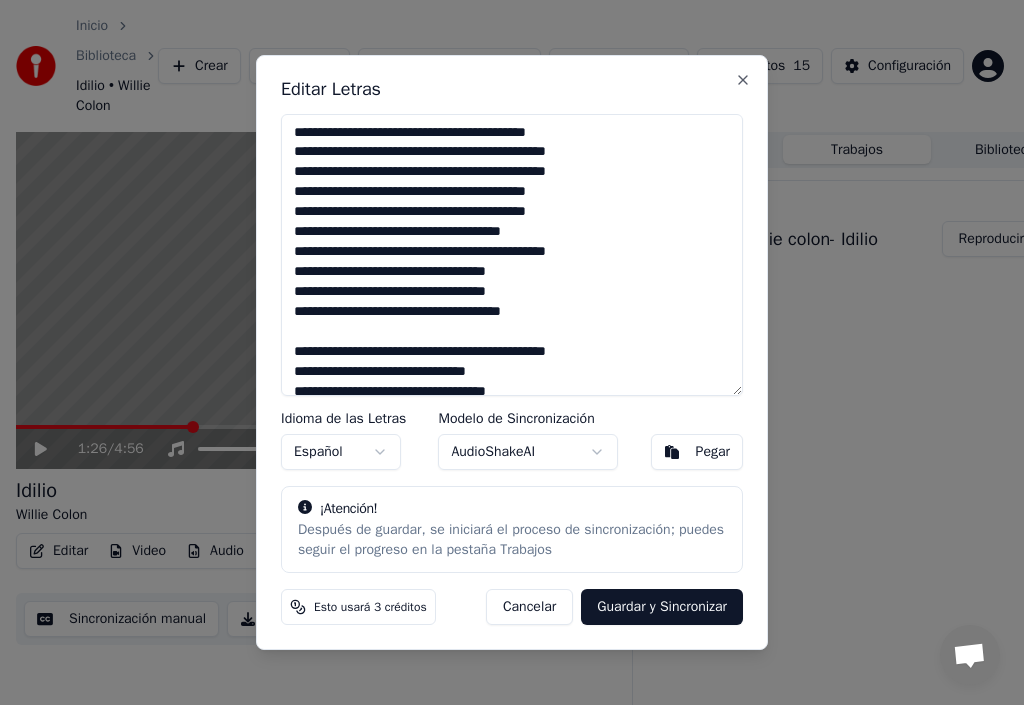 click at bounding box center [512, 255] 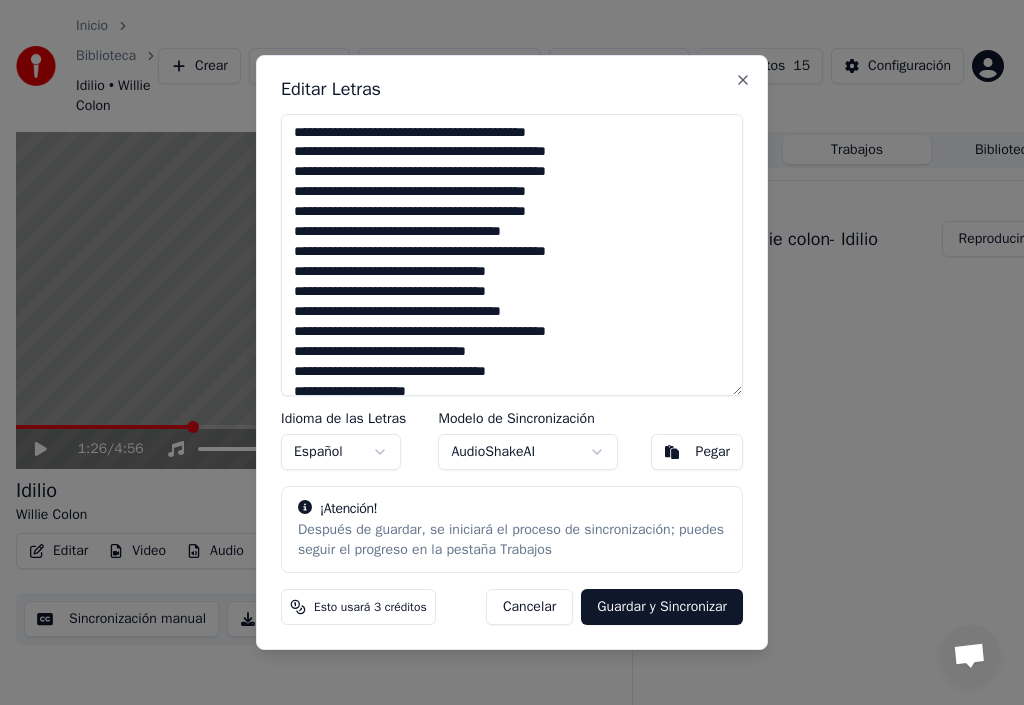 drag, startPoint x: 501, startPoint y: 352, endPoint x: 289, endPoint y: 346, distance: 212.08488 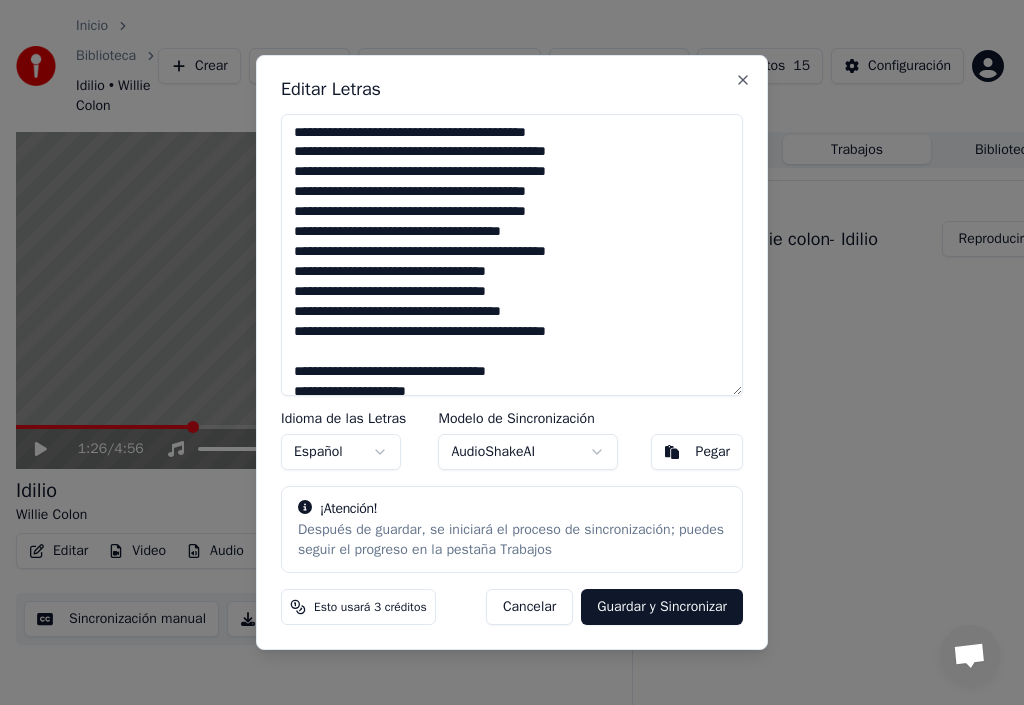 click at bounding box center [512, 255] 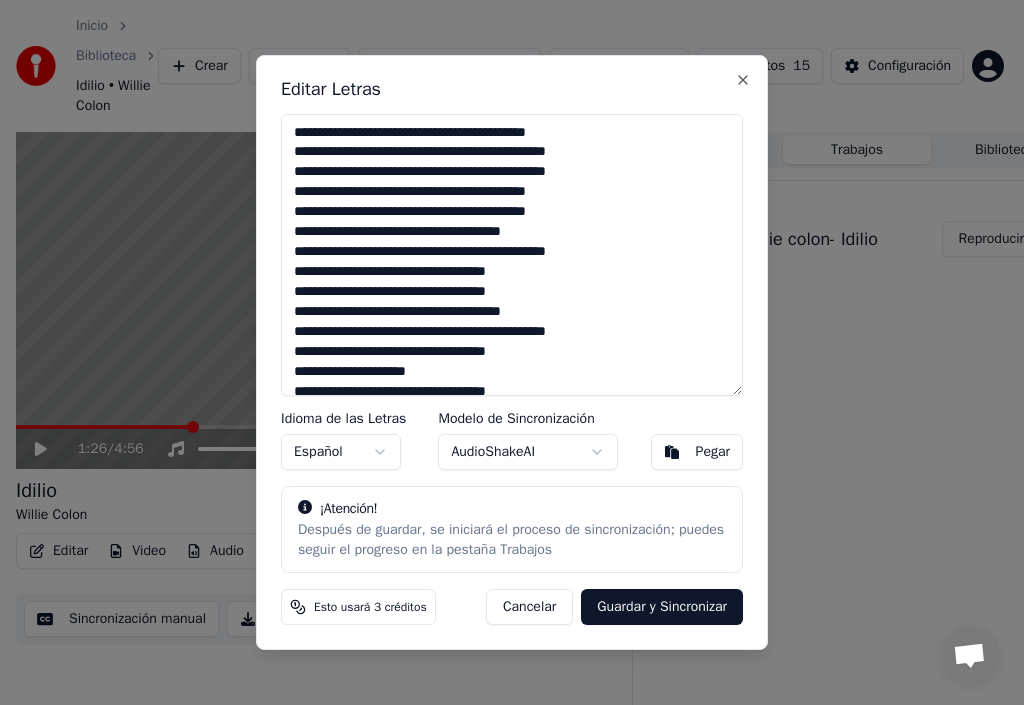 drag, startPoint x: 430, startPoint y: 374, endPoint x: 290, endPoint y: 370, distance: 140.05713 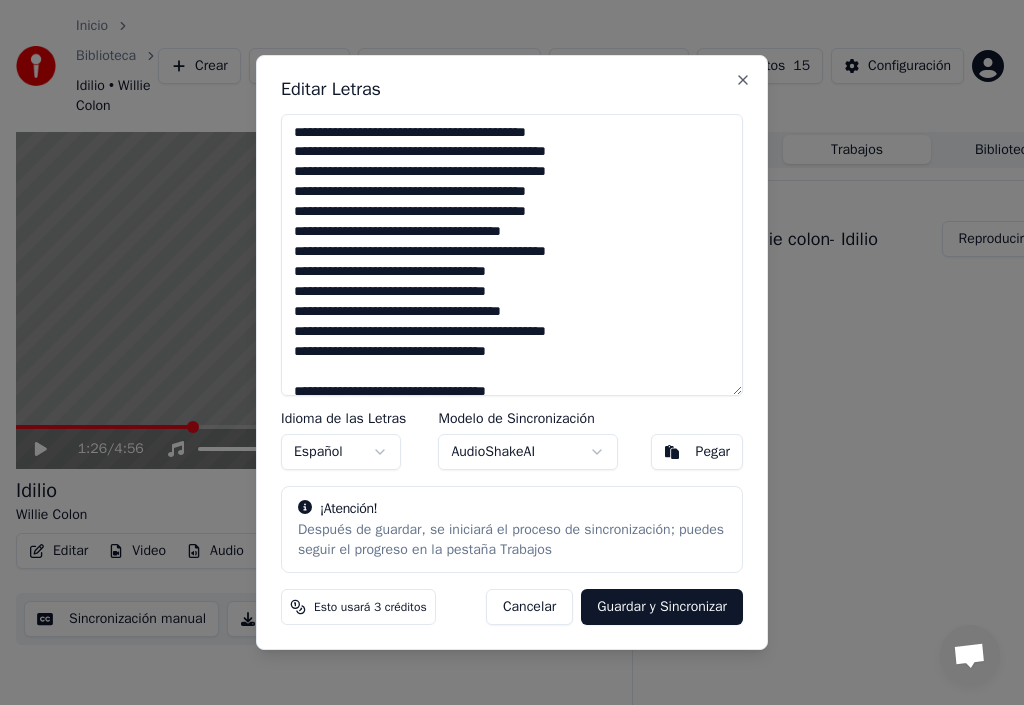 click at bounding box center (512, 255) 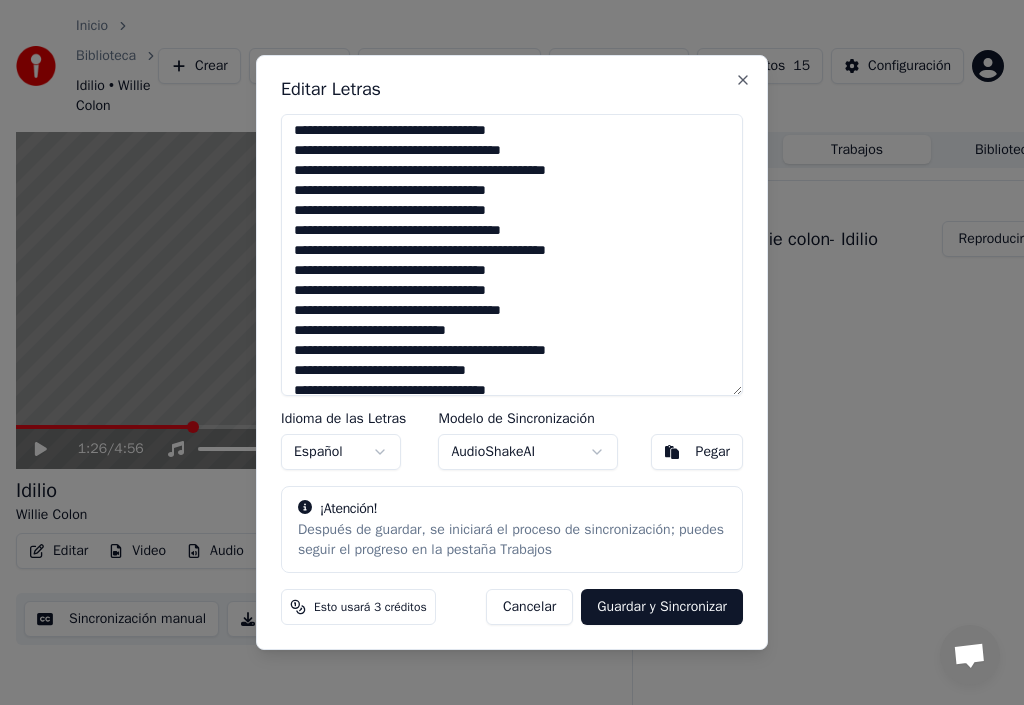 scroll, scrollTop: 200, scrollLeft: 0, axis: vertical 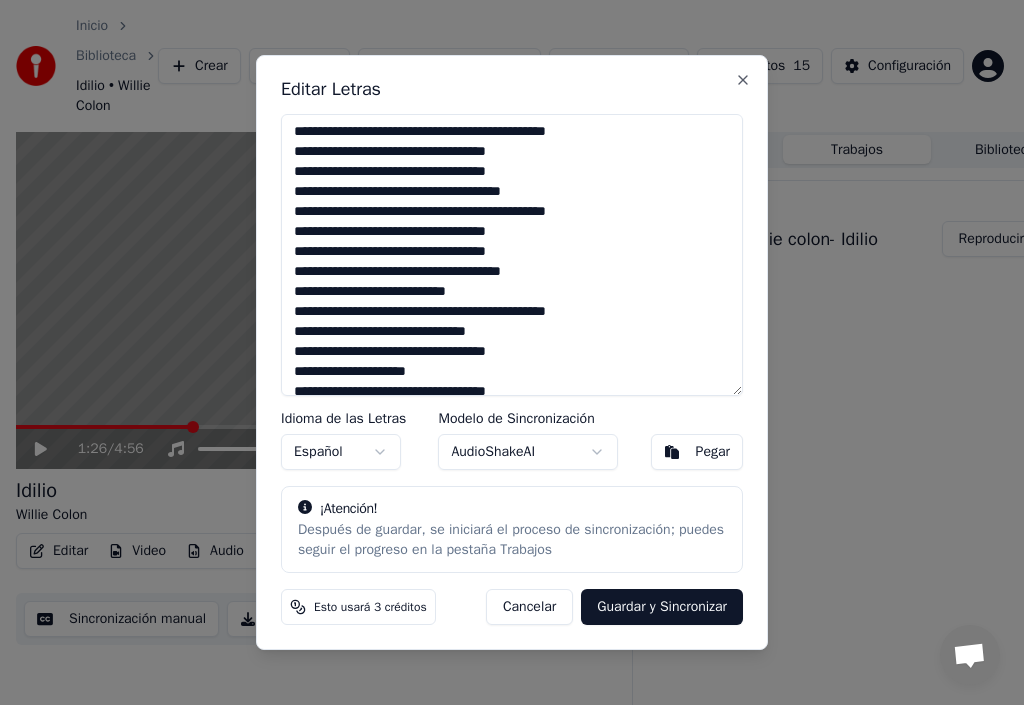 drag, startPoint x: 507, startPoint y: 335, endPoint x: 291, endPoint y: 325, distance: 216.23135 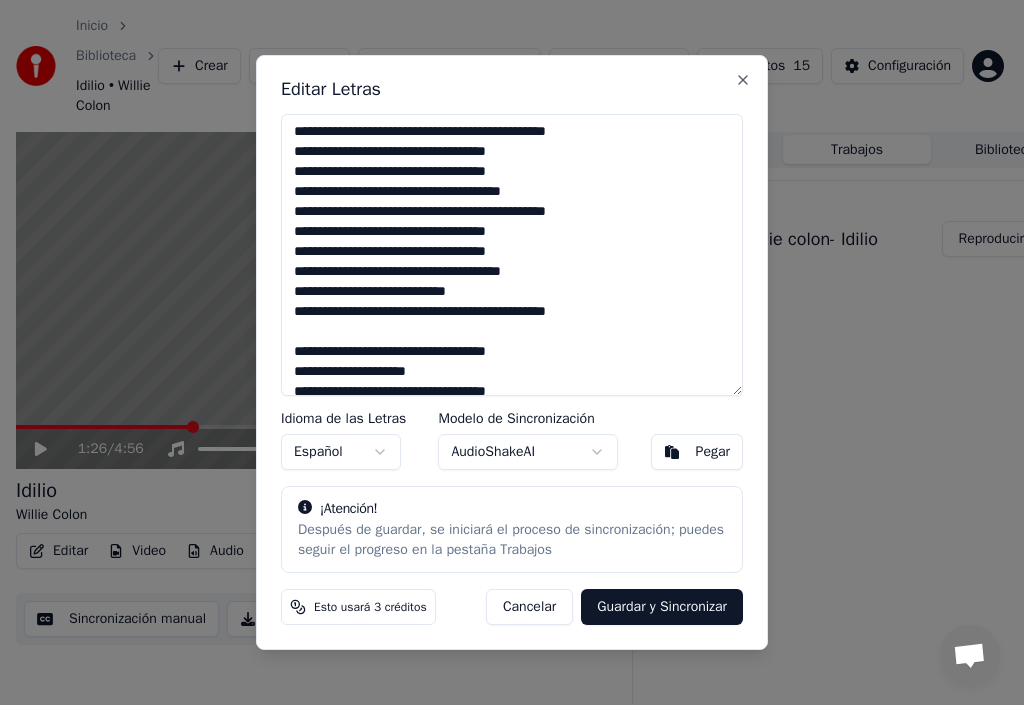 click at bounding box center (512, 255) 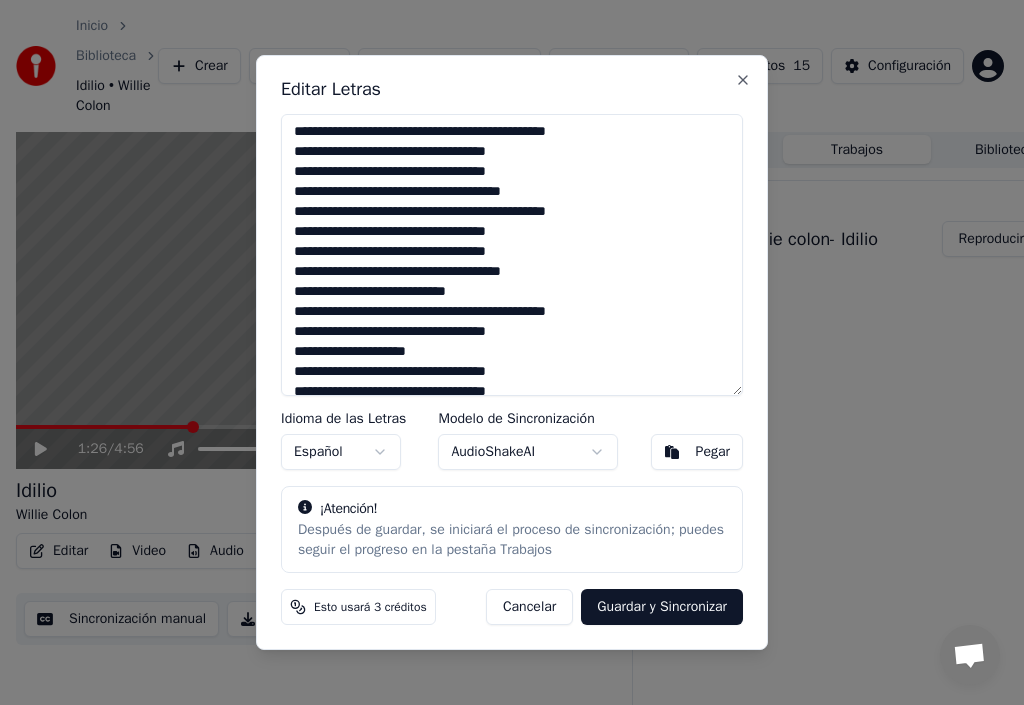 drag, startPoint x: 424, startPoint y: 352, endPoint x: 256, endPoint y: 354, distance: 168.0119 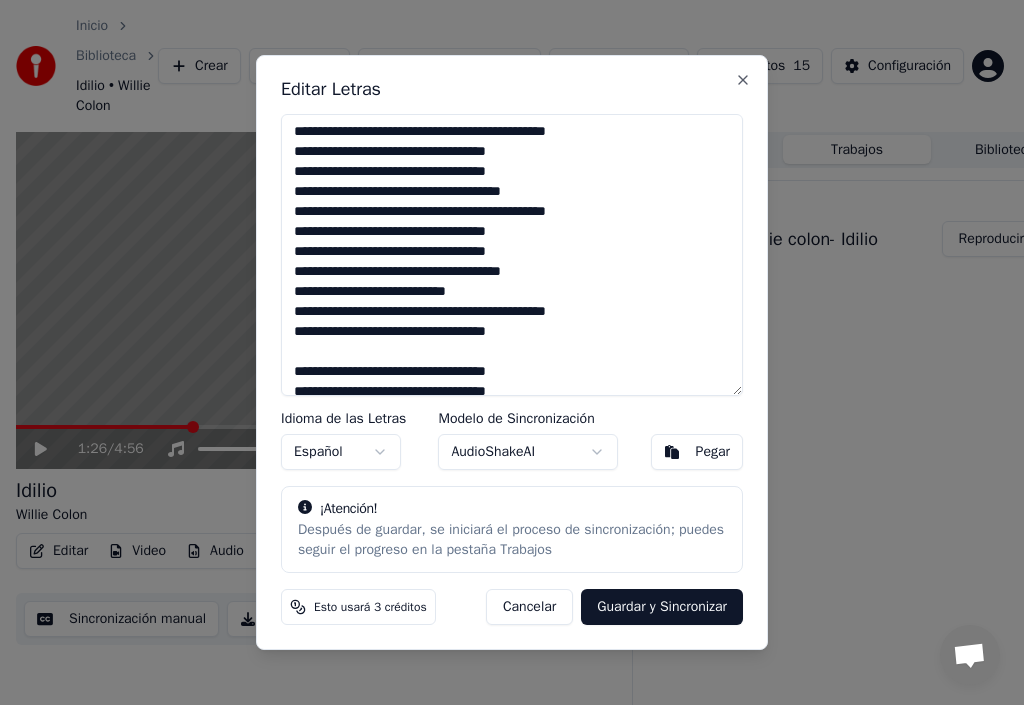 click at bounding box center [512, 255] 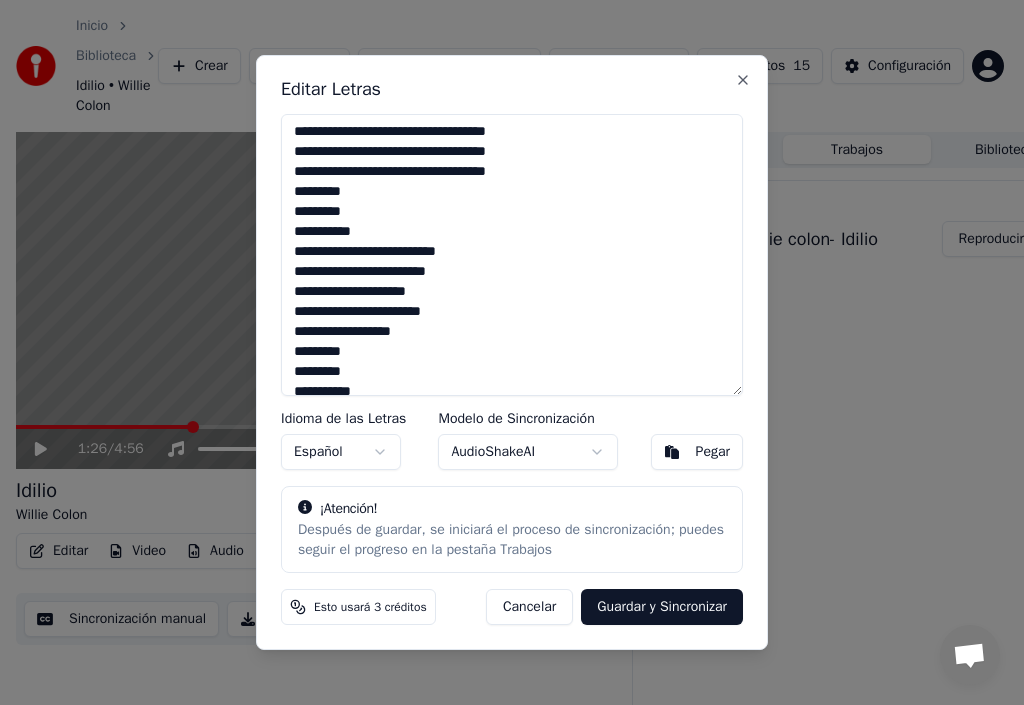 scroll, scrollTop: 300, scrollLeft: 0, axis: vertical 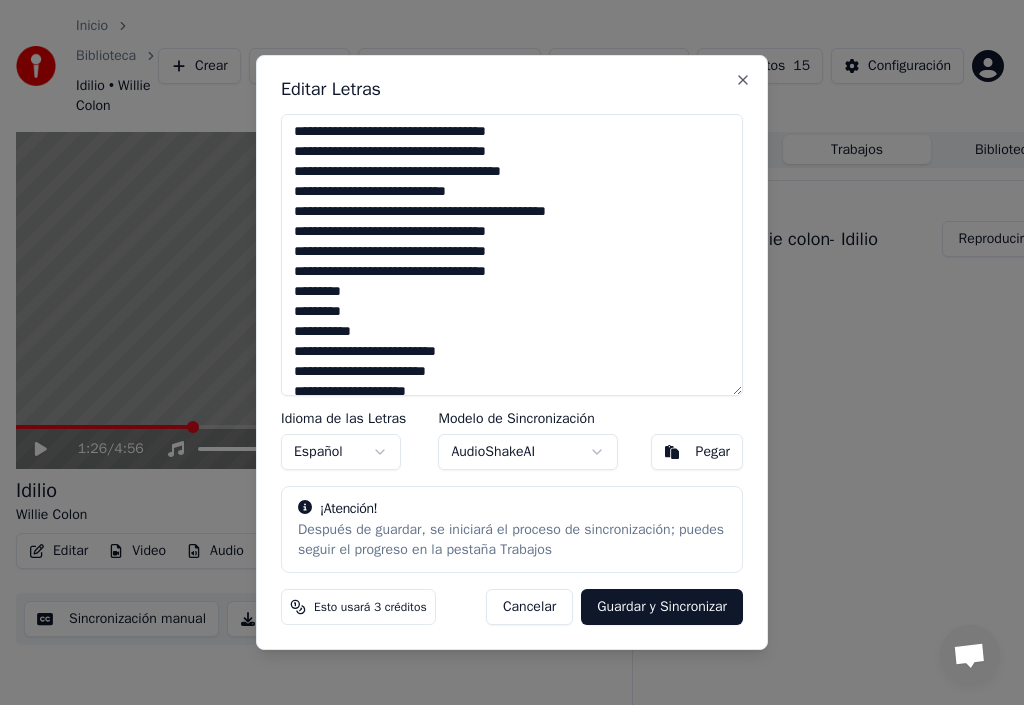 drag, startPoint x: 482, startPoint y: 191, endPoint x: 281, endPoint y: 206, distance: 201.55893 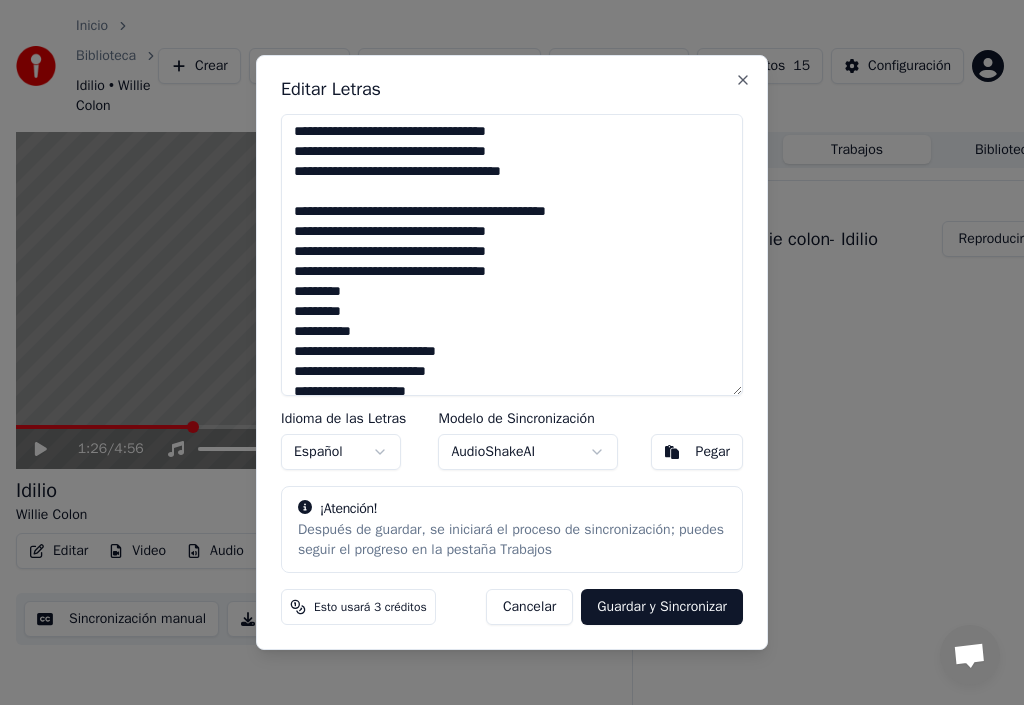 click at bounding box center (512, 255) 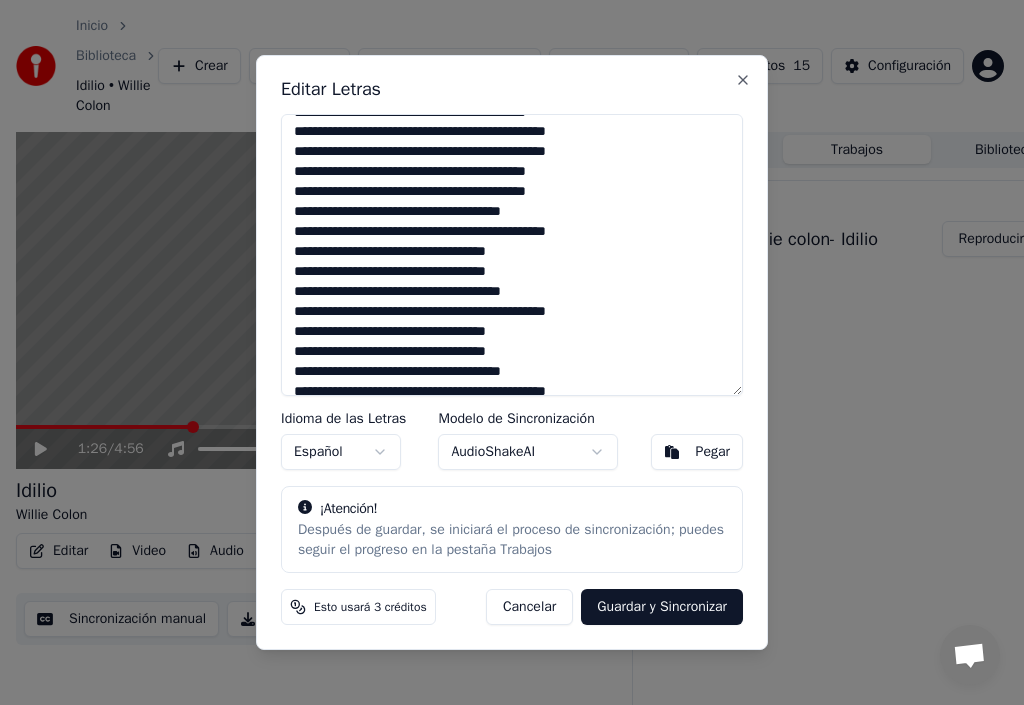 scroll, scrollTop: 0, scrollLeft: 0, axis: both 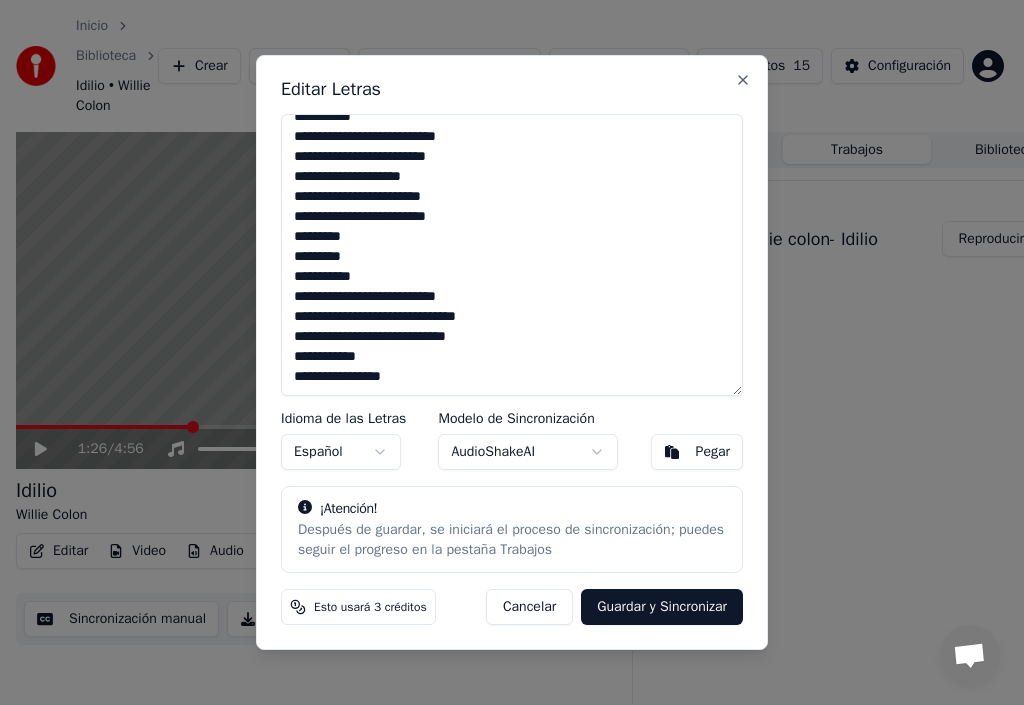 type on "**********" 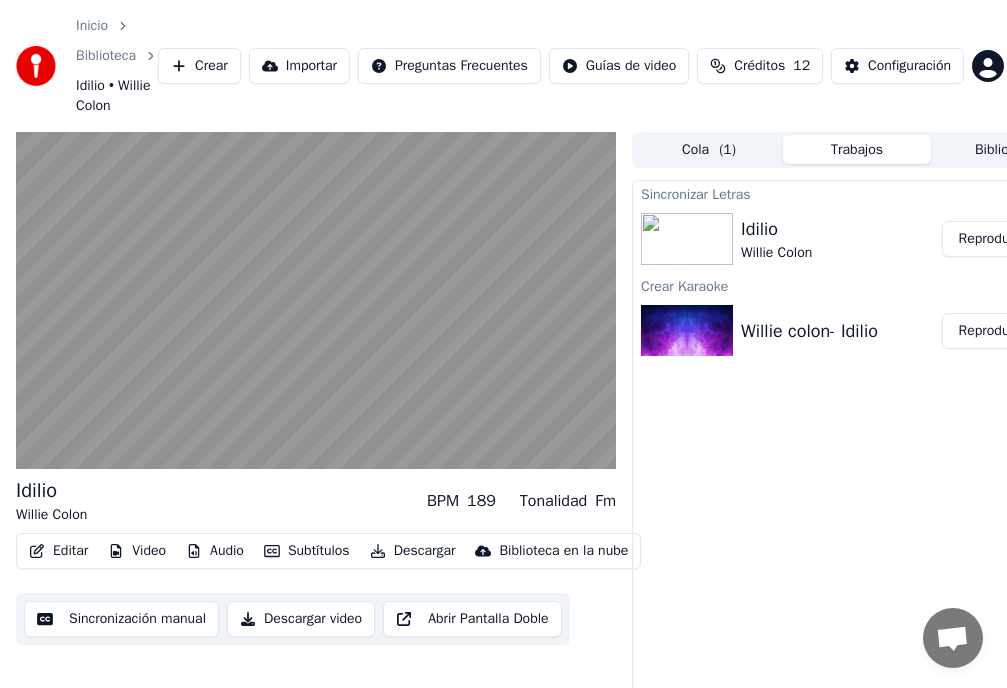click on "Reproducir" at bounding box center (991, 239) 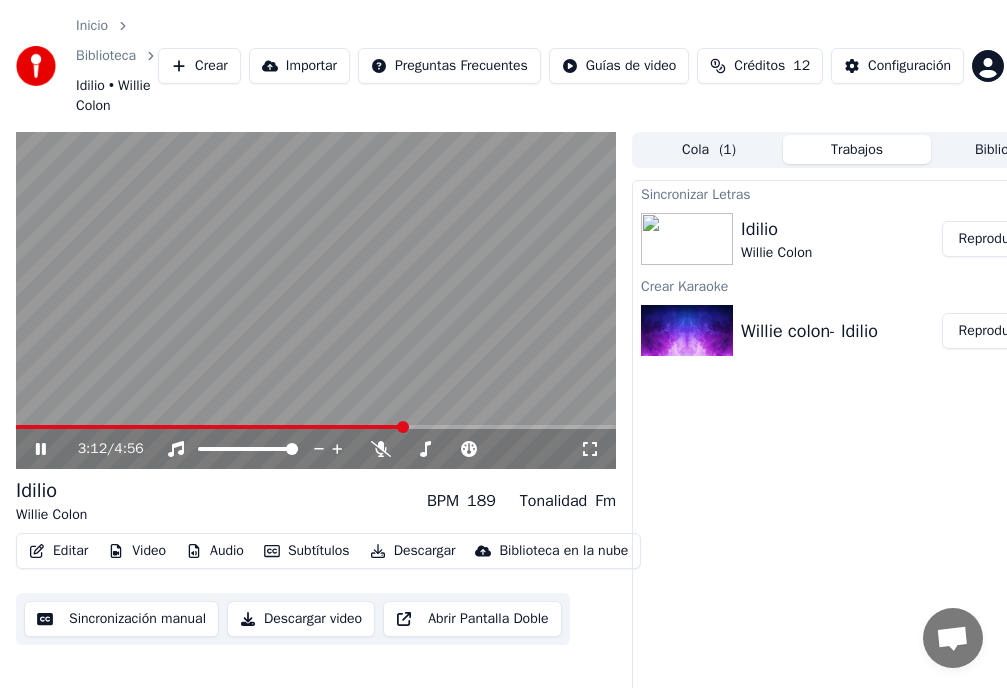 click 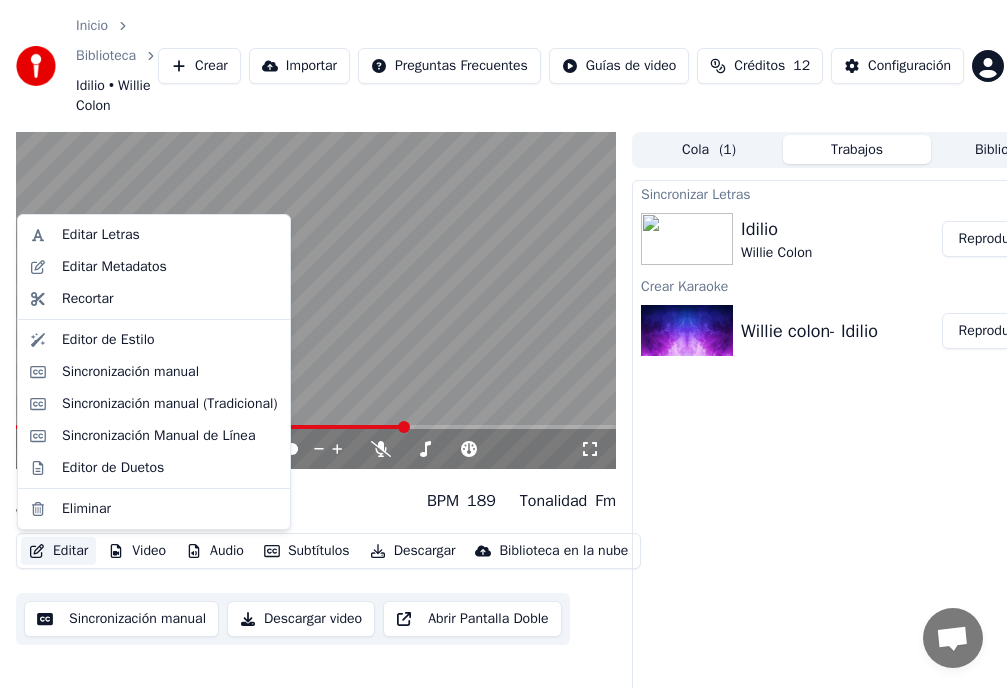 click on "Editar" at bounding box center (58, 551) 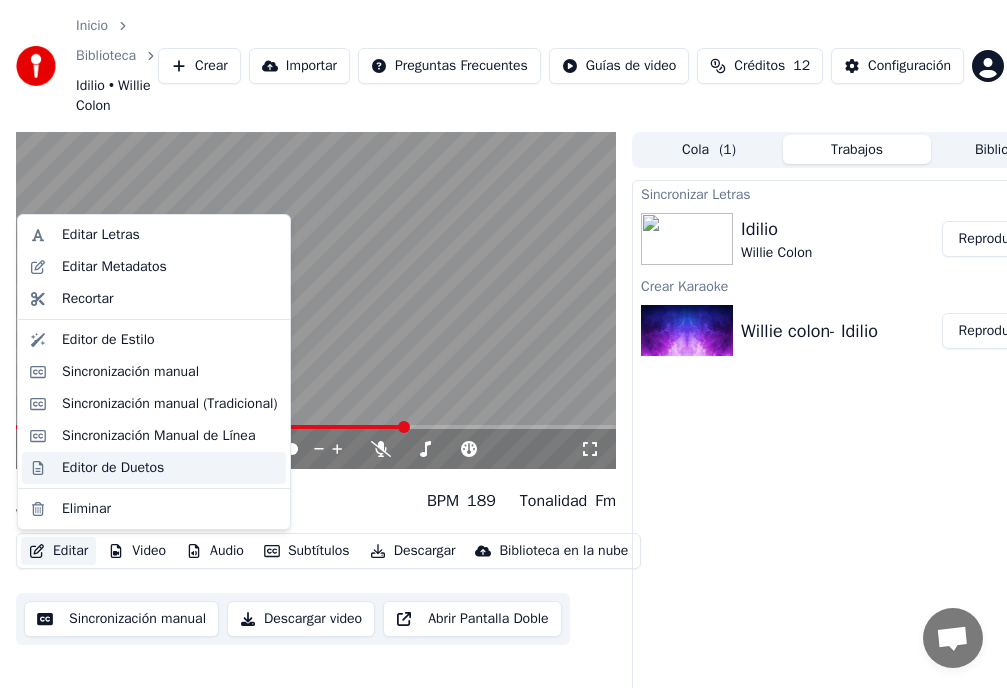 click on "Editor de Duetos" at bounding box center [113, 468] 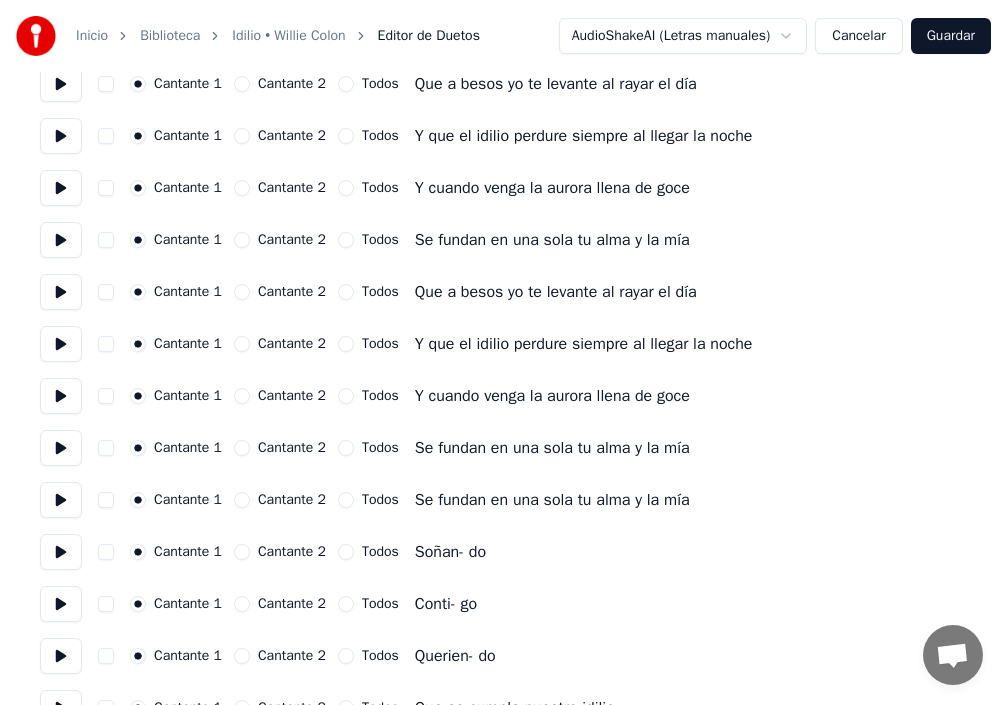 scroll, scrollTop: 900, scrollLeft: 0, axis: vertical 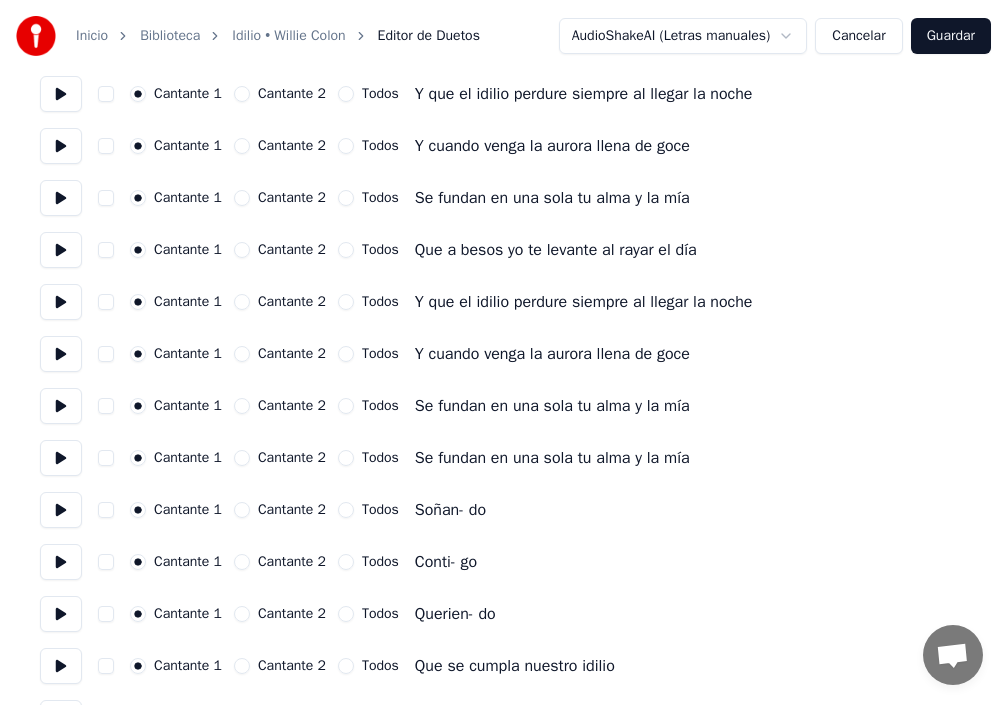click on "Todos" at bounding box center (346, 510) 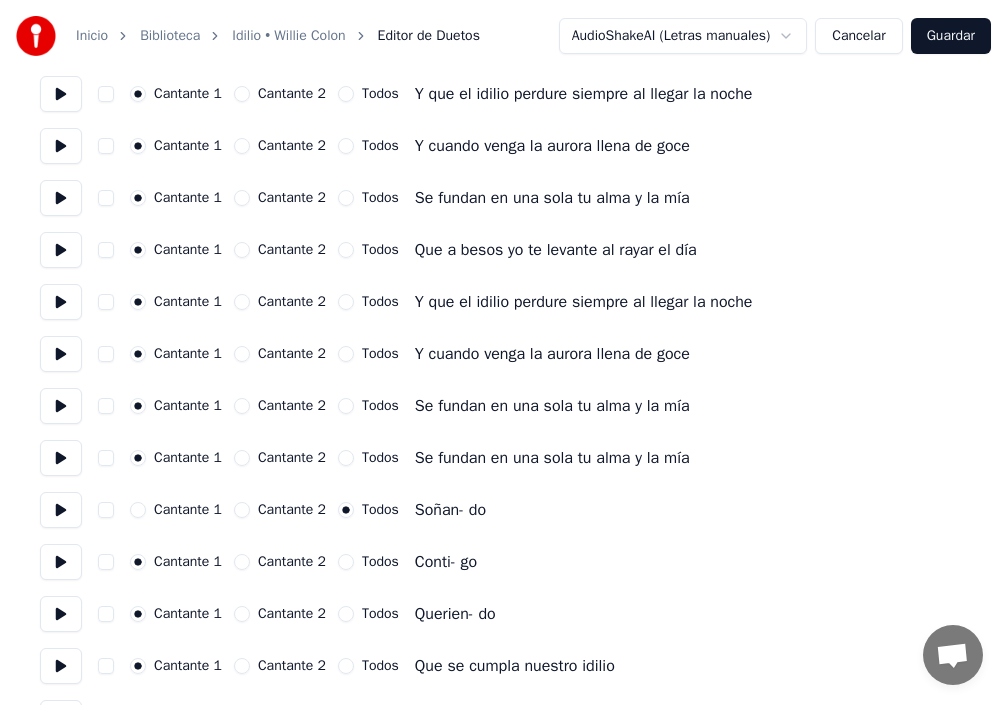 click on "Todos" at bounding box center [346, 562] 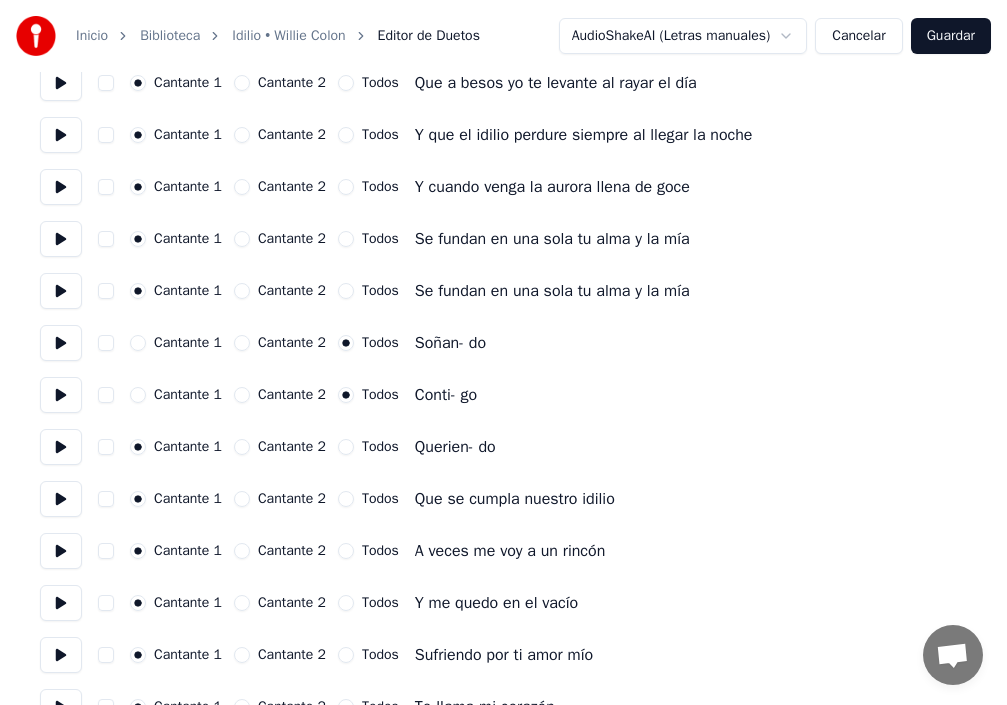 scroll, scrollTop: 1100, scrollLeft: 0, axis: vertical 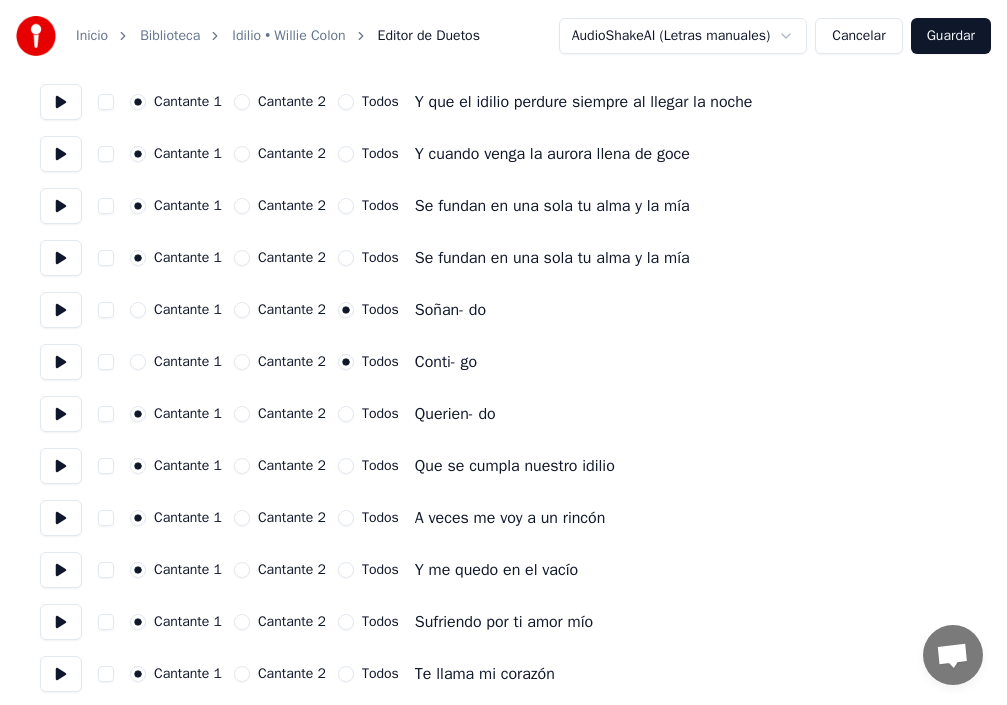 click on "Todos" at bounding box center (346, 414) 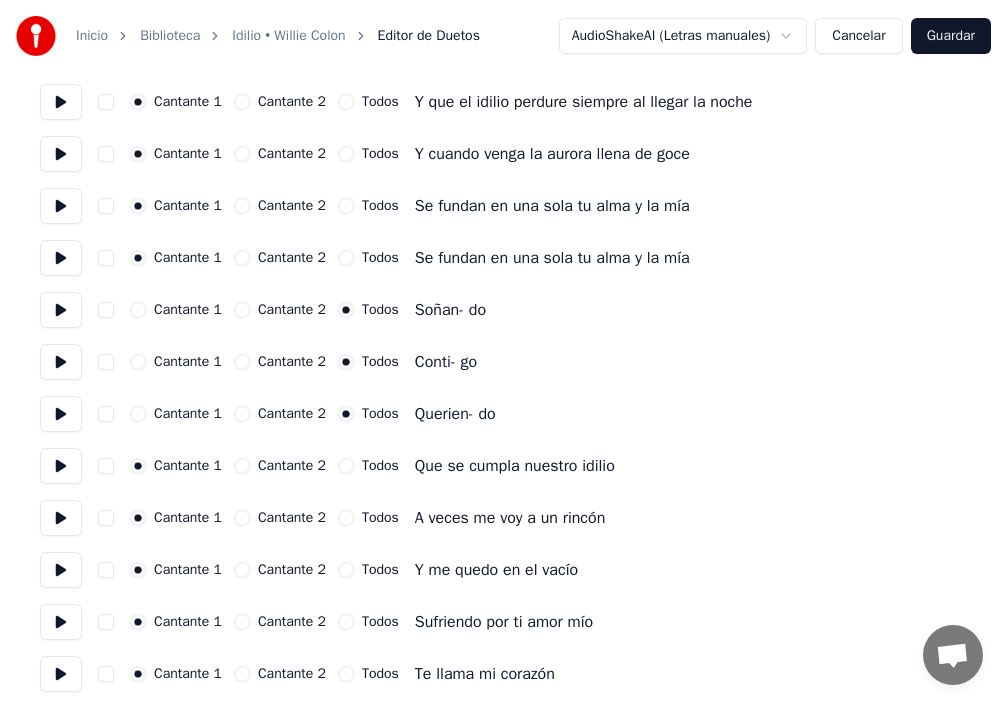 click on "Todos" at bounding box center [346, 466] 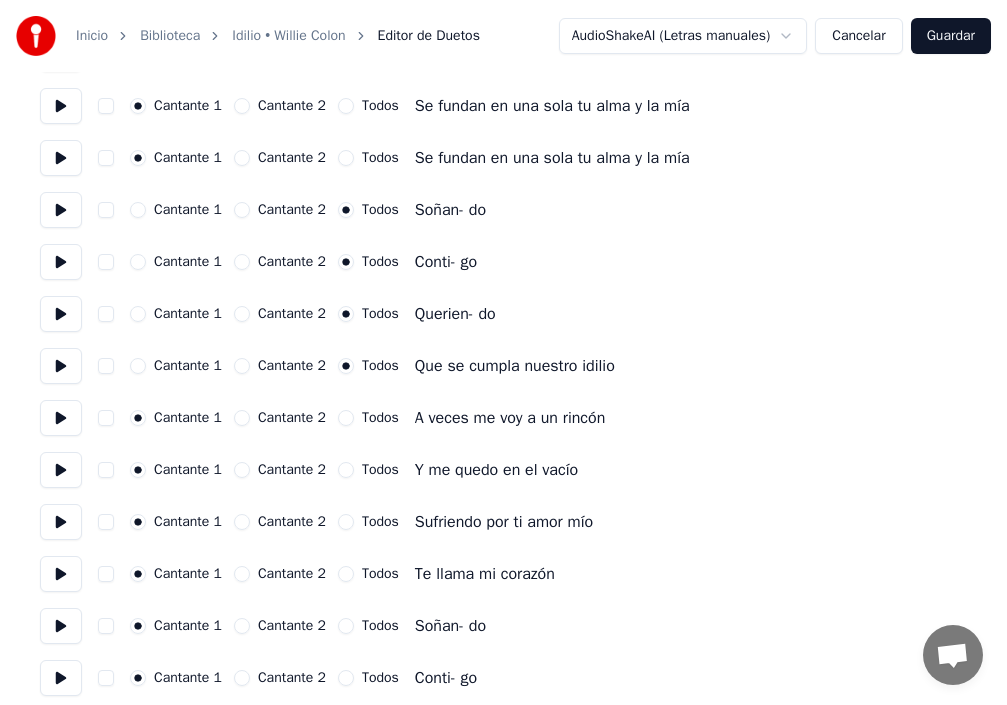 scroll, scrollTop: 1300, scrollLeft: 0, axis: vertical 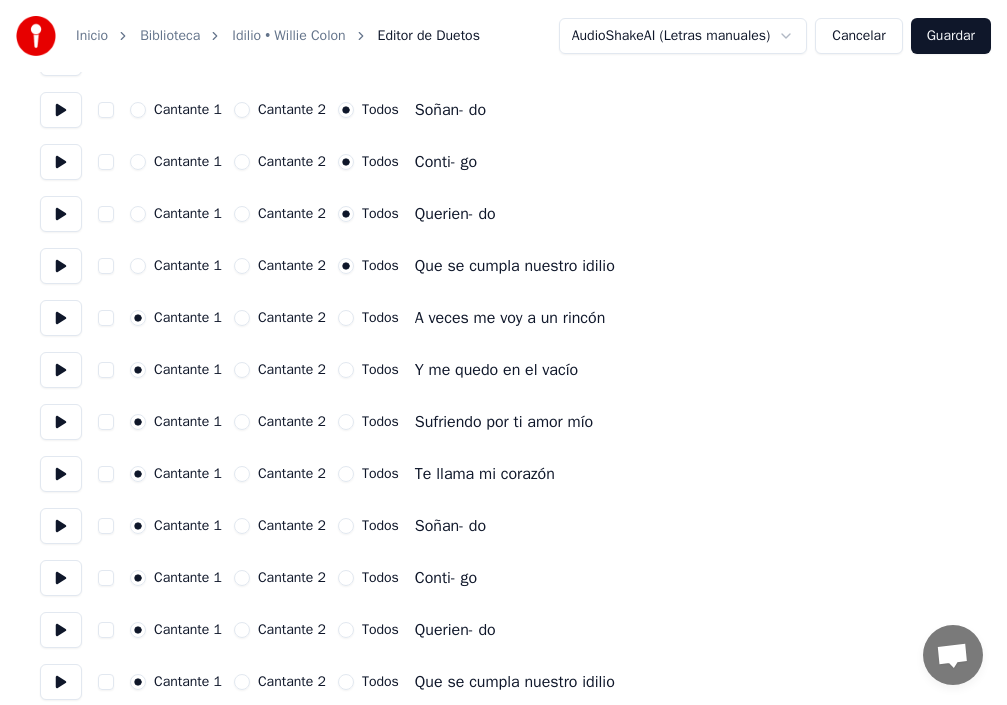 click on "Todos" at bounding box center (346, 526) 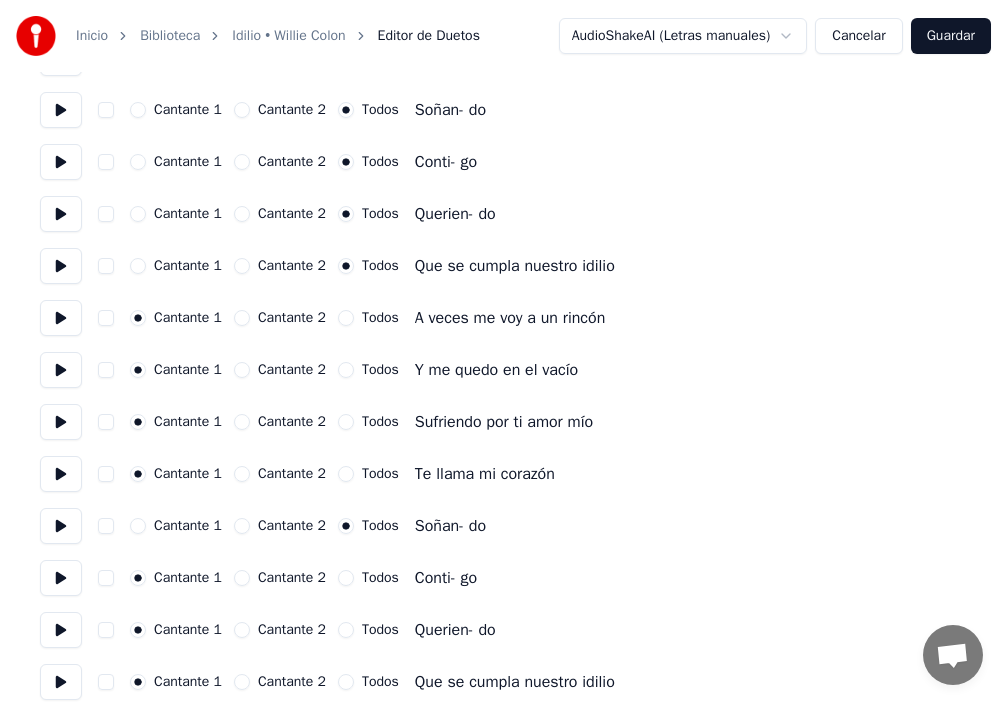 click on "Todos" at bounding box center [346, 578] 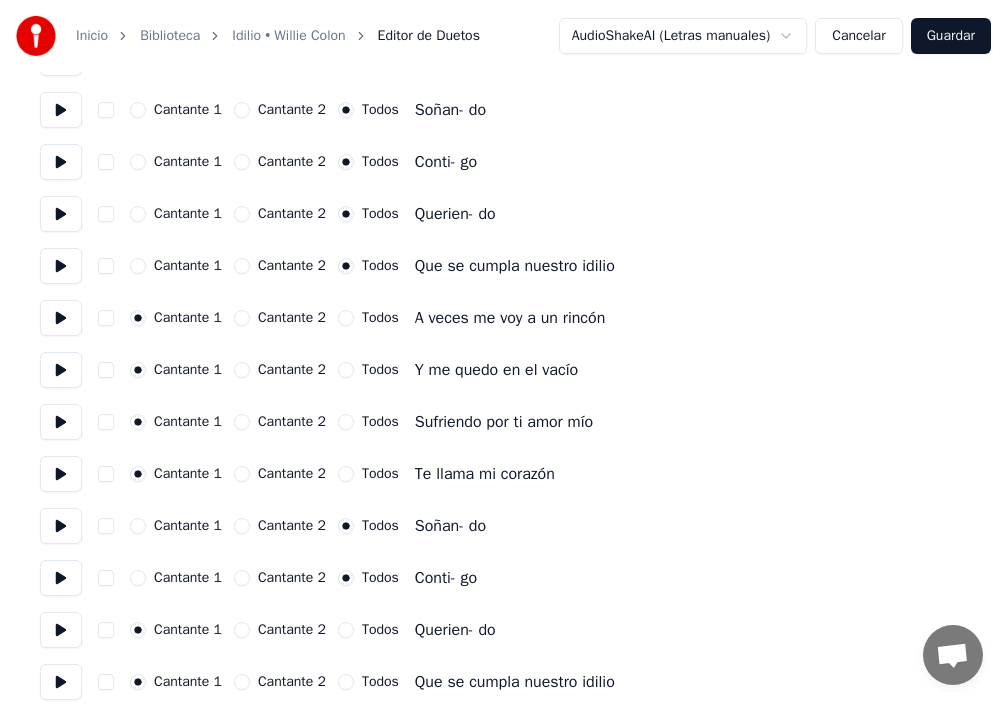 click on "Todos" at bounding box center (346, 630) 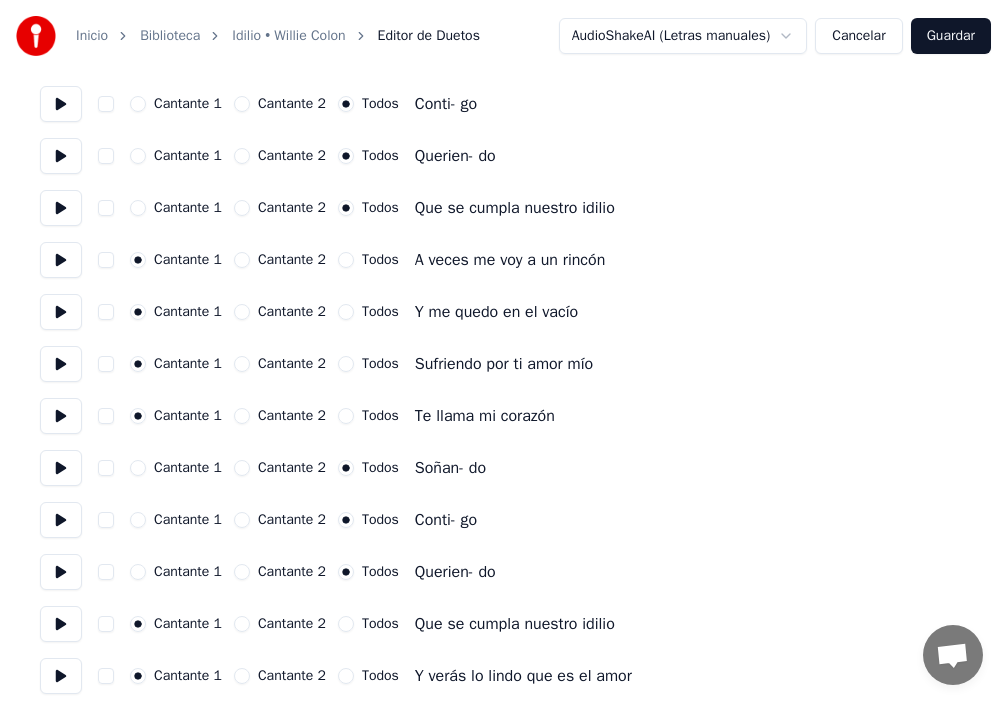 scroll, scrollTop: 1400, scrollLeft: 0, axis: vertical 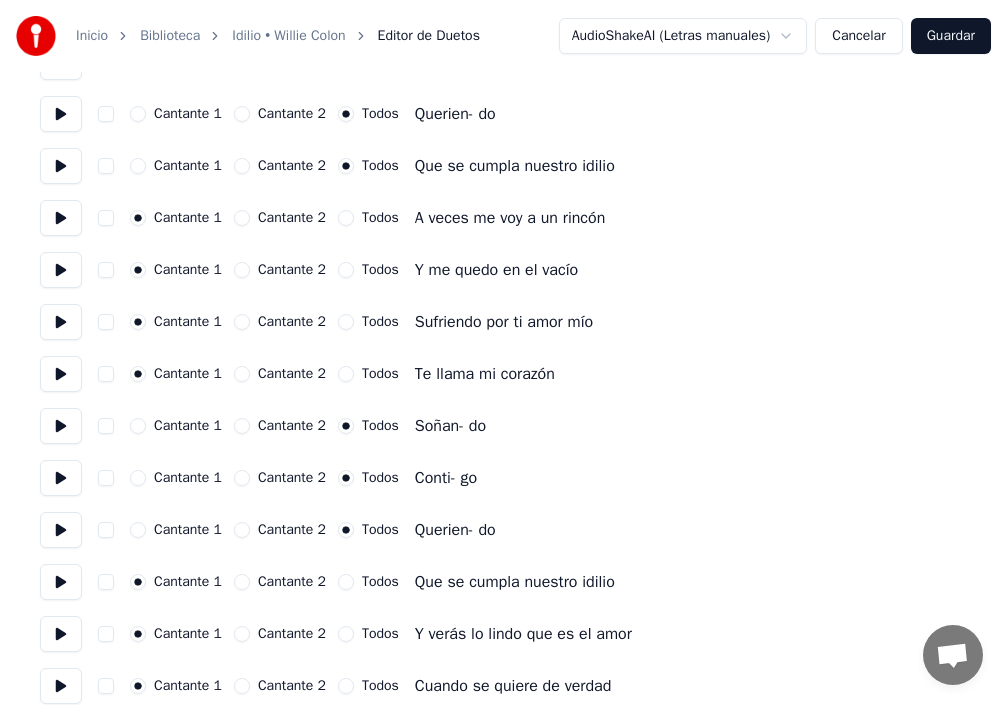 click on "Todos" at bounding box center [346, 582] 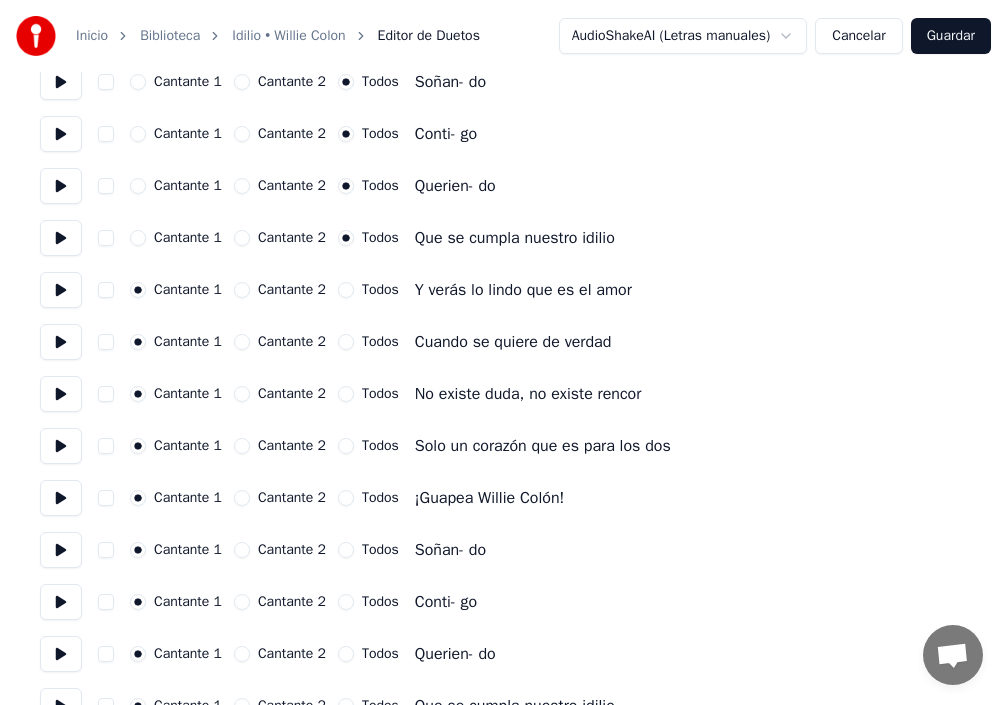 scroll, scrollTop: 1800, scrollLeft: 0, axis: vertical 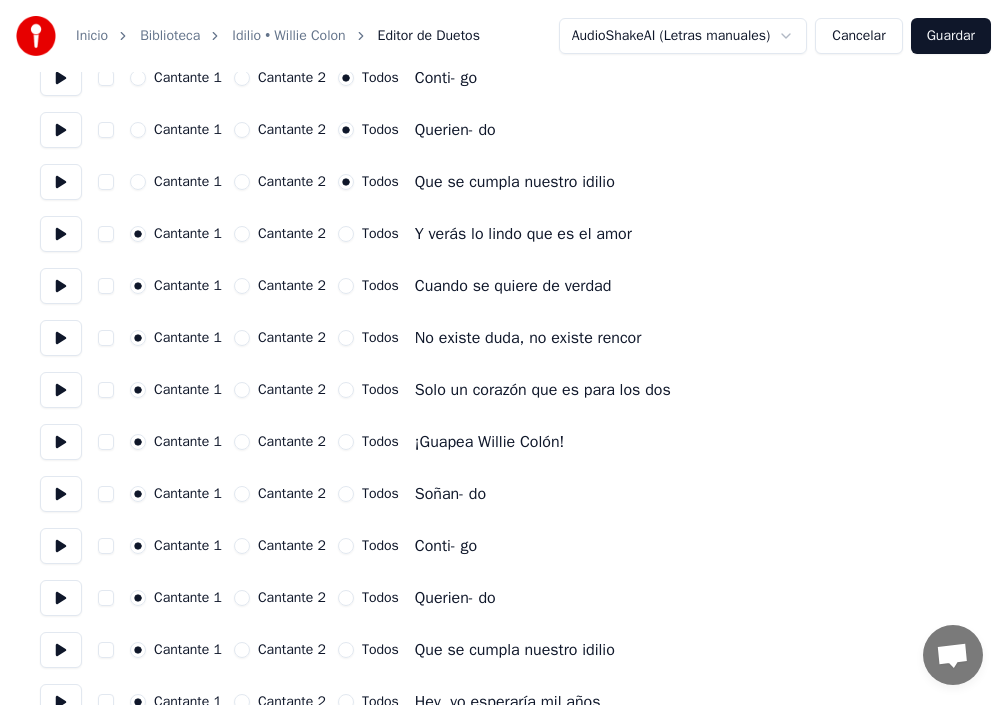 click on "Todos" at bounding box center (346, 494) 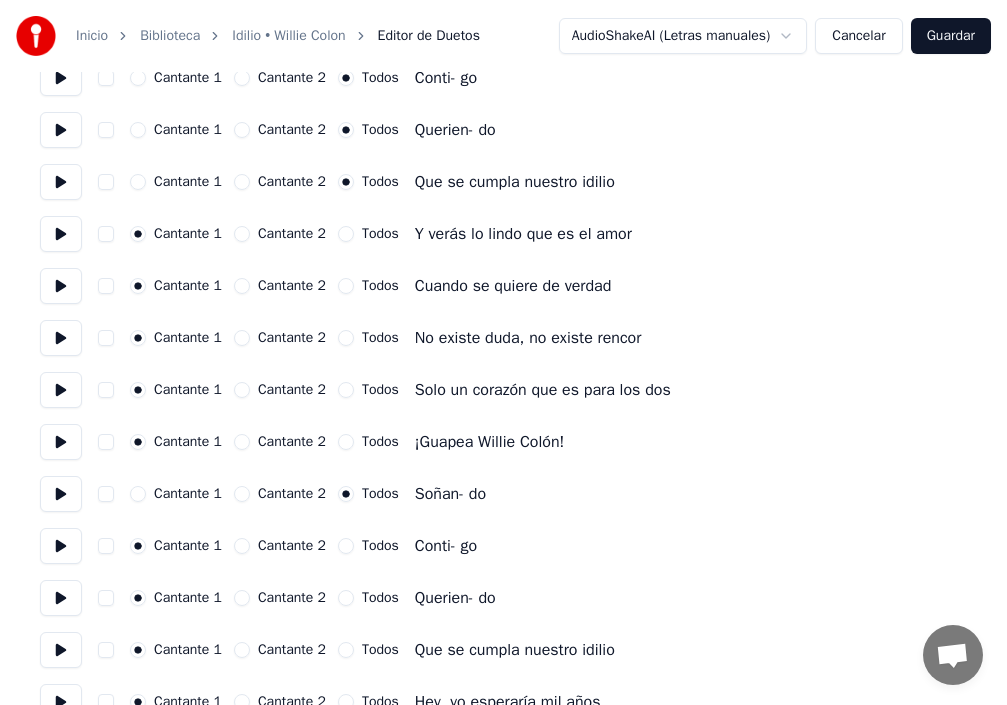 click on "Todos" at bounding box center [346, 546] 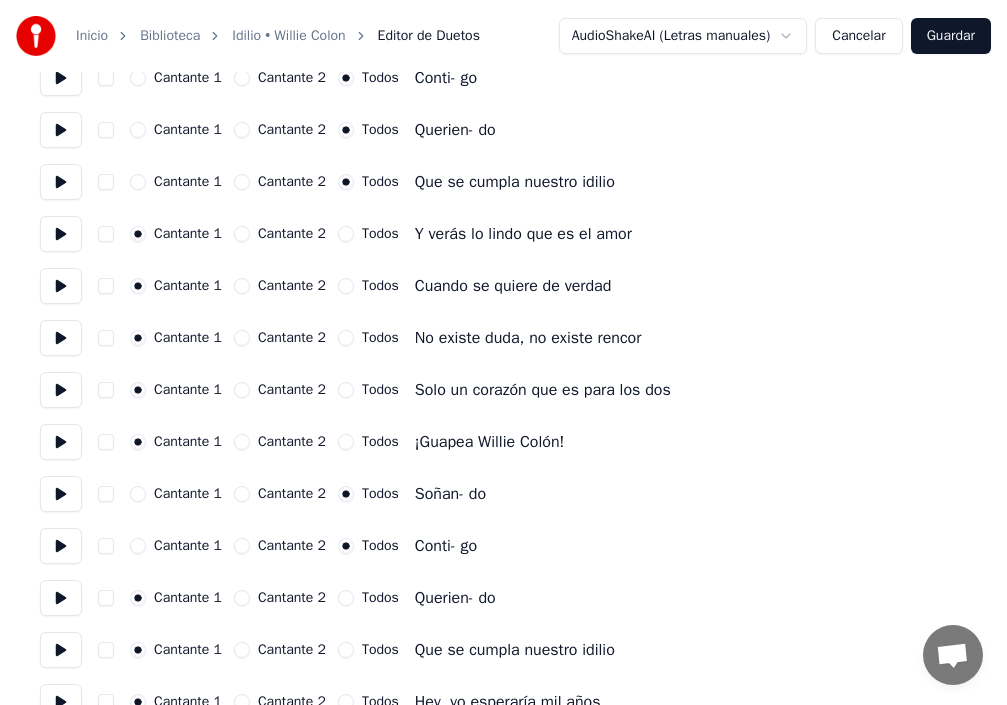 click on "Todos" at bounding box center (346, 598) 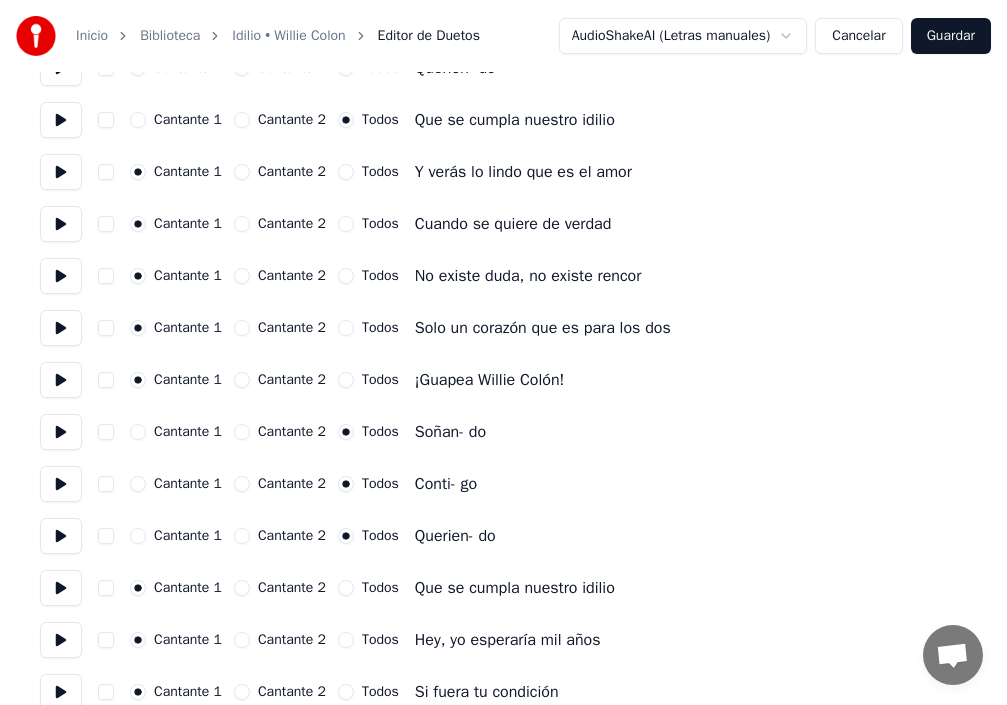 scroll, scrollTop: 2000, scrollLeft: 0, axis: vertical 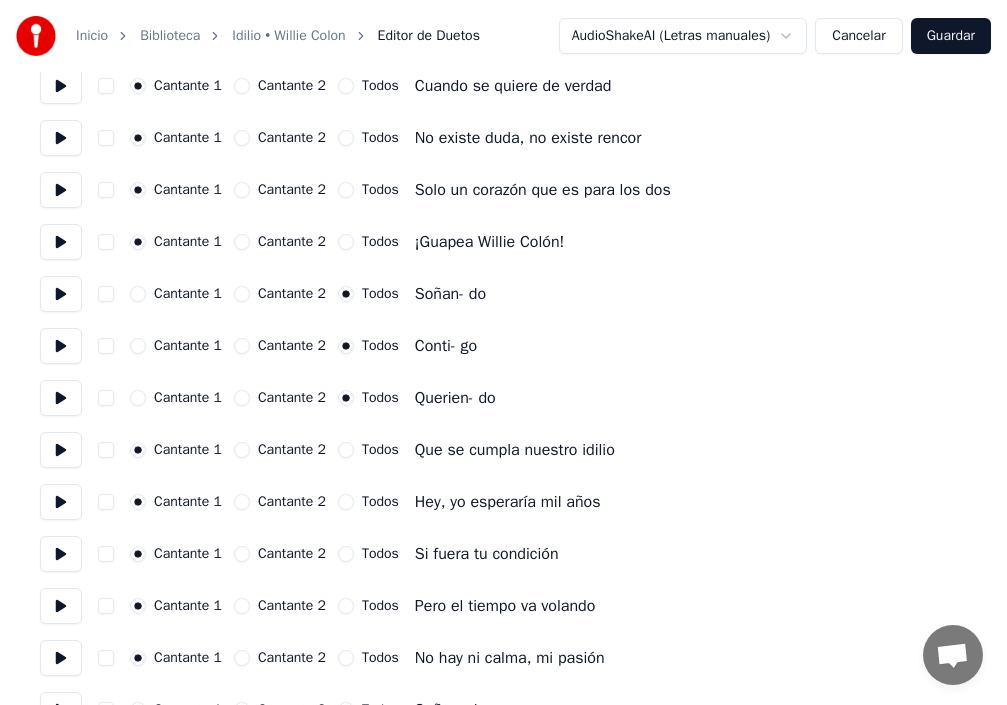 click on "Todos" at bounding box center (346, 450) 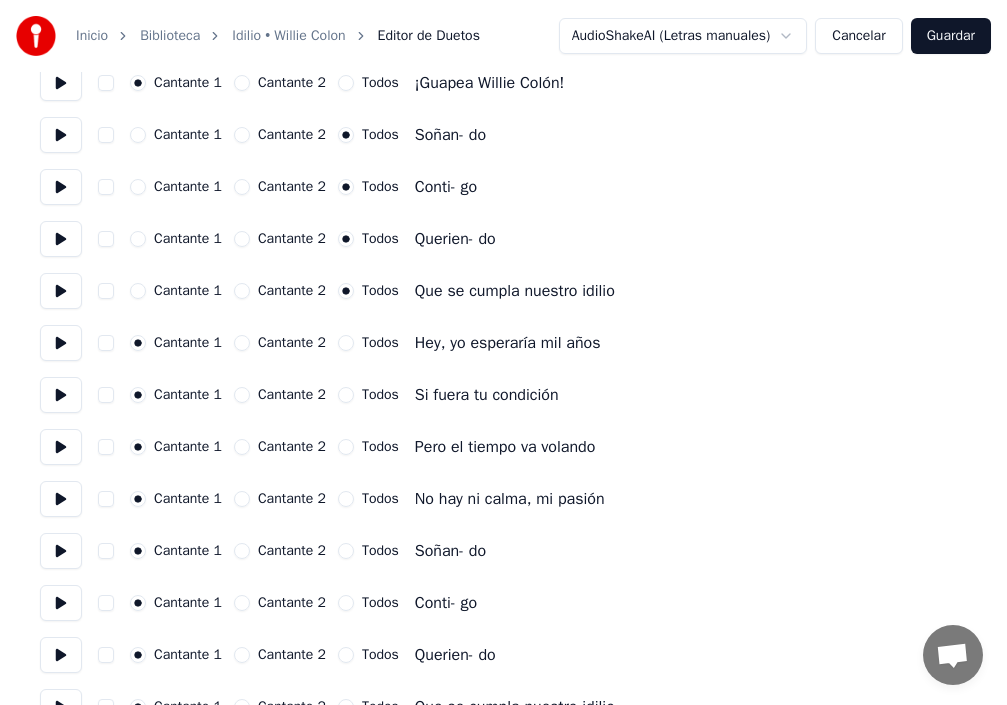 scroll, scrollTop: 2200, scrollLeft: 0, axis: vertical 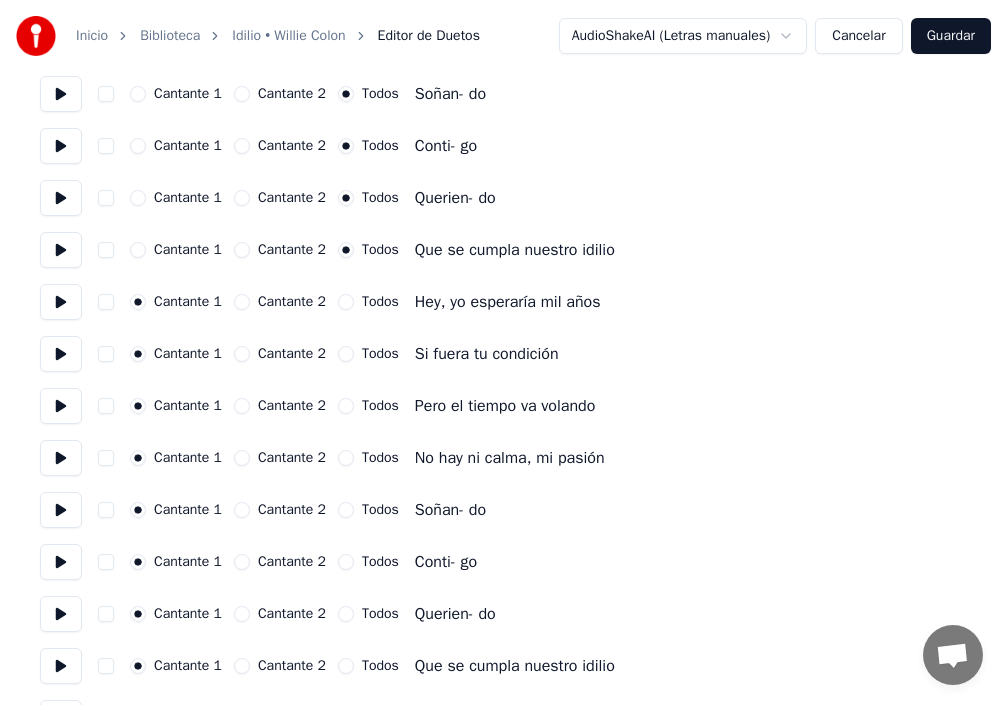 click on "Todos" at bounding box center [346, 510] 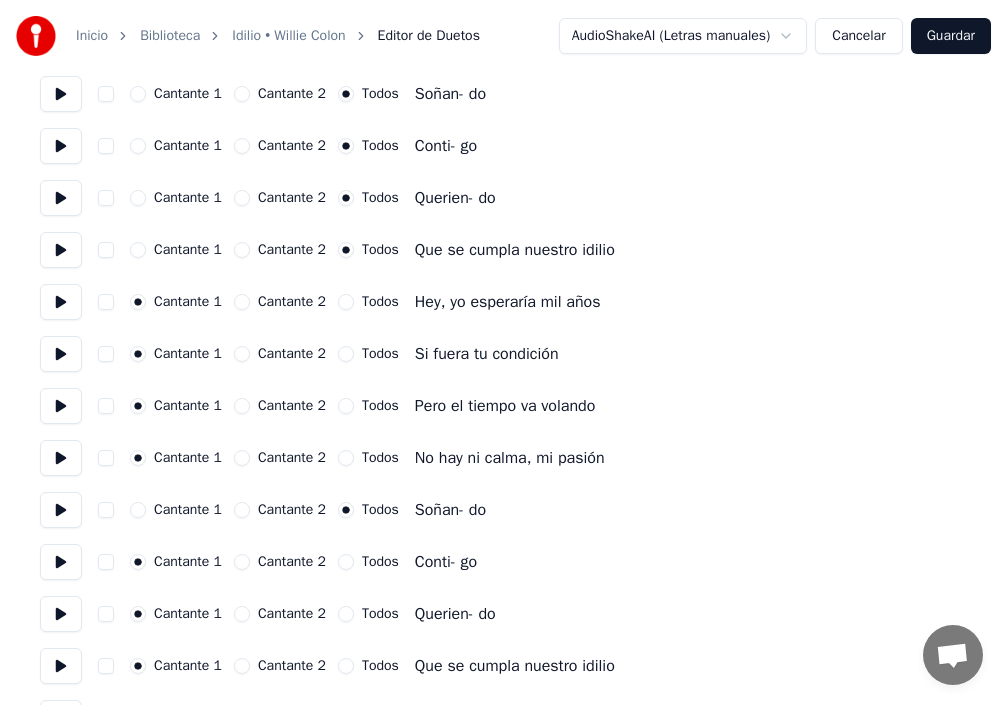 click on "Todos" at bounding box center [346, 562] 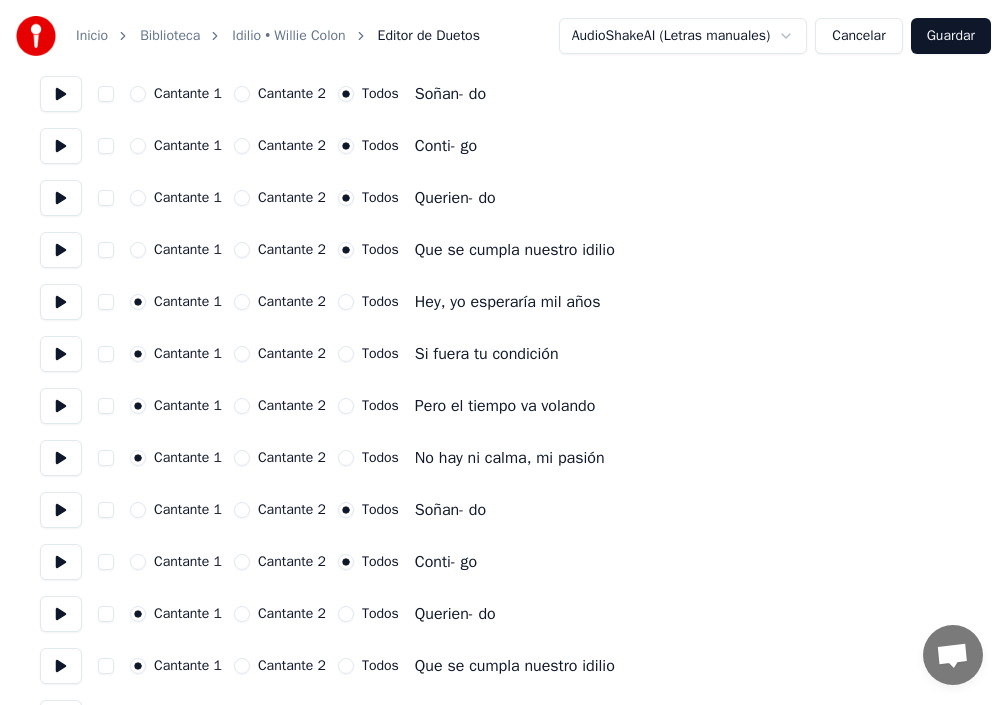 click on "Todos" at bounding box center [346, 614] 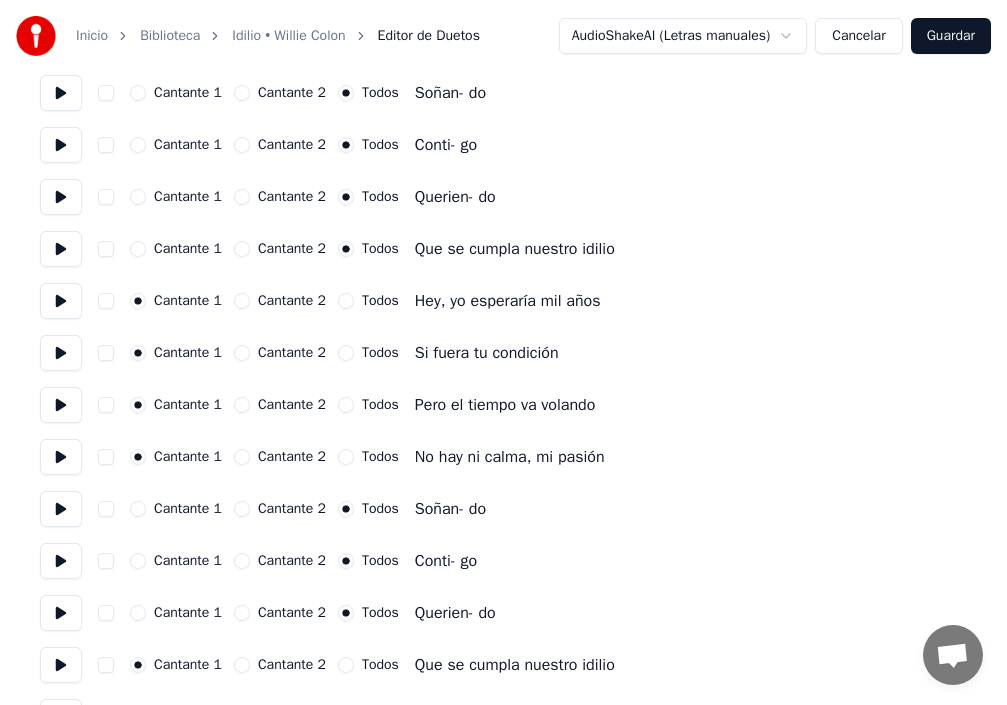 scroll, scrollTop: 2300, scrollLeft: 0, axis: vertical 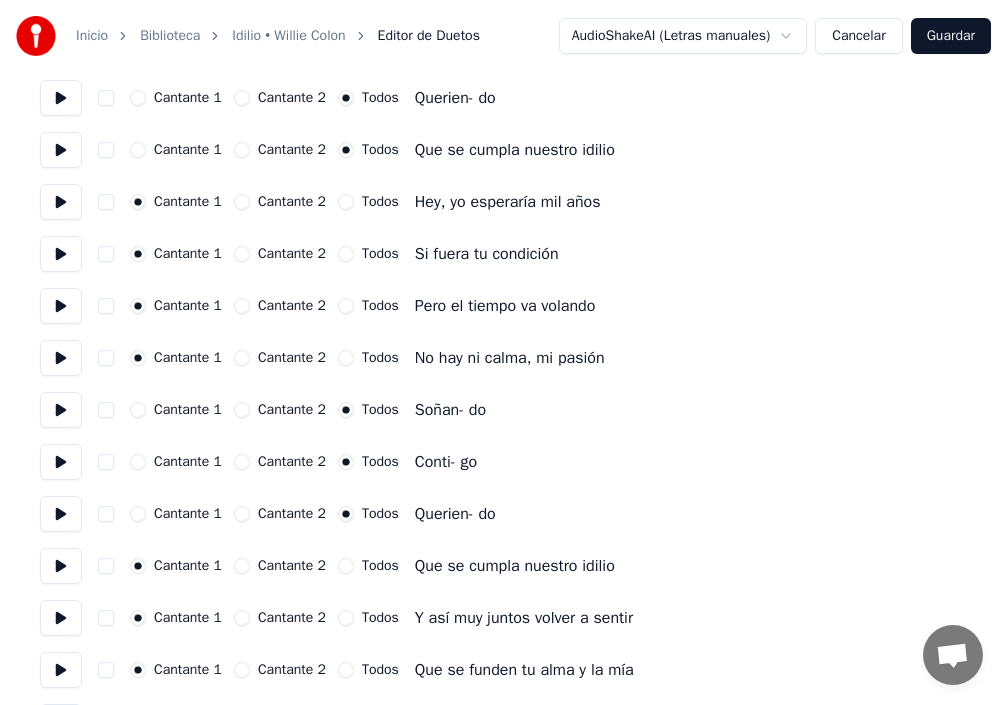 click on "Todos" at bounding box center (368, 566) 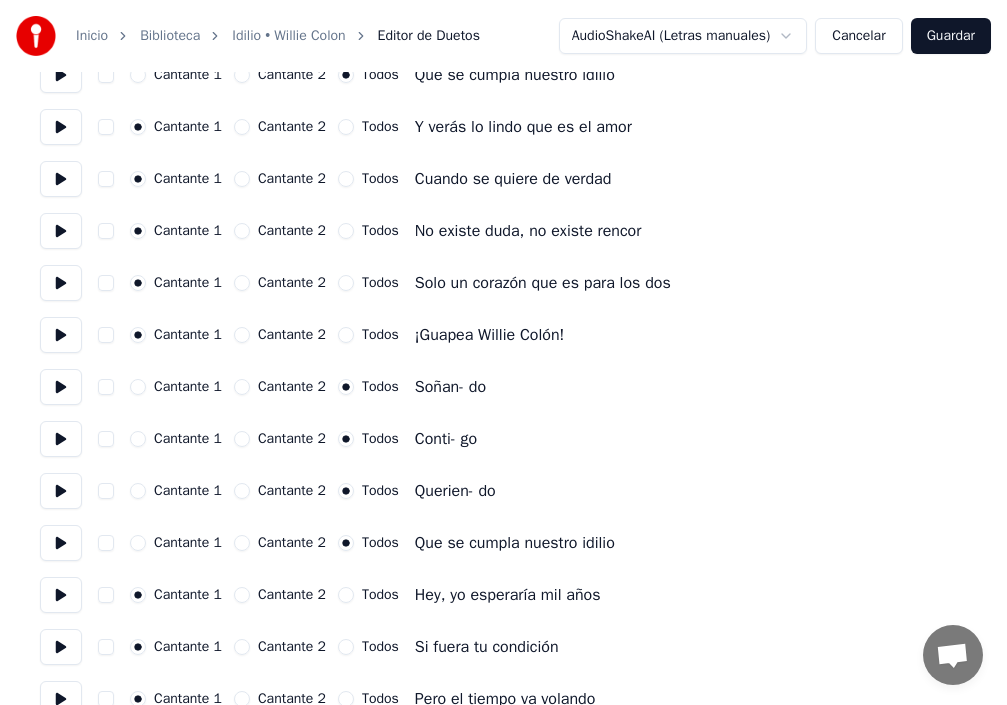 scroll, scrollTop: 1807, scrollLeft: 0, axis: vertical 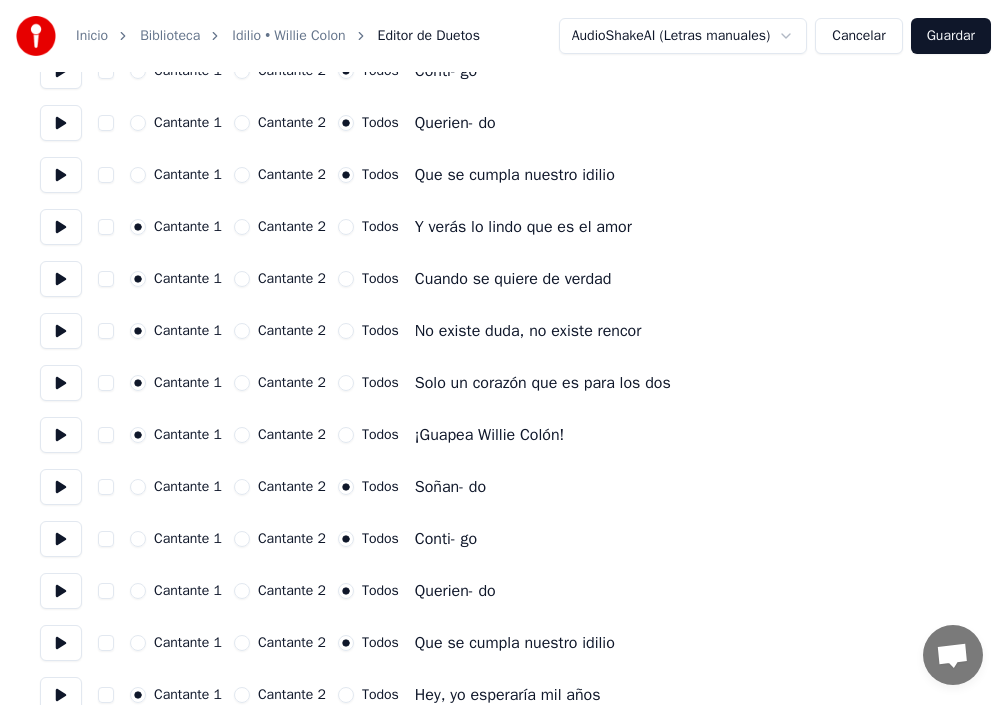 click 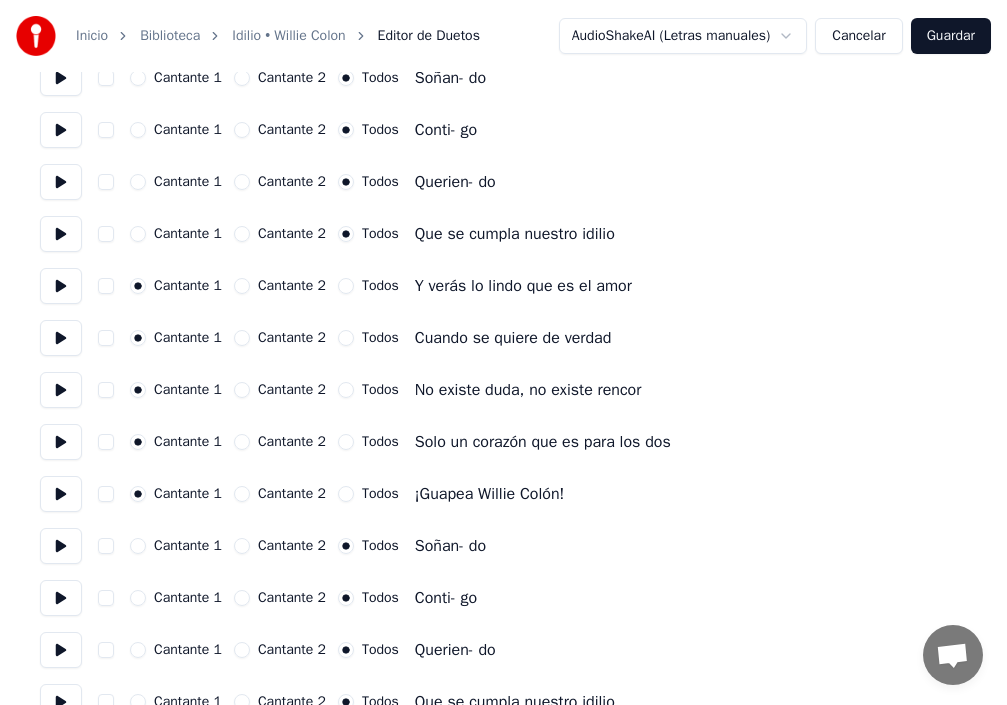 scroll, scrollTop: 1707, scrollLeft: 0, axis: vertical 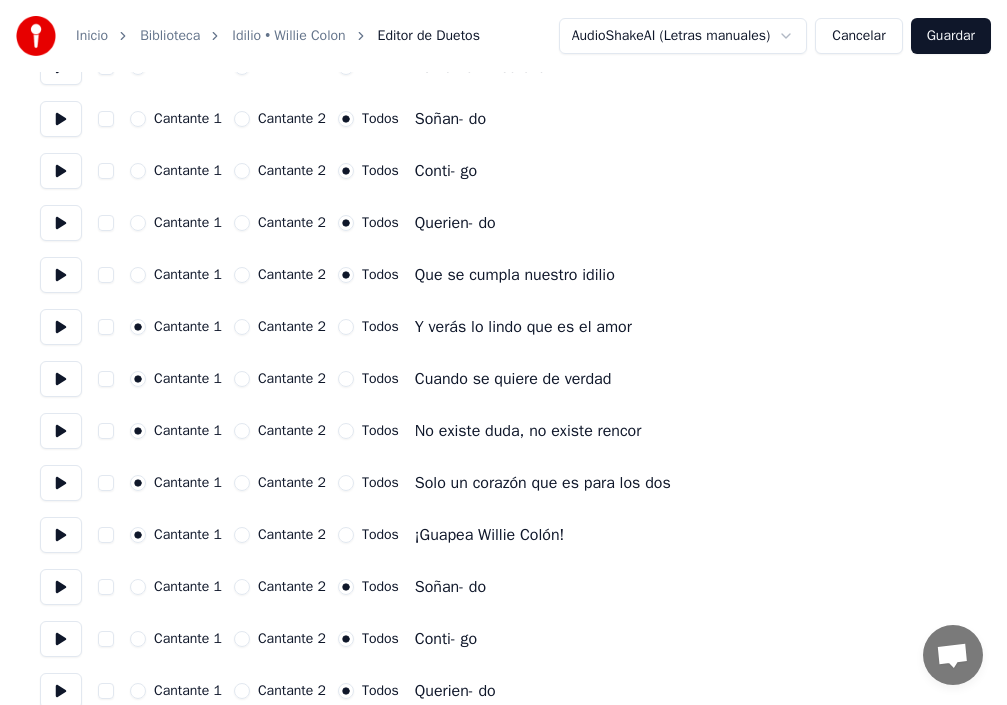 click on "Guardar" at bounding box center [951, 36] 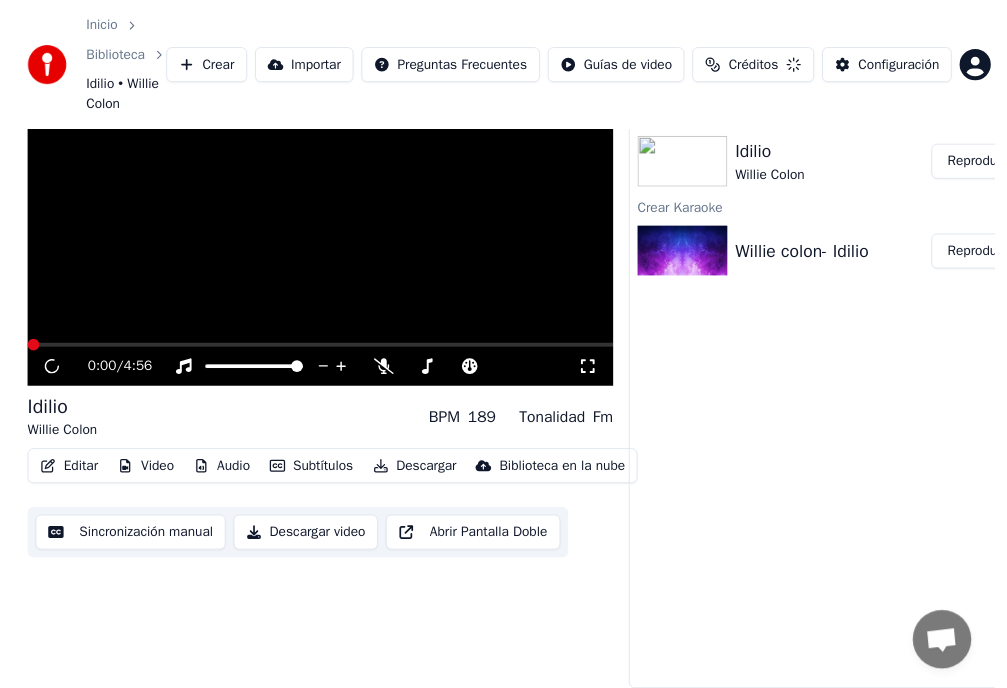 scroll, scrollTop: 91, scrollLeft: 0, axis: vertical 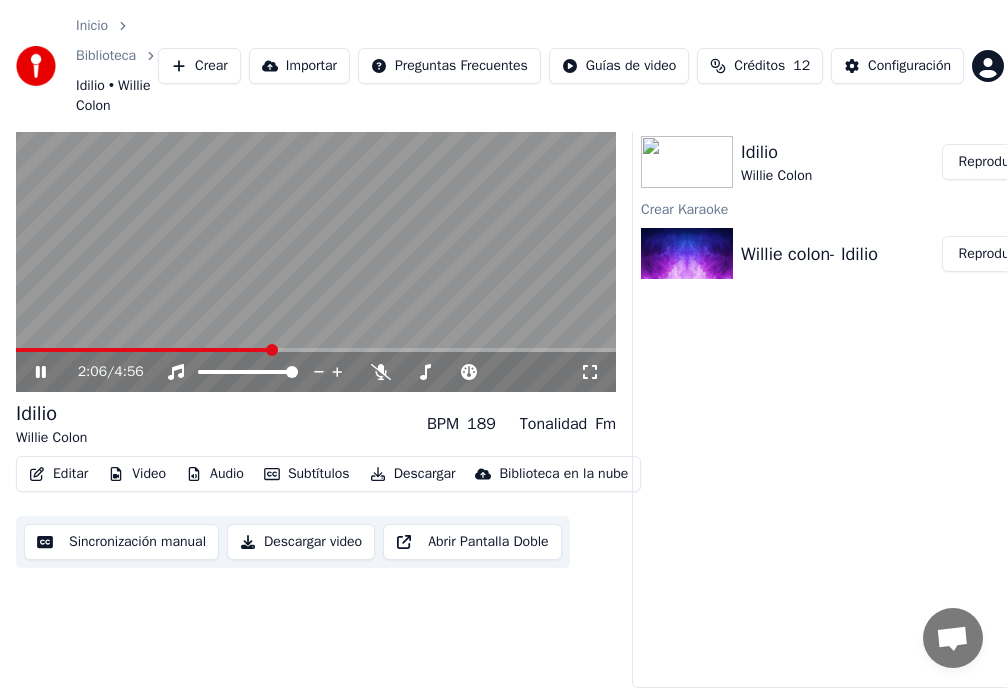 click at bounding box center [316, 350] 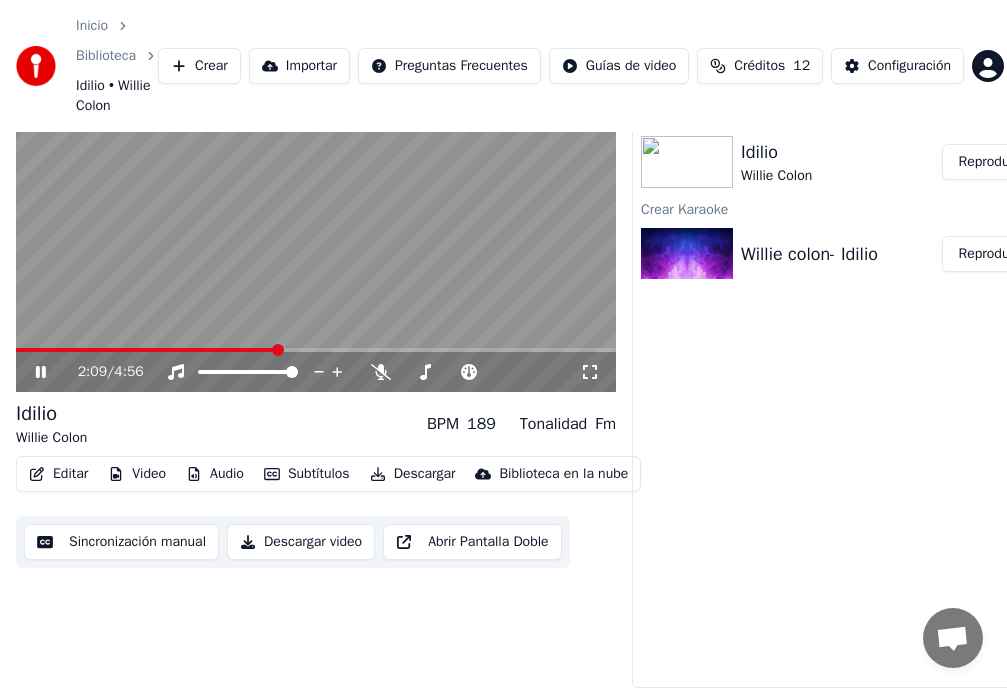 click on "2:09  /  4:56" at bounding box center [316, 372] 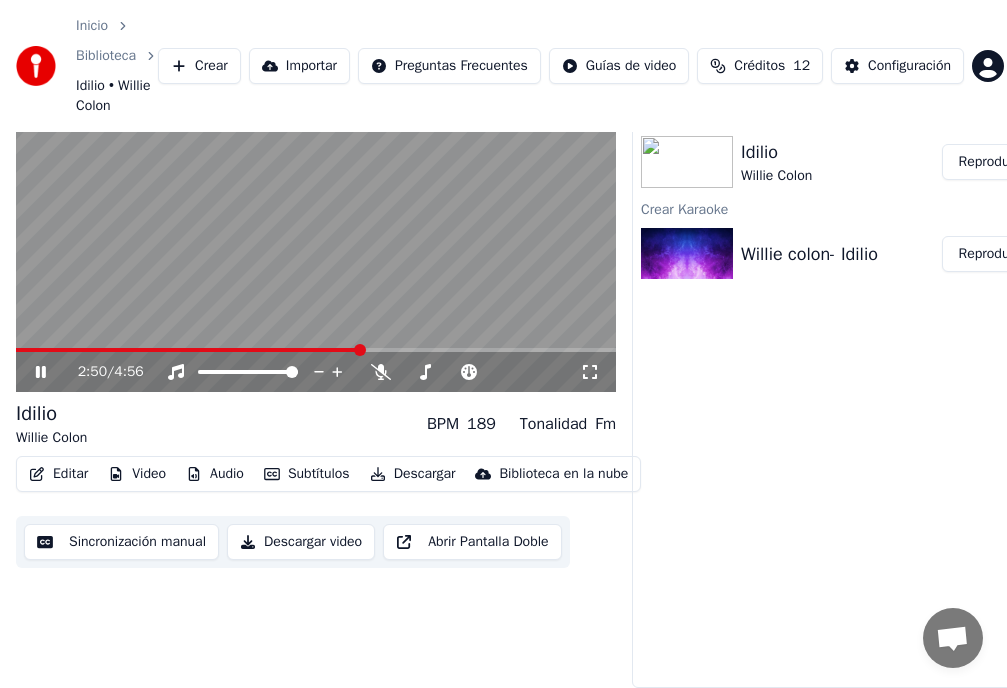 click 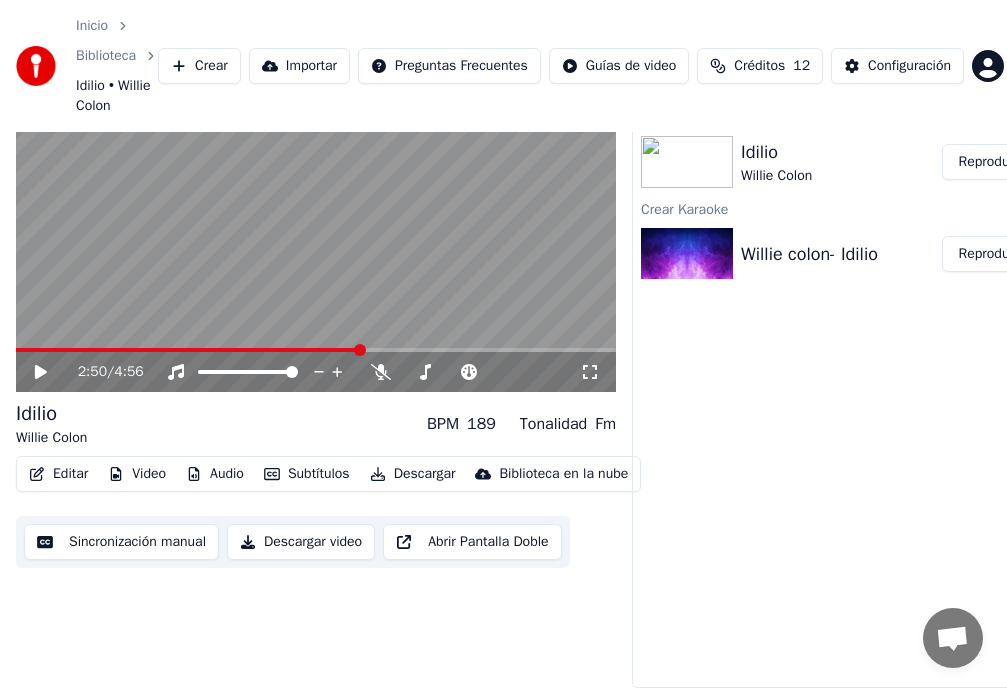 click on "Editar" at bounding box center (58, 474) 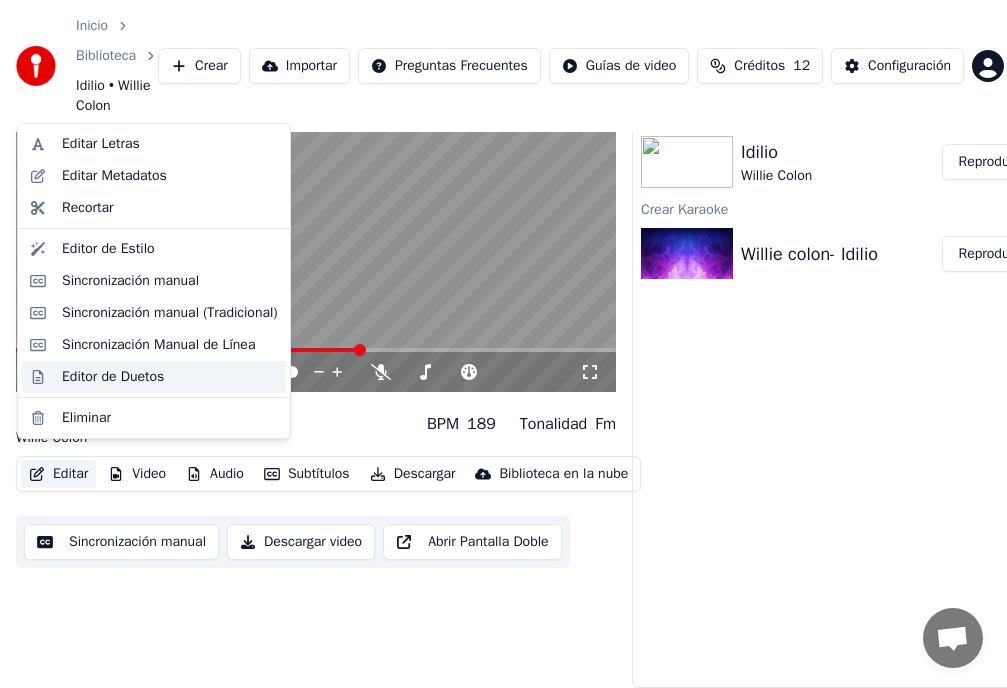 click on "Editor de Duetos" at bounding box center [113, 377] 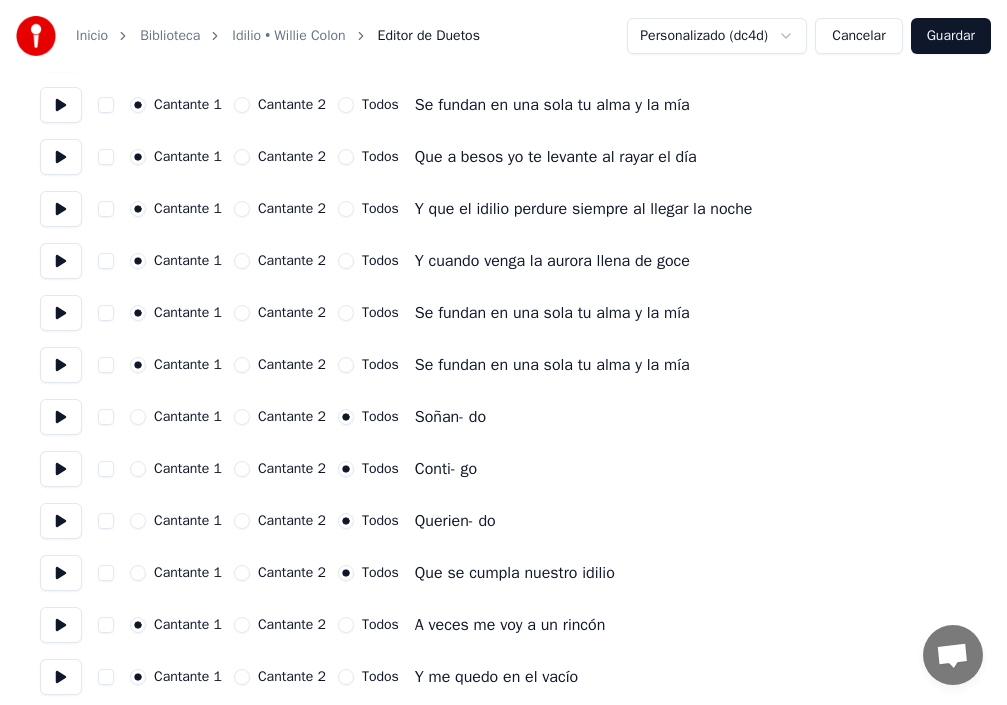 scroll, scrollTop: 1000, scrollLeft: 0, axis: vertical 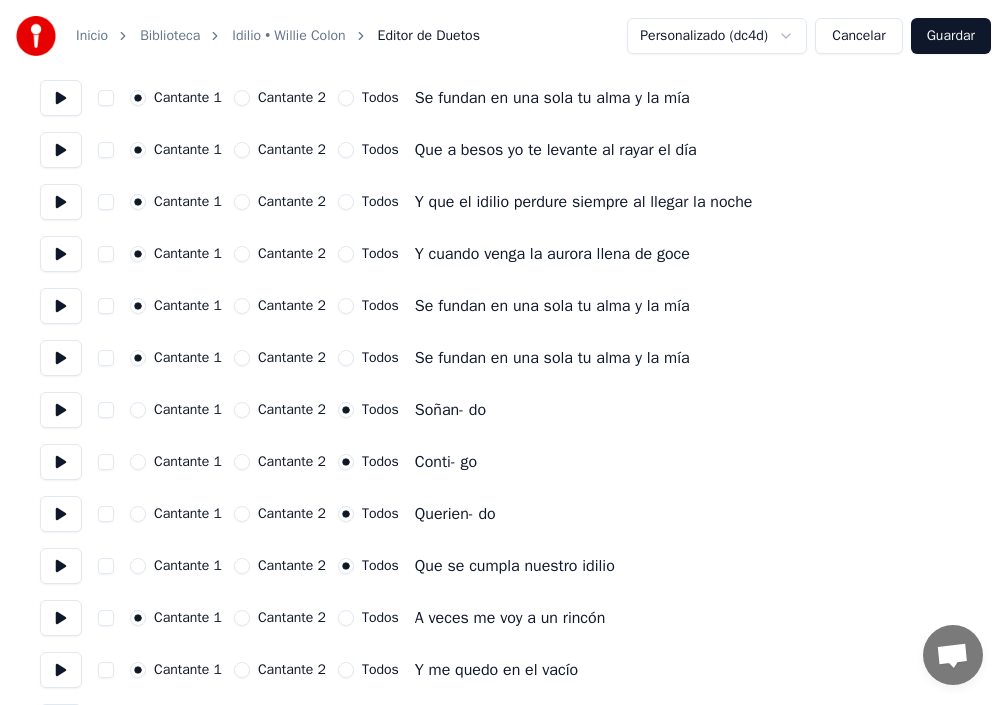 click on "Cantante 1" at bounding box center (138, 410) 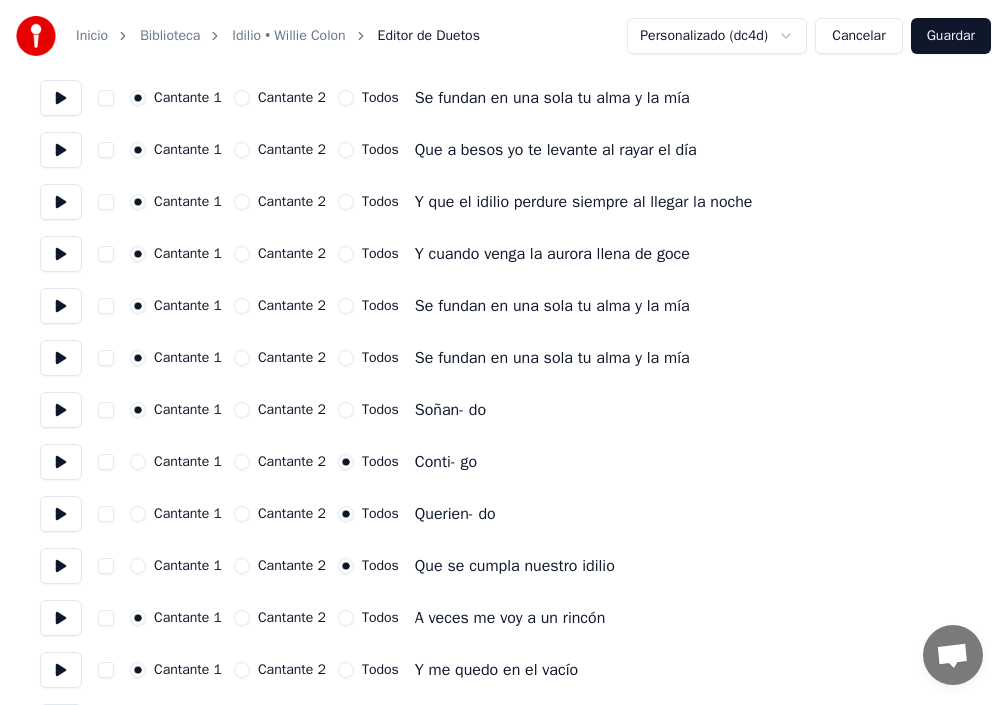 click on "Todos" at bounding box center (368, 410) 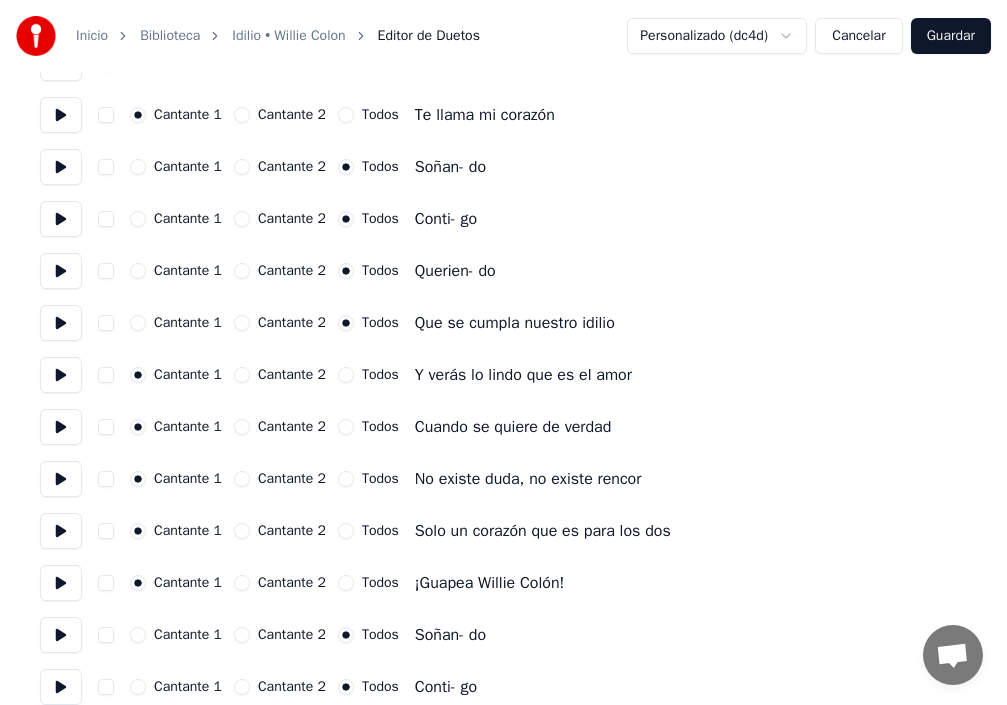 scroll, scrollTop: 1700, scrollLeft: 0, axis: vertical 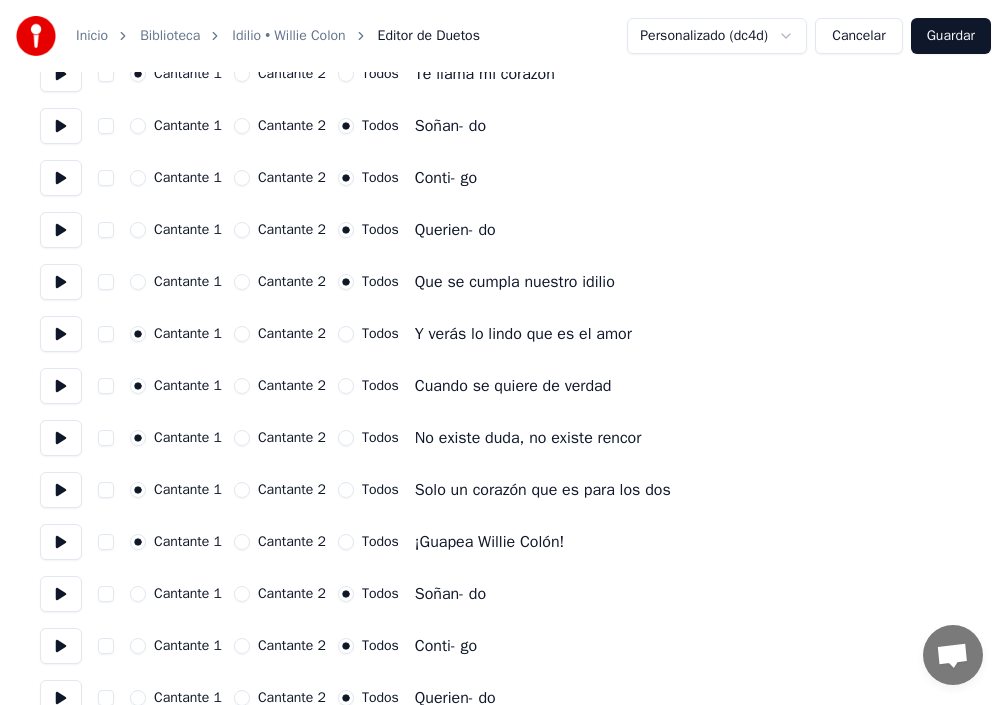 click 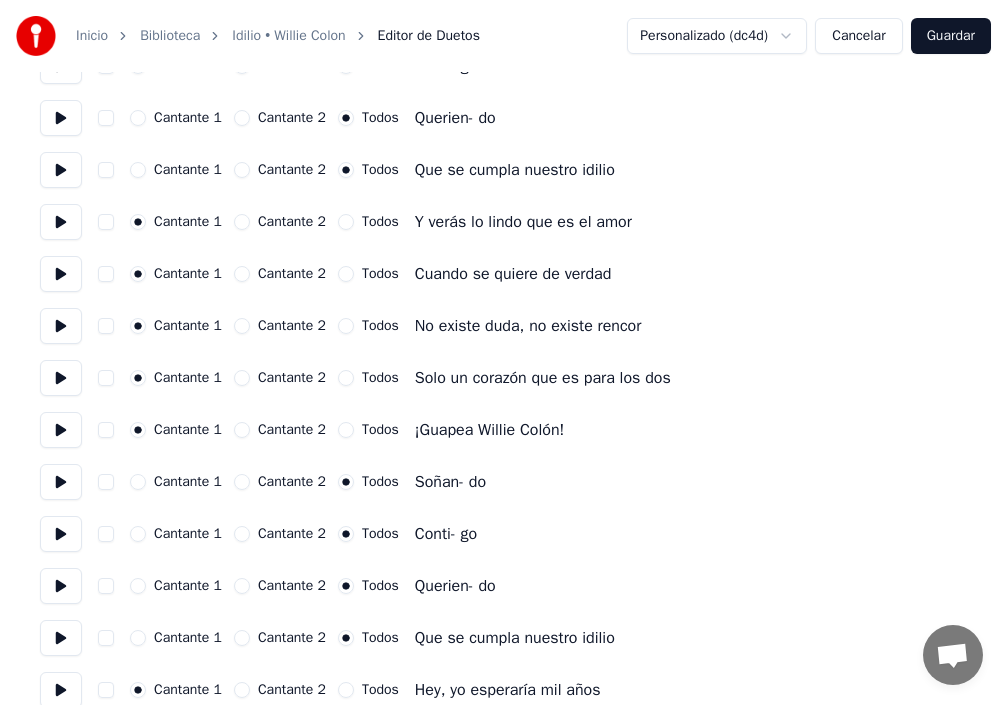 scroll, scrollTop: 1807, scrollLeft: 0, axis: vertical 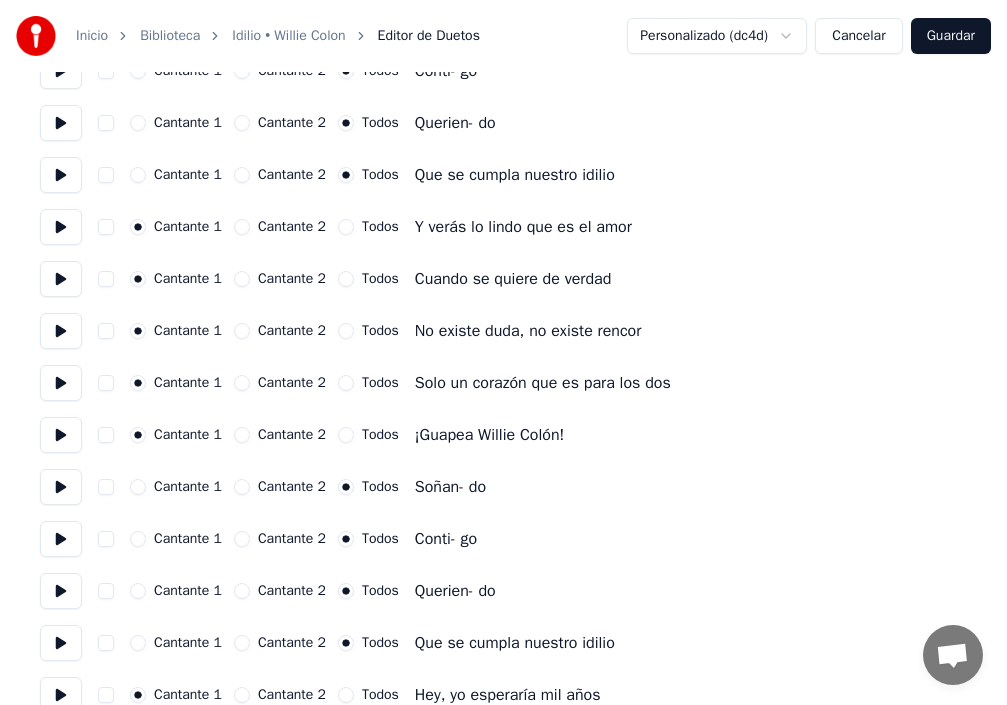 click on "Guardar" at bounding box center [951, 36] 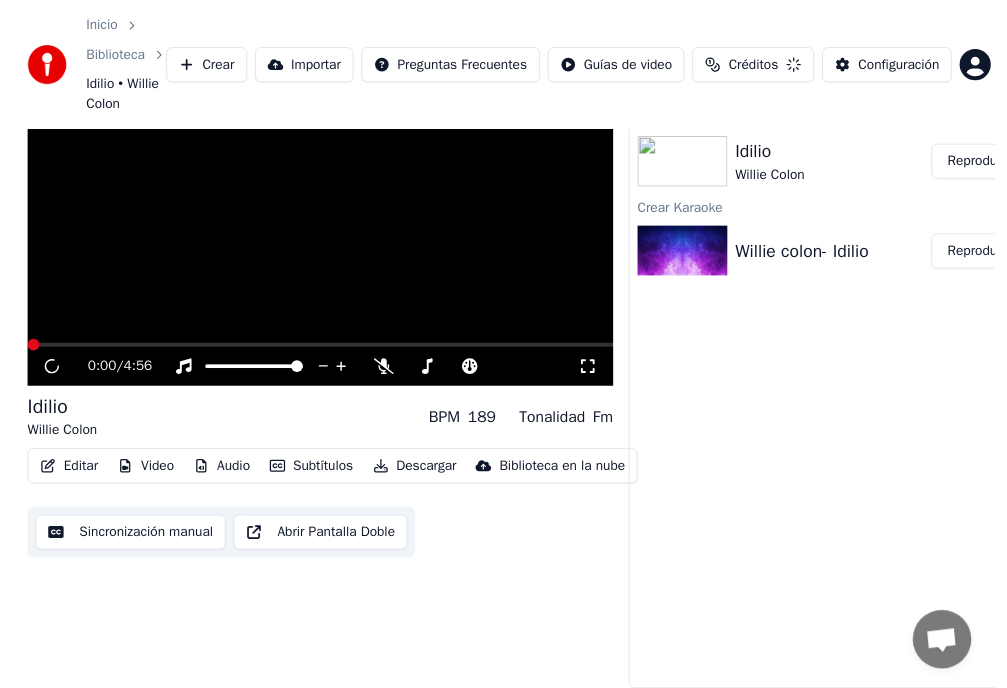 scroll, scrollTop: 91, scrollLeft: 0, axis: vertical 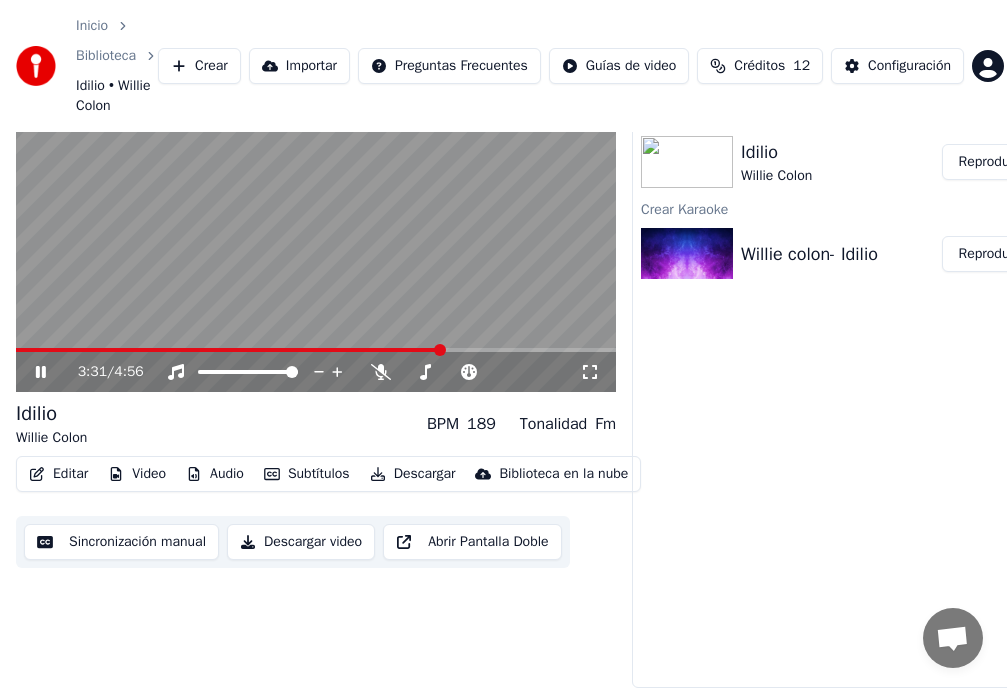 click at bounding box center (440, 350) 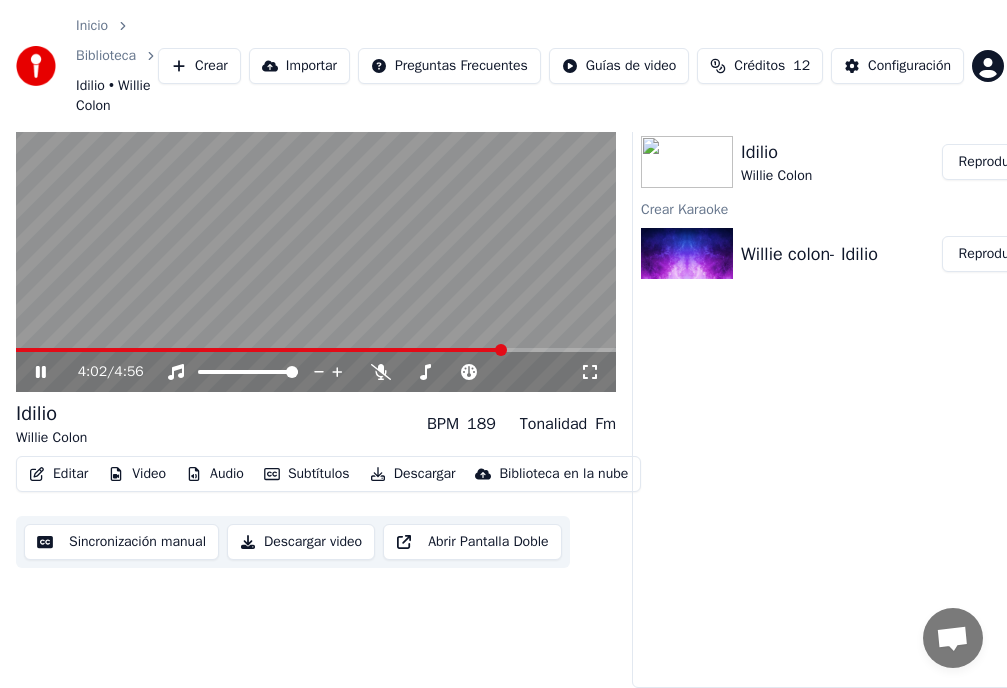 click at bounding box center [501, 350] 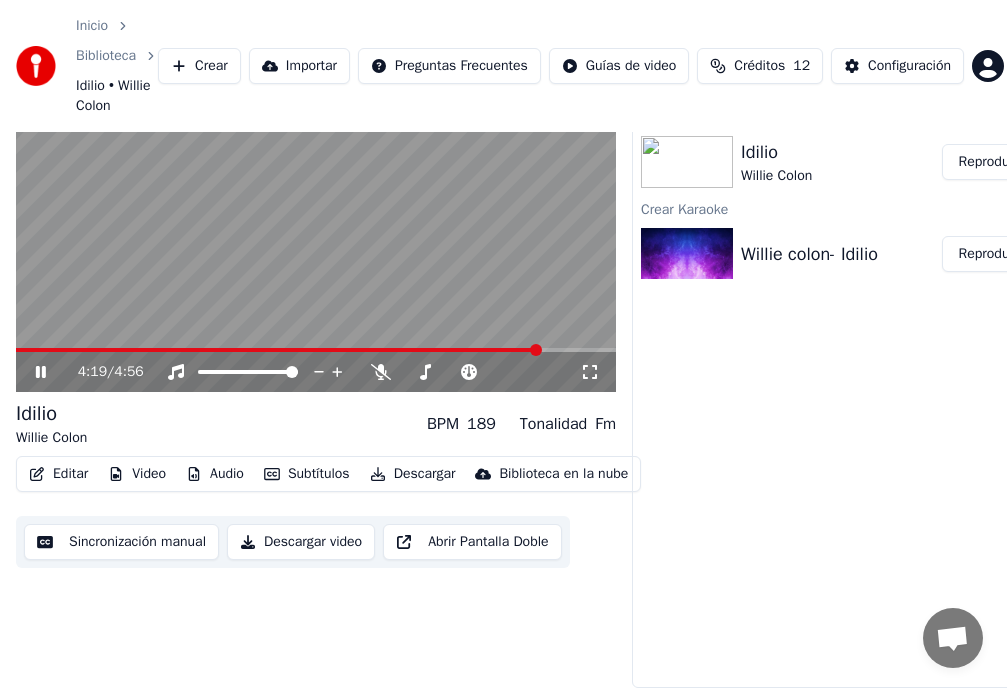 click 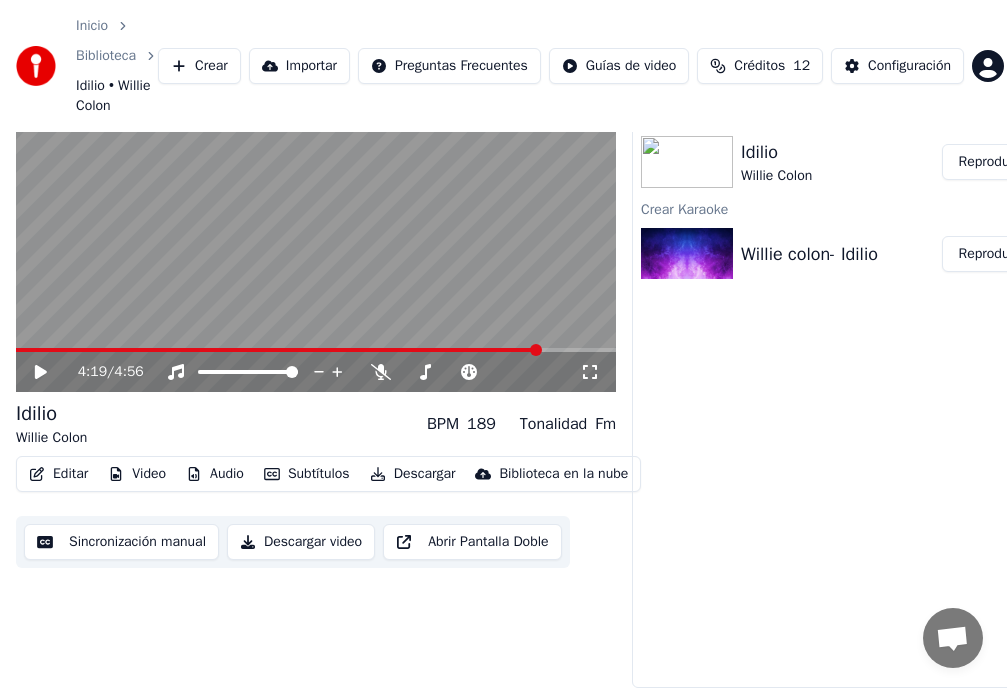 click on "Audio" at bounding box center [215, 474] 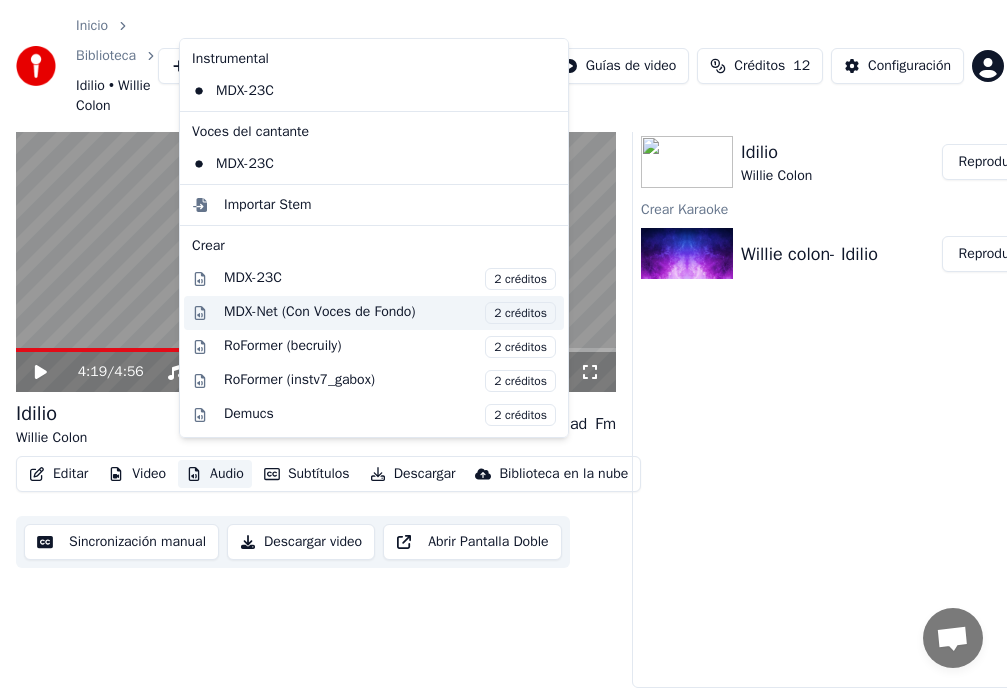 click on "MDX-Net (Con Voces de Fondo) 2 créditos" at bounding box center (390, 313) 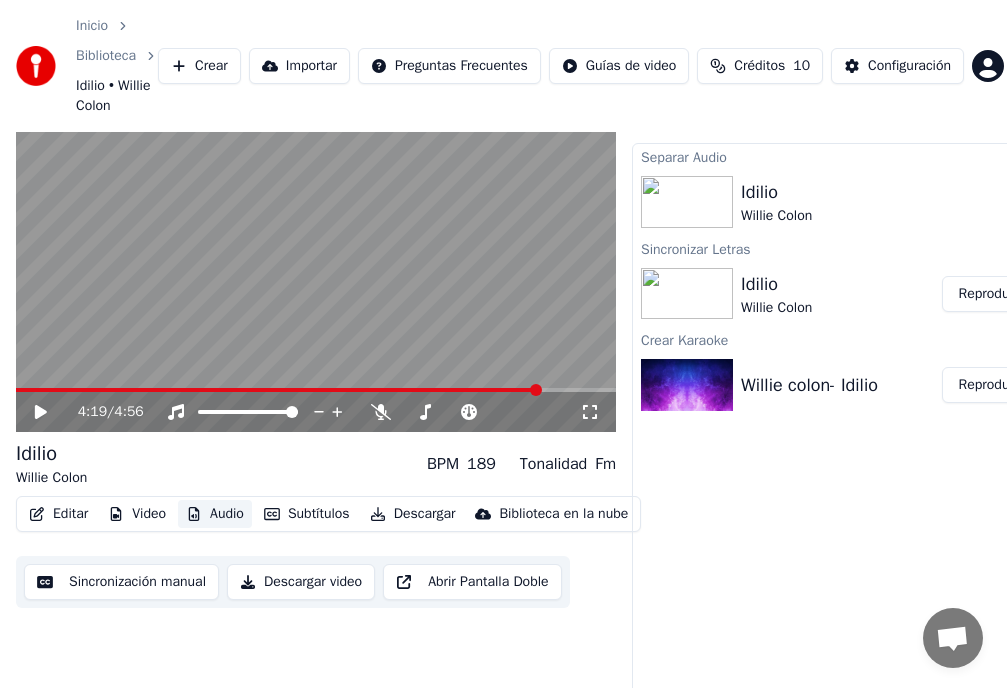 scroll, scrollTop: 0, scrollLeft: 0, axis: both 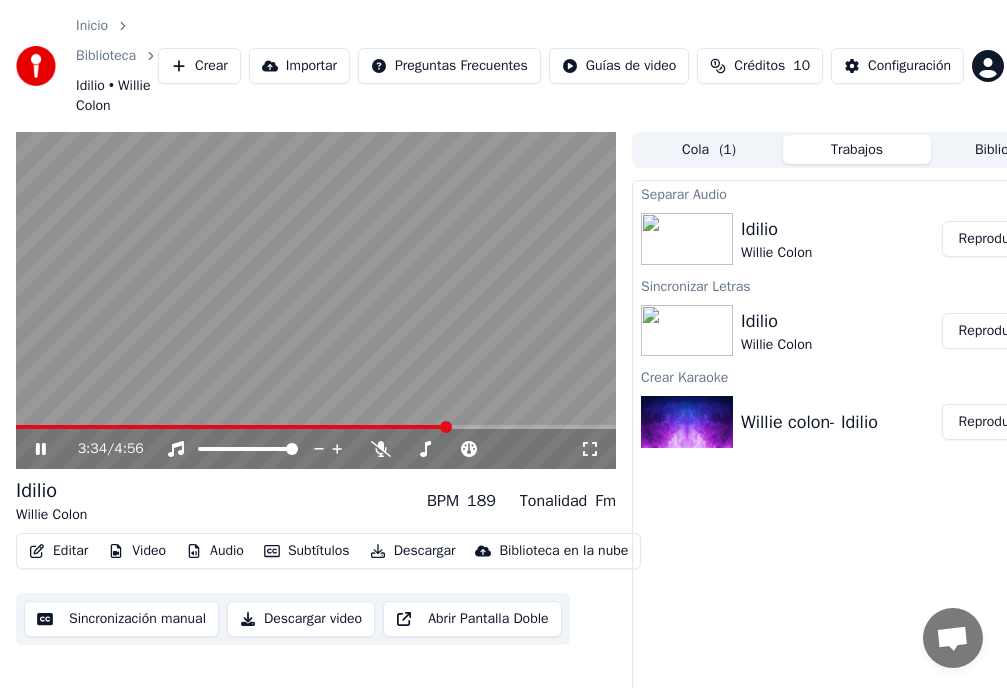 click at bounding box center (446, 427) 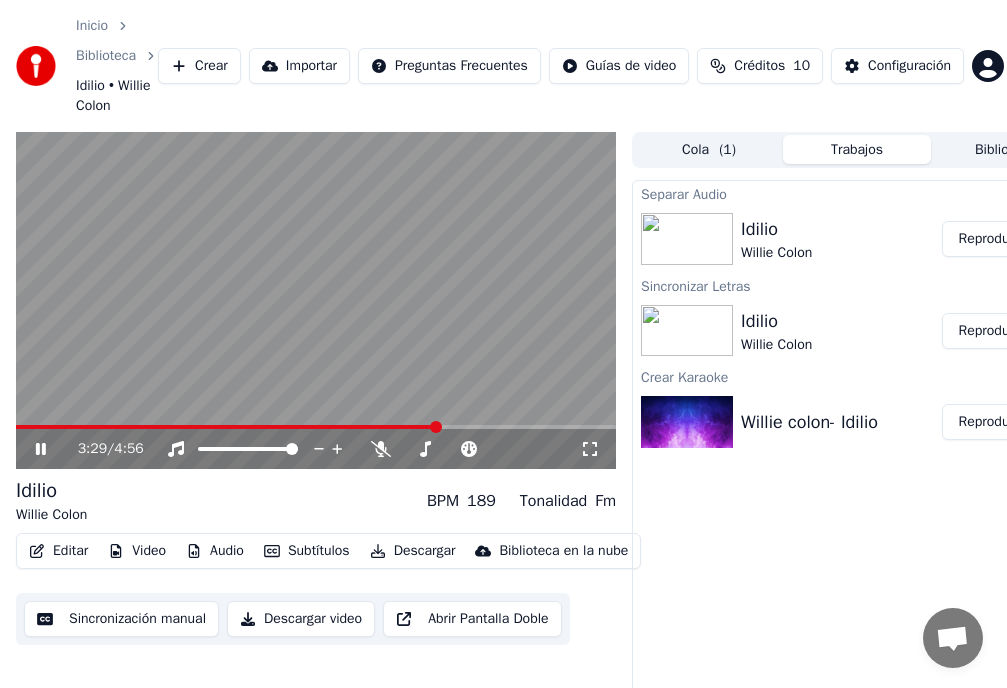 click on "Reproducir" at bounding box center (991, 239) 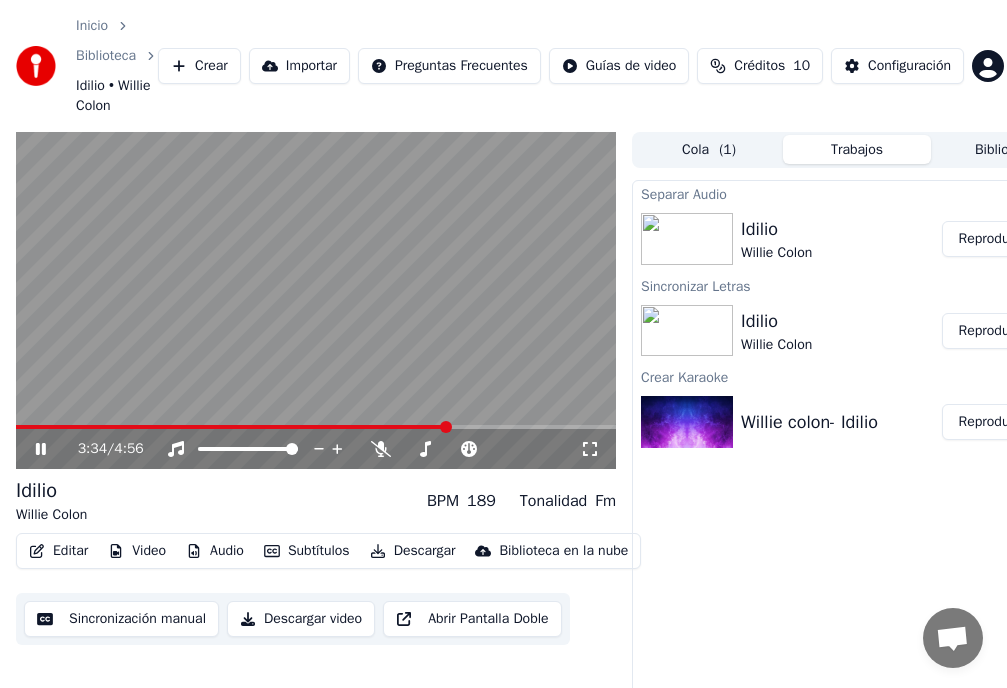 click at bounding box center (446, 427) 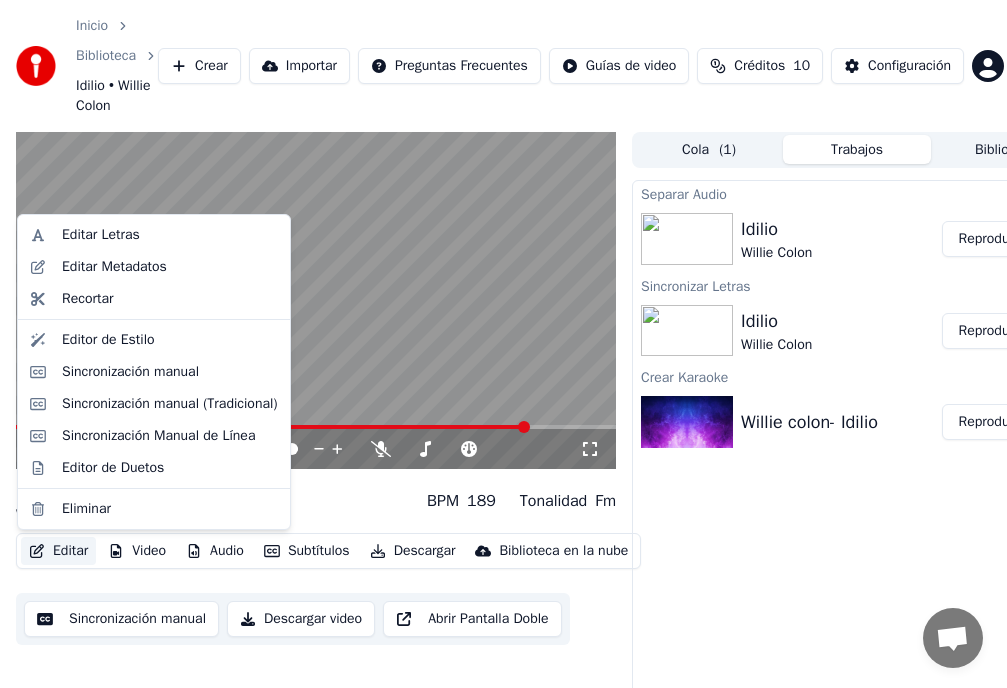 click on "Editar" at bounding box center (58, 551) 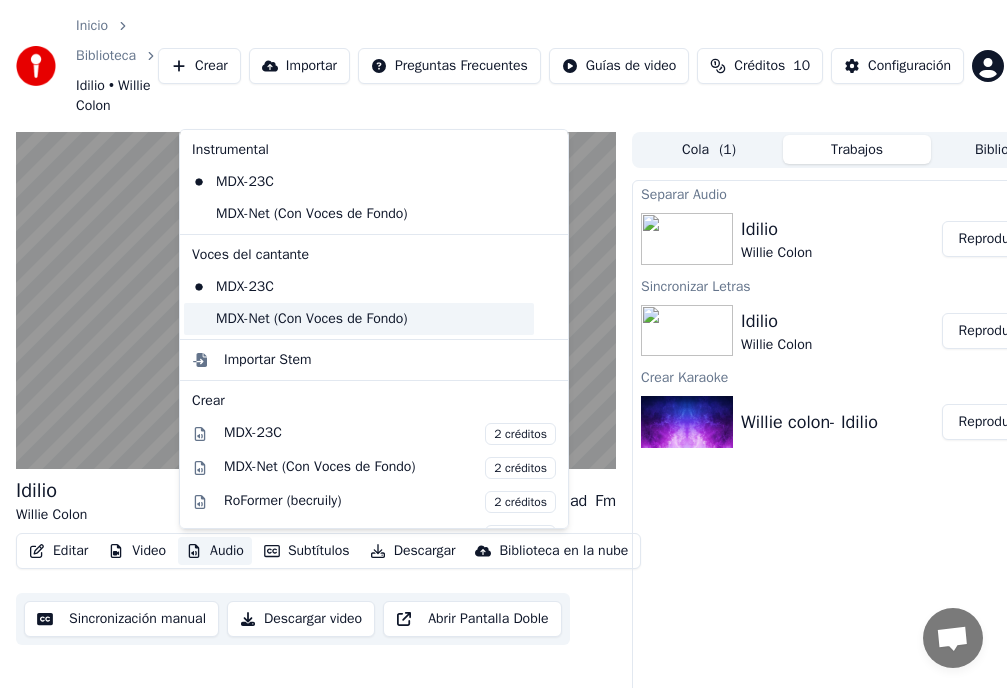 click on "MDX-Net (Con Voces de Fondo)" at bounding box center (359, 319) 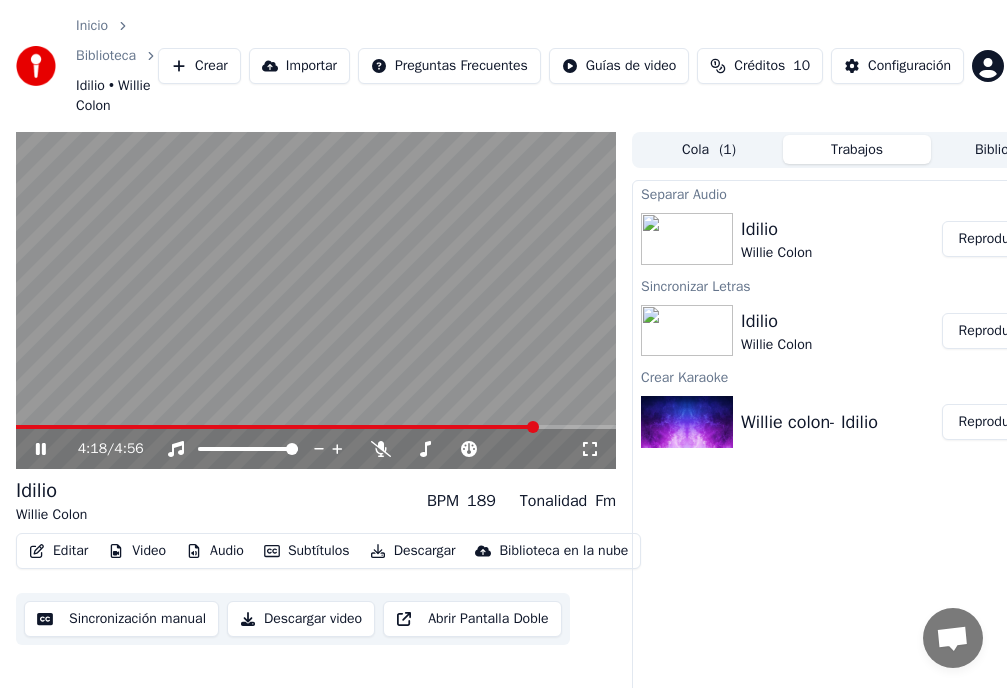 click at bounding box center [533, 427] 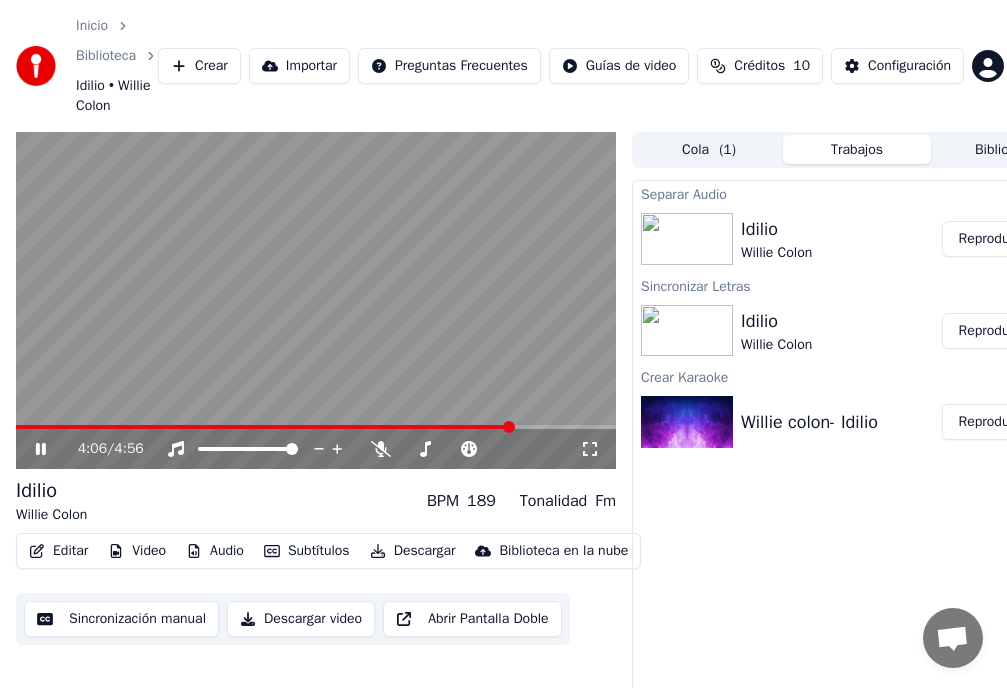 click at bounding box center (509, 427) 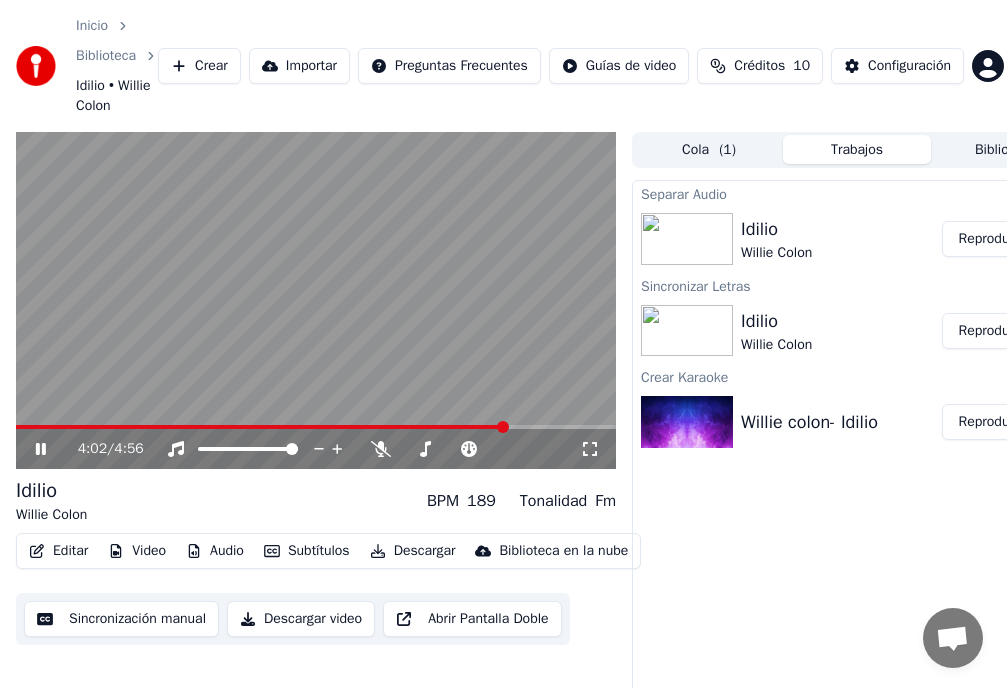 click 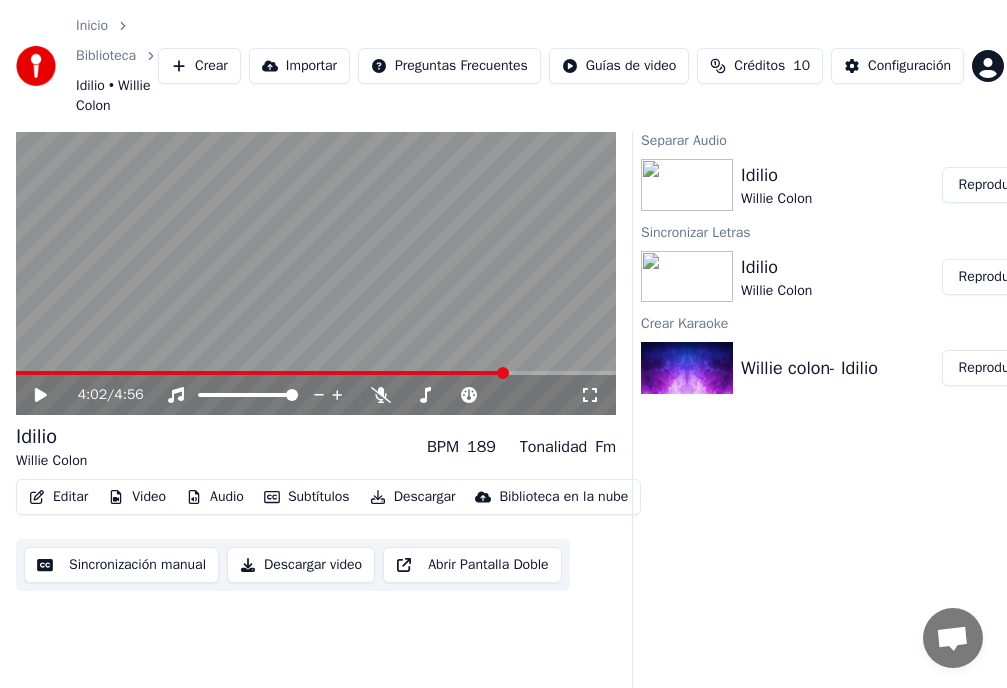 scroll, scrollTop: 91, scrollLeft: 0, axis: vertical 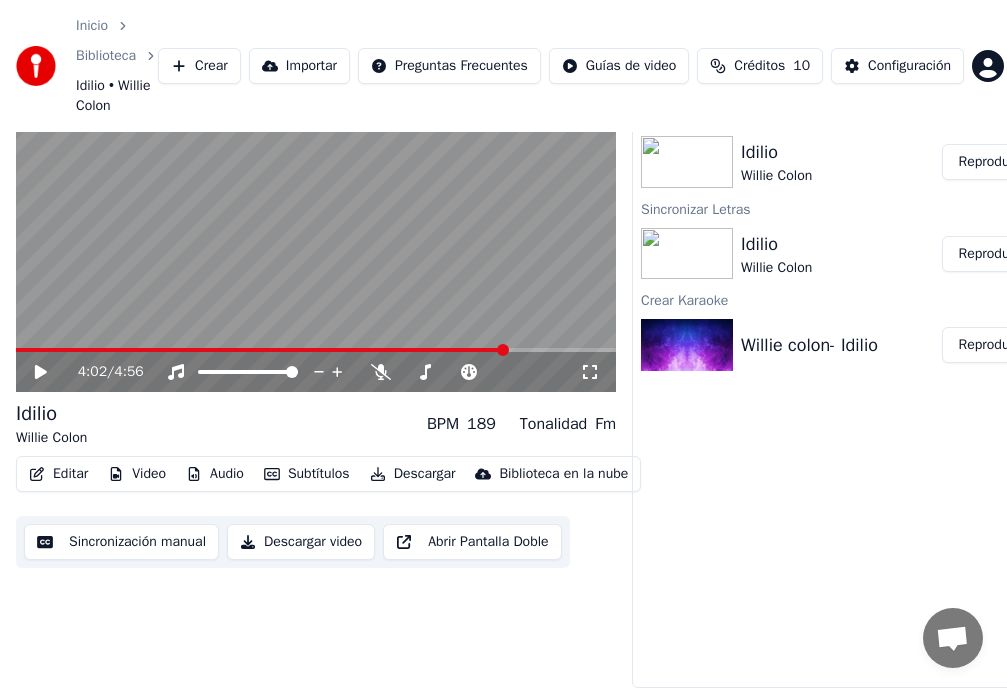 click on "Subtítulos" at bounding box center (307, 474) 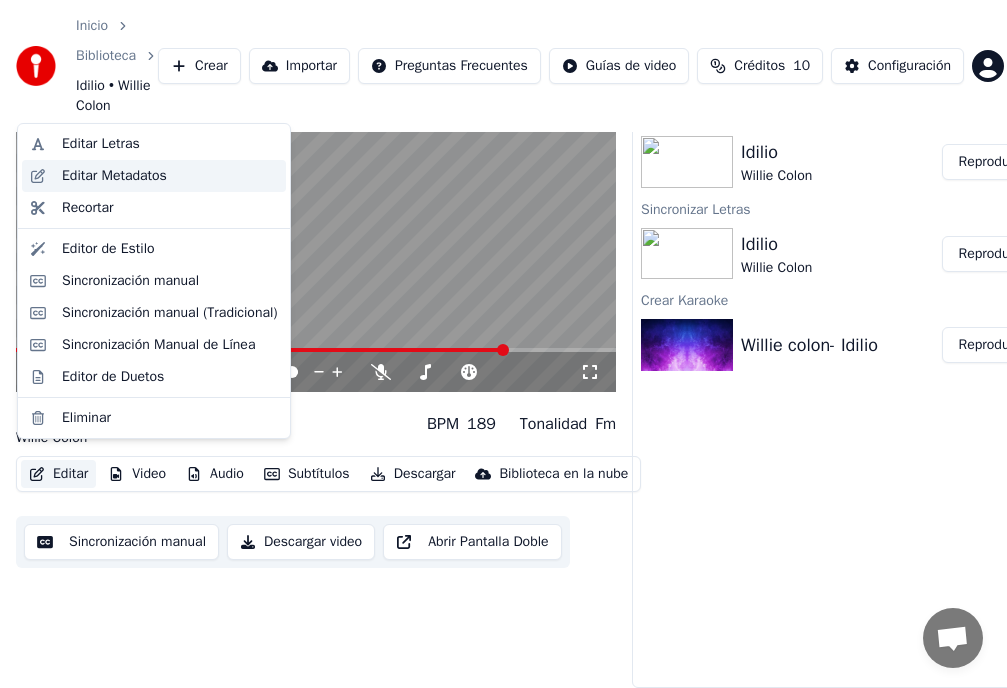 click on "Editar Metadatos" at bounding box center [114, 176] 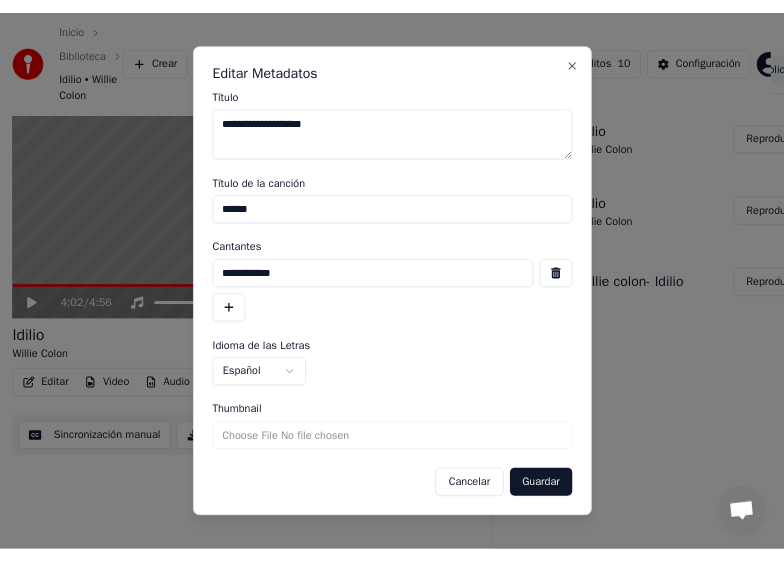 scroll, scrollTop: 74, scrollLeft: 0, axis: vertical 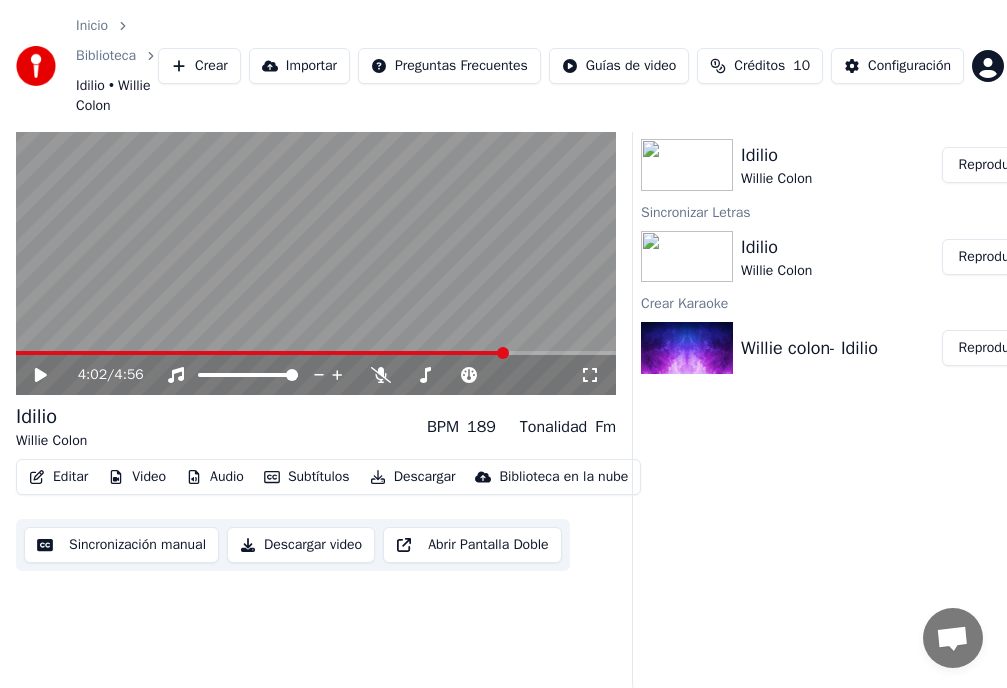 click on "Audio" at bounding box center (215, 477) 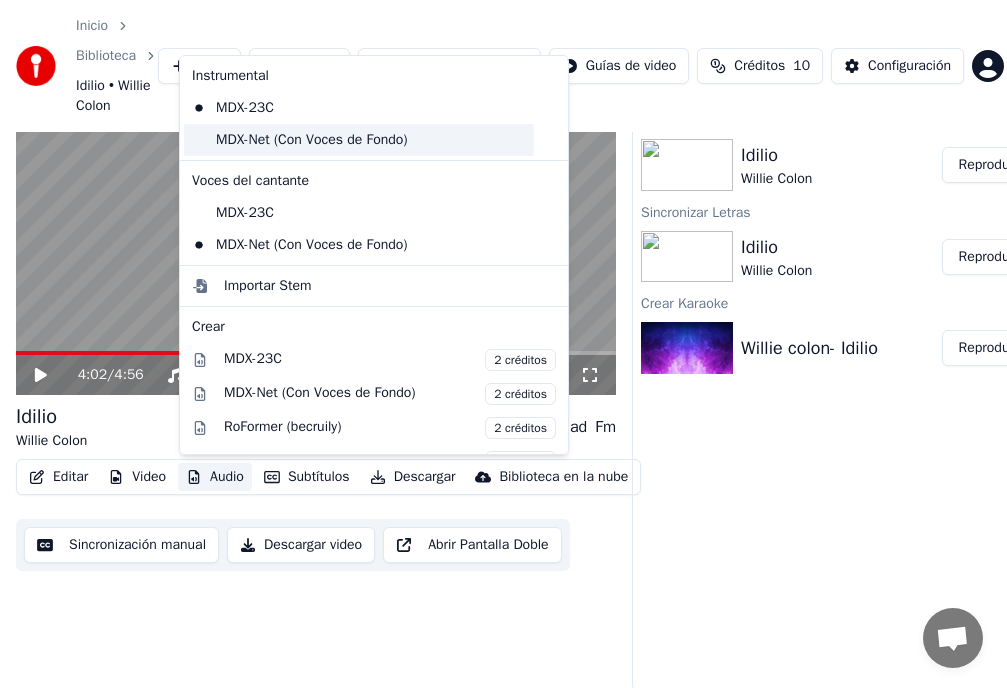 click on "MDX-Net (Con Voces de Fondo)" at bounding box center [359, 140] 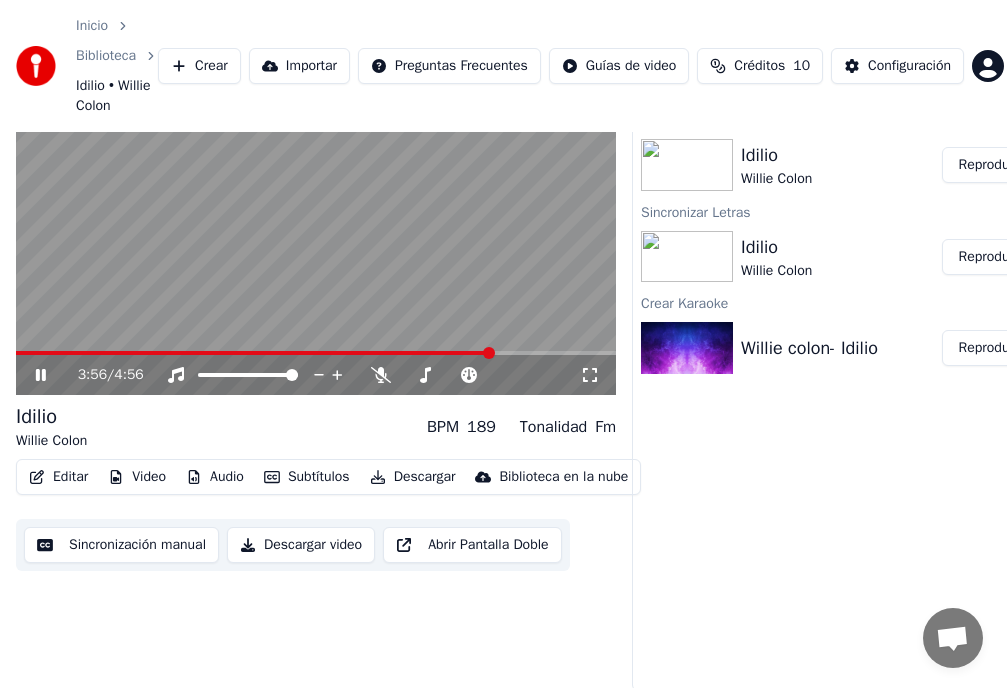 click at bounding box center (489, 353) 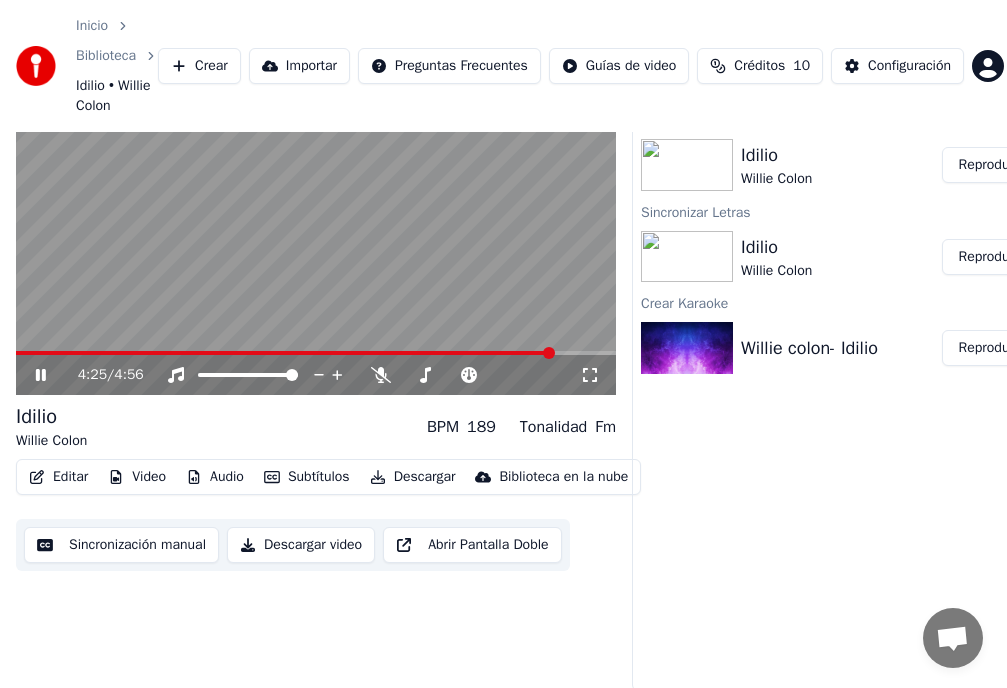 click at bounding box center (316, 227) 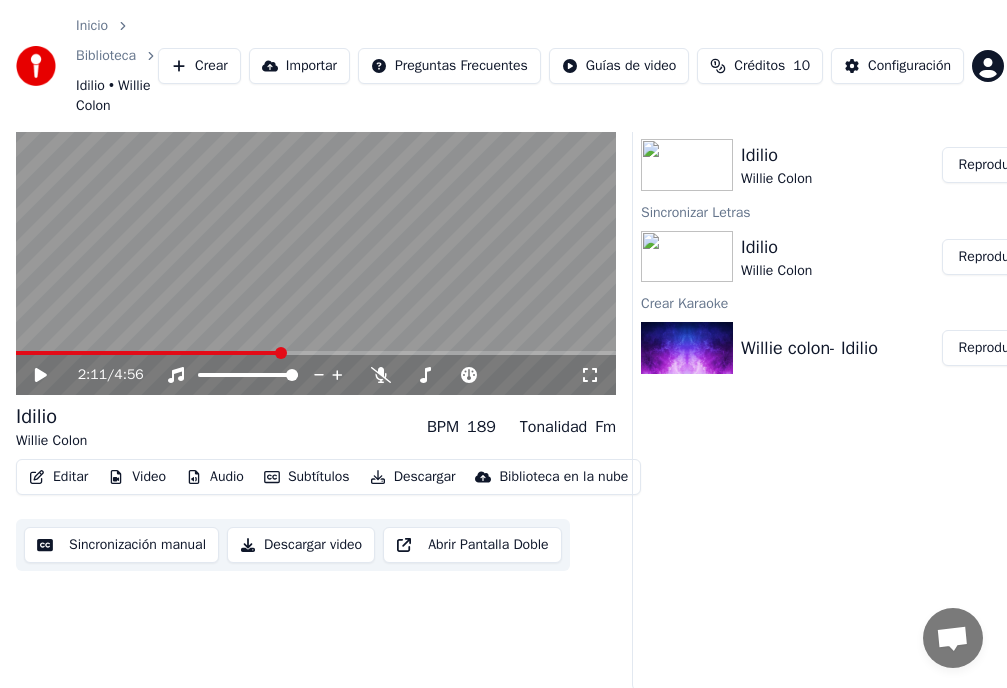 click at bounding box center [281, 353] 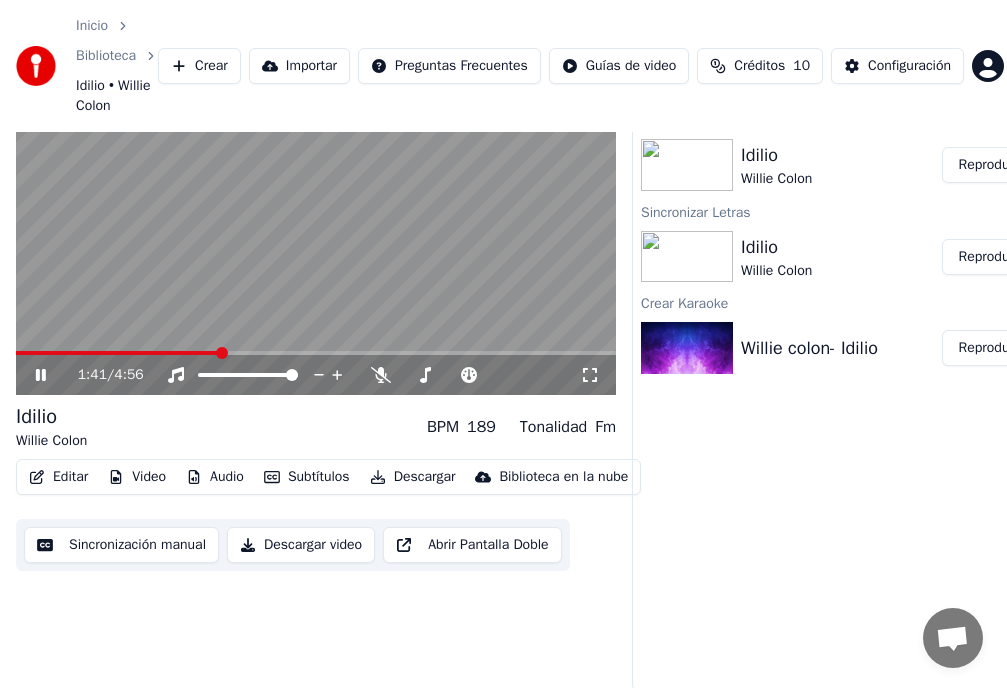 click at bounding box center [222, 353] 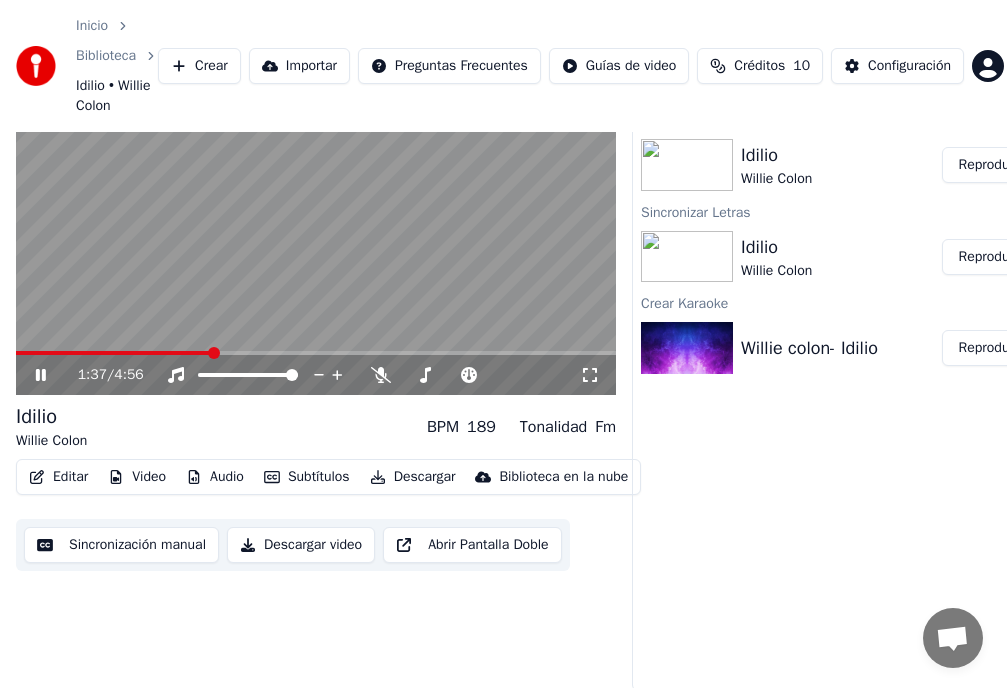 click at bounding box center (214, 353) 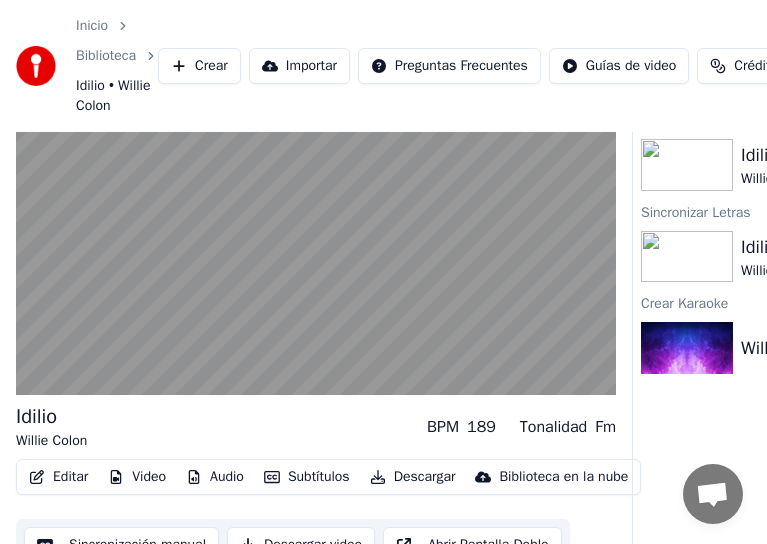 drag, startPoint x: 279, startPoint y: 0, endPoint x: 368, endPoint y: -6, distance: 89.20202 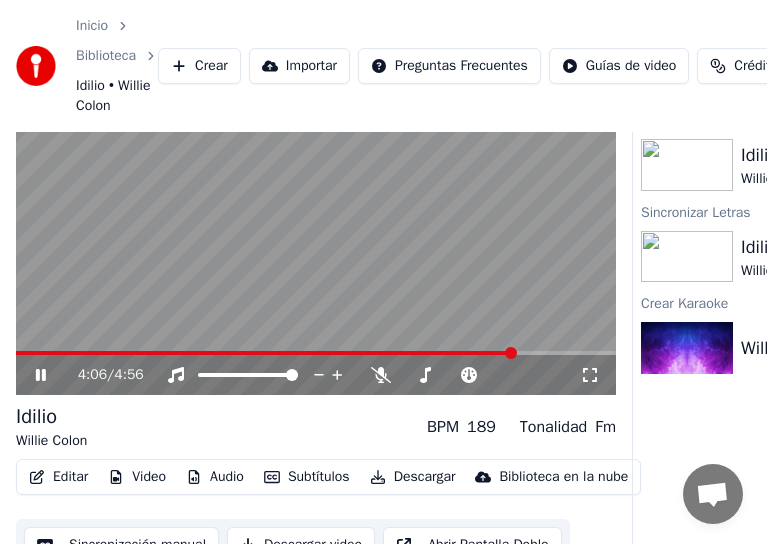 click on "4:06  /  4:56" at bounding box center [316, 375] 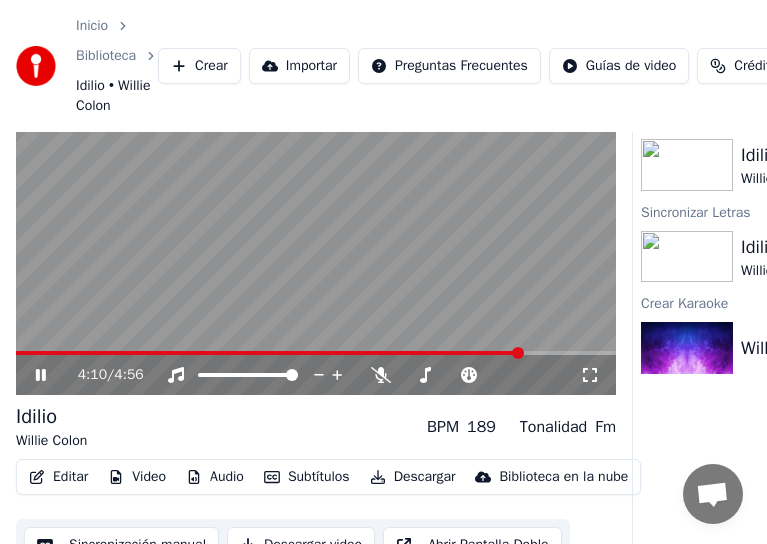 click 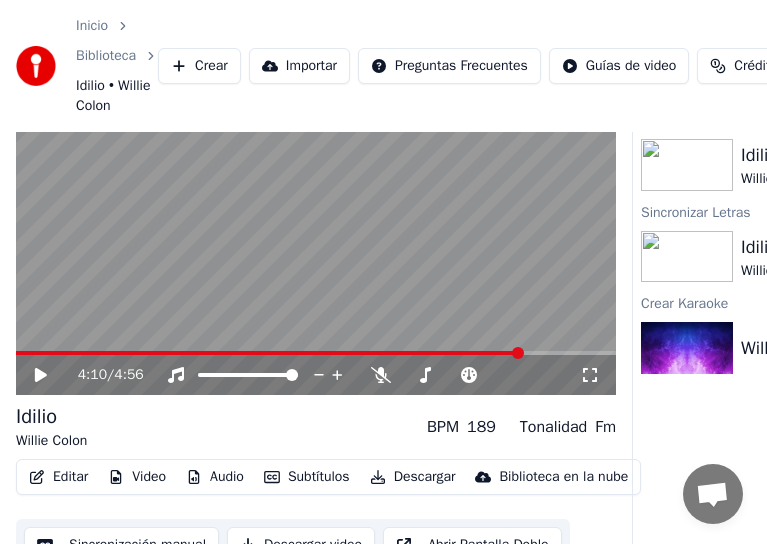 click on "Video" at bounding box center [137, 477] 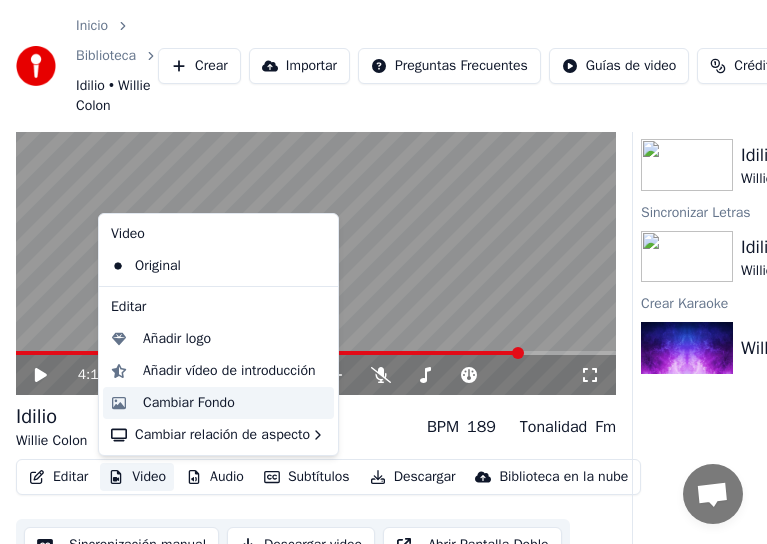 click on "Cambiar Fondo" at bounding box center (189, 403) 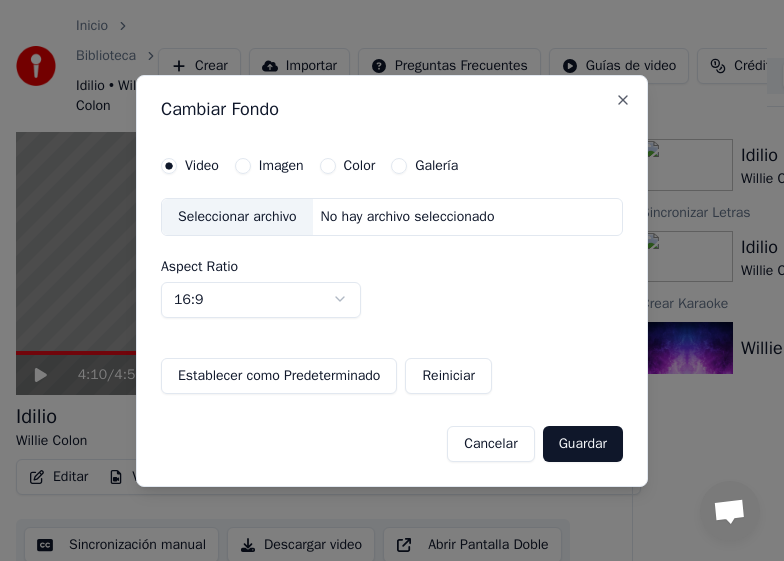 click on "Imagen" at bounding box center (243, 166) 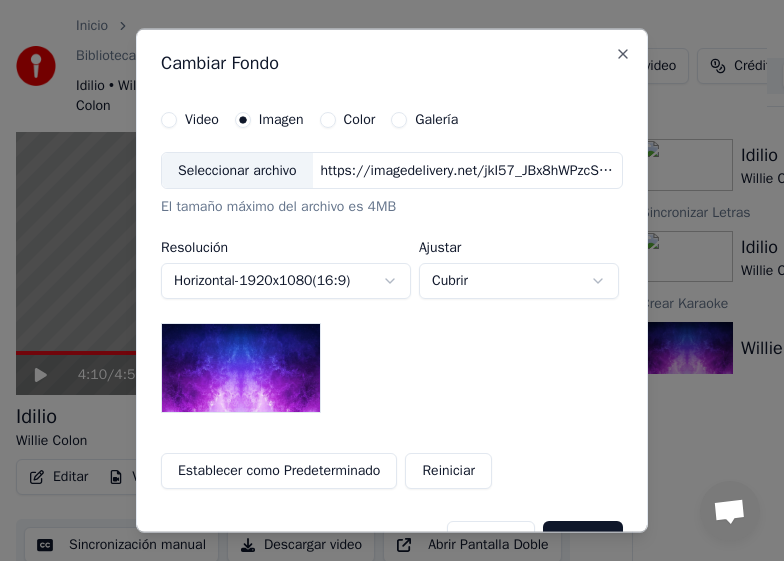 click on "Seleccionar archivo" at bounding box center [237, 170] 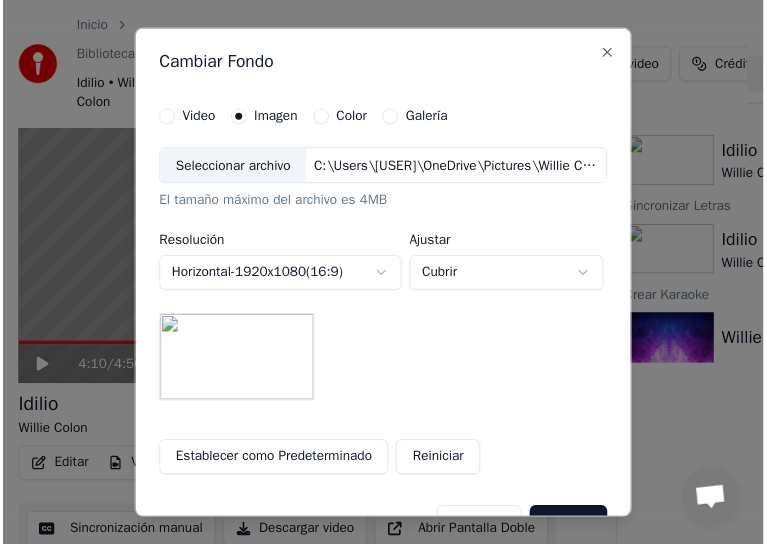 scroll, scrollTop: 49, scrollLeft: 0, axis: vertical 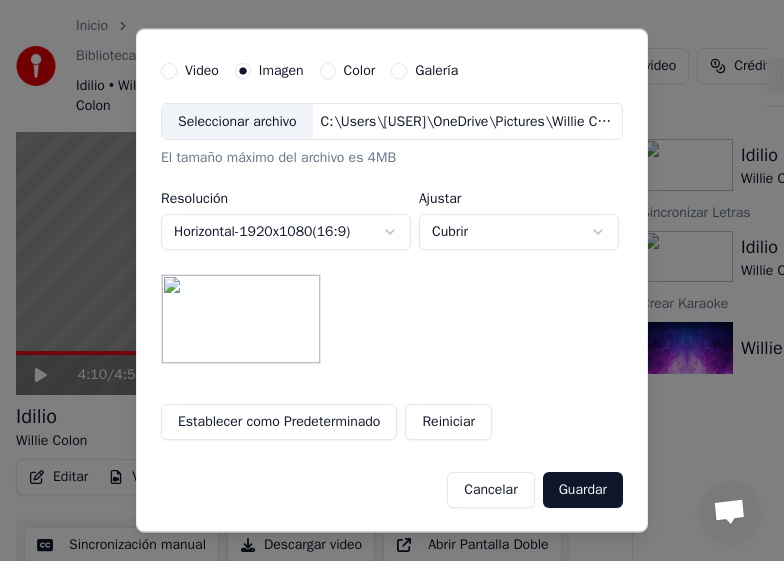 click on "Guardar" at bounding box center (583, 490) 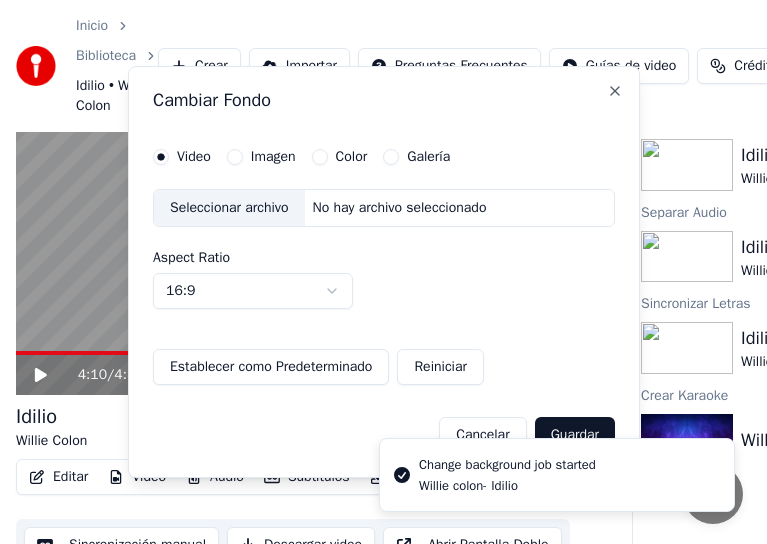 scroll, scrollTop: 0, scrollLeft: 0, axis: both 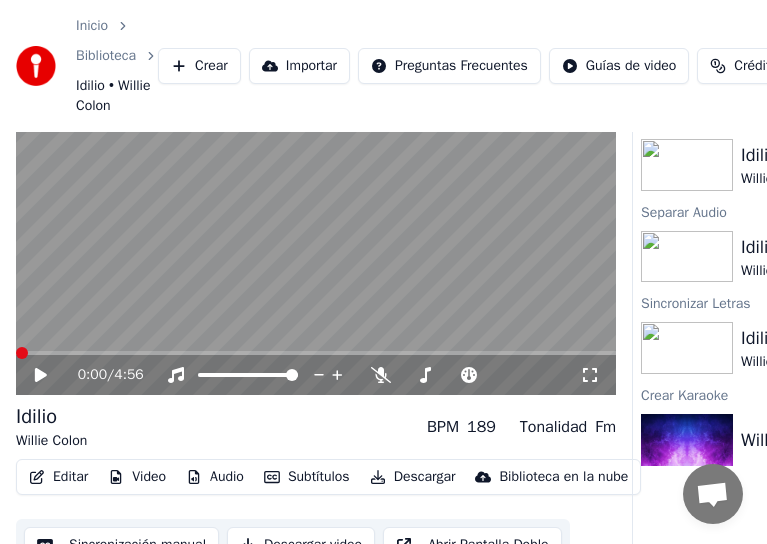click at bounding box center (22, 353) 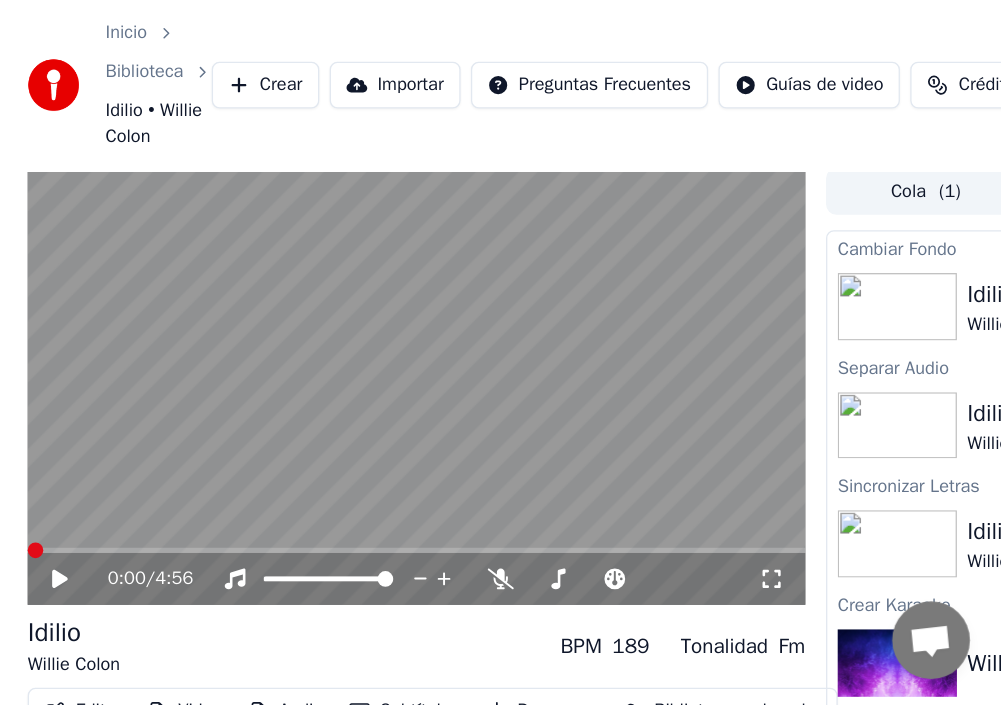 scroll, scrollTop: 0, scrollLeft: 0, axis: both 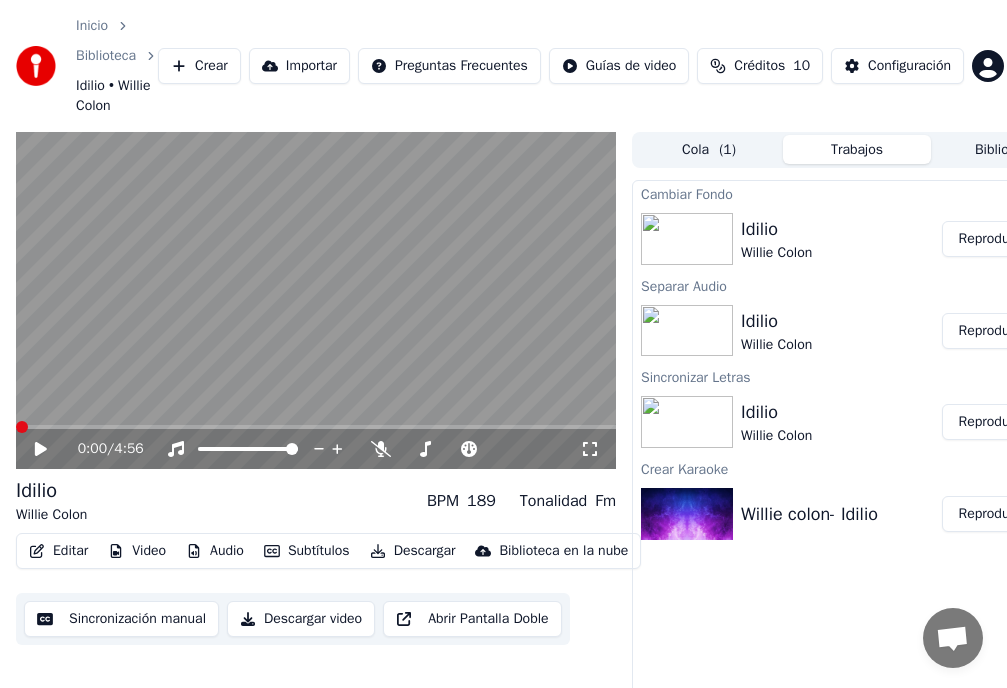 click on "Reproducir" at bounding box center (991, 239) 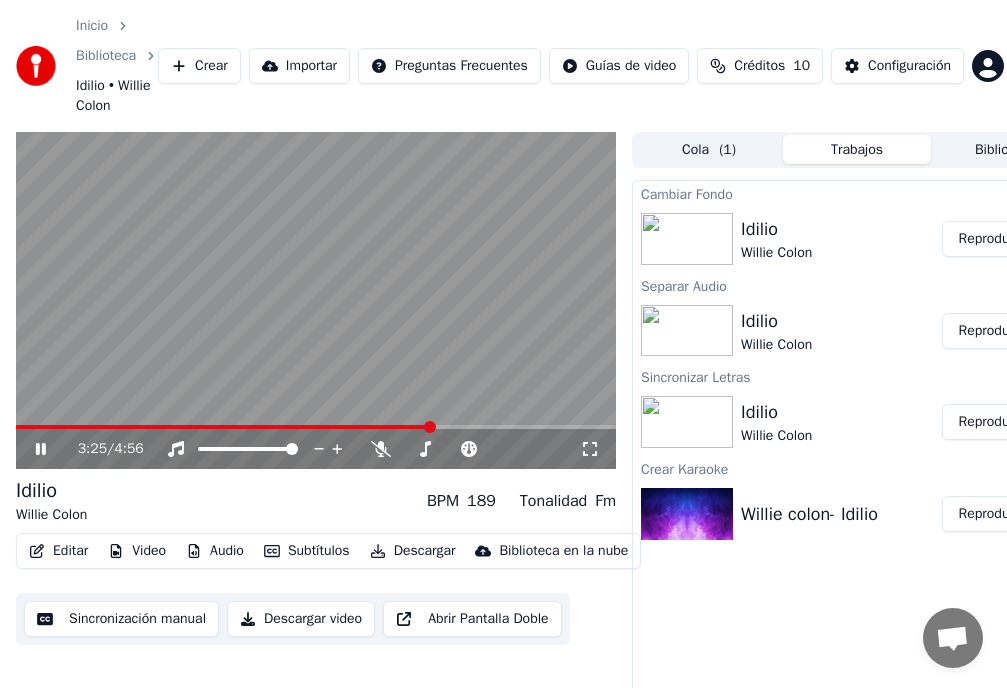 click 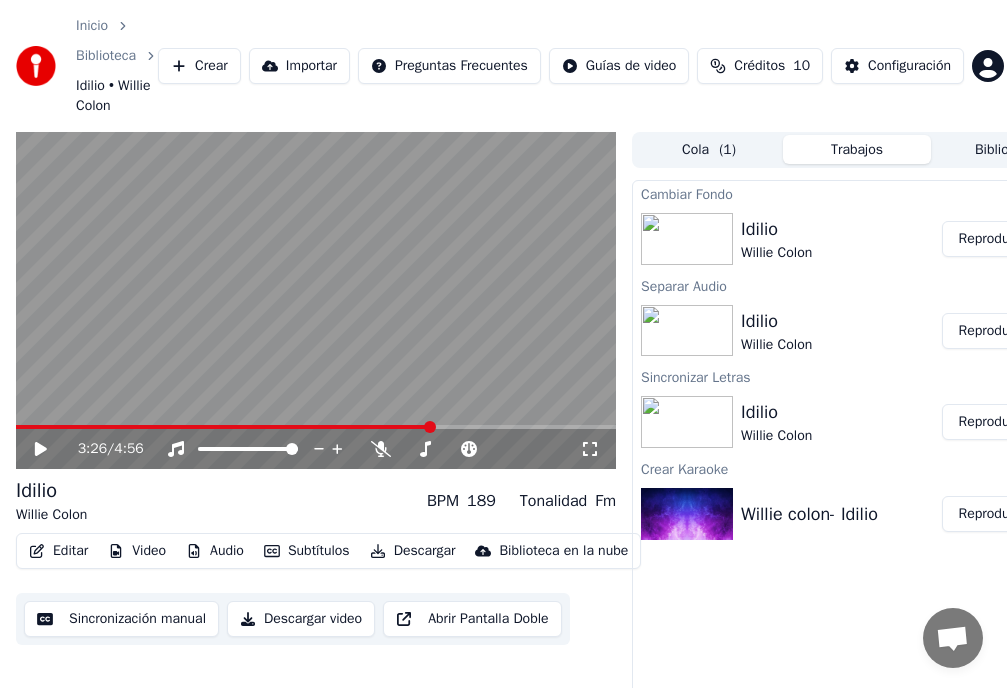 click on "Editar" at bounding box center (58, 551) 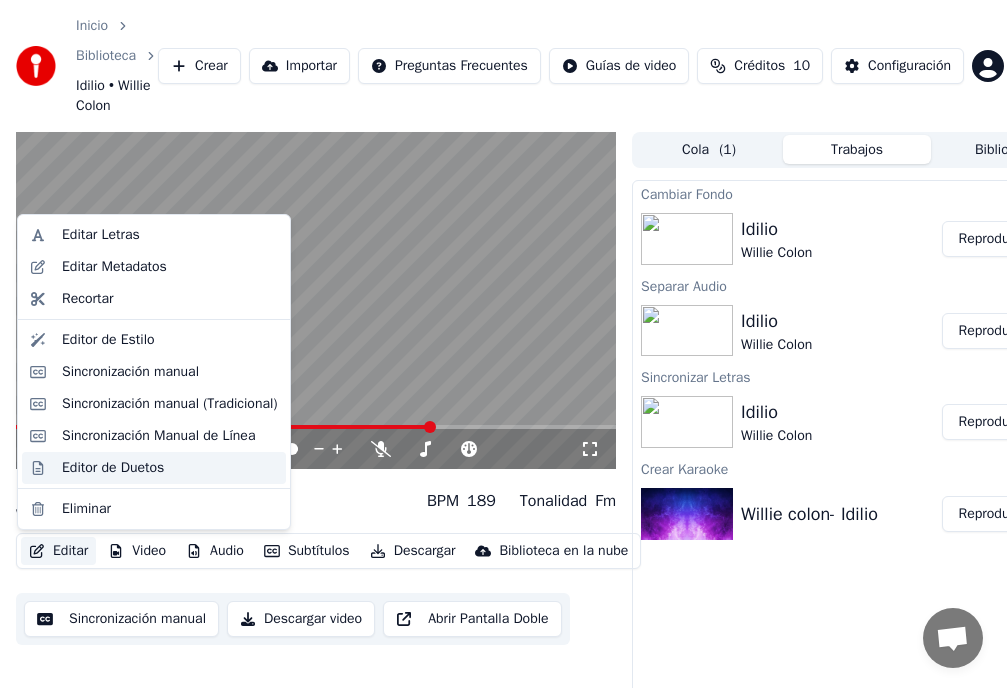 click on "Editor de Duetos" at bounding box center (113, 468) 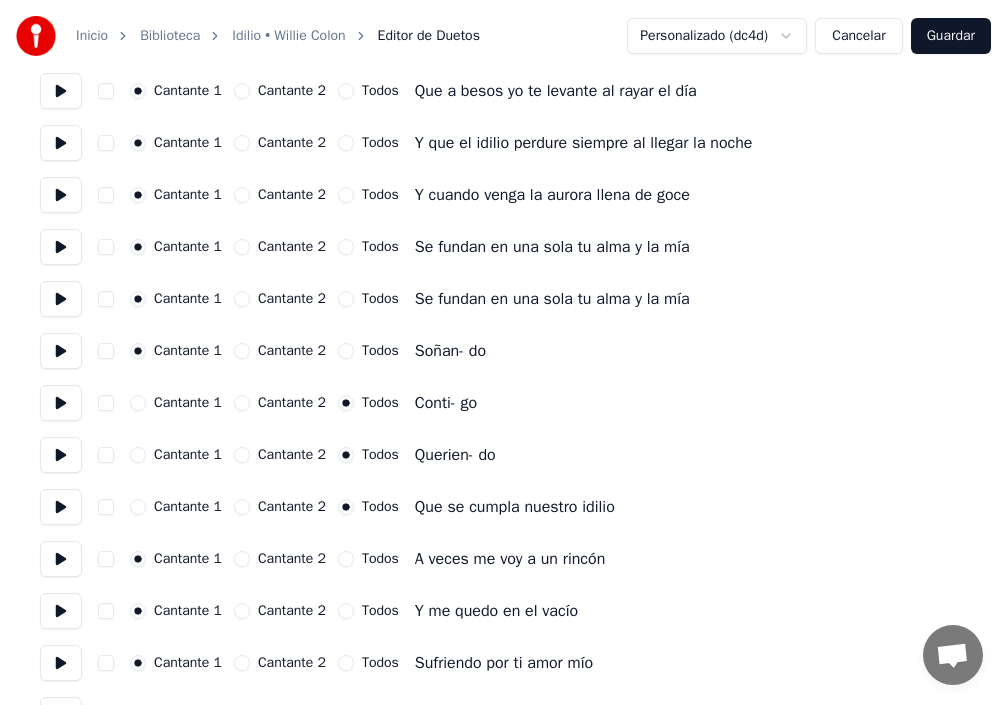scroll, scrollTop: 1100, scrollLeft: 0, axis: vertical 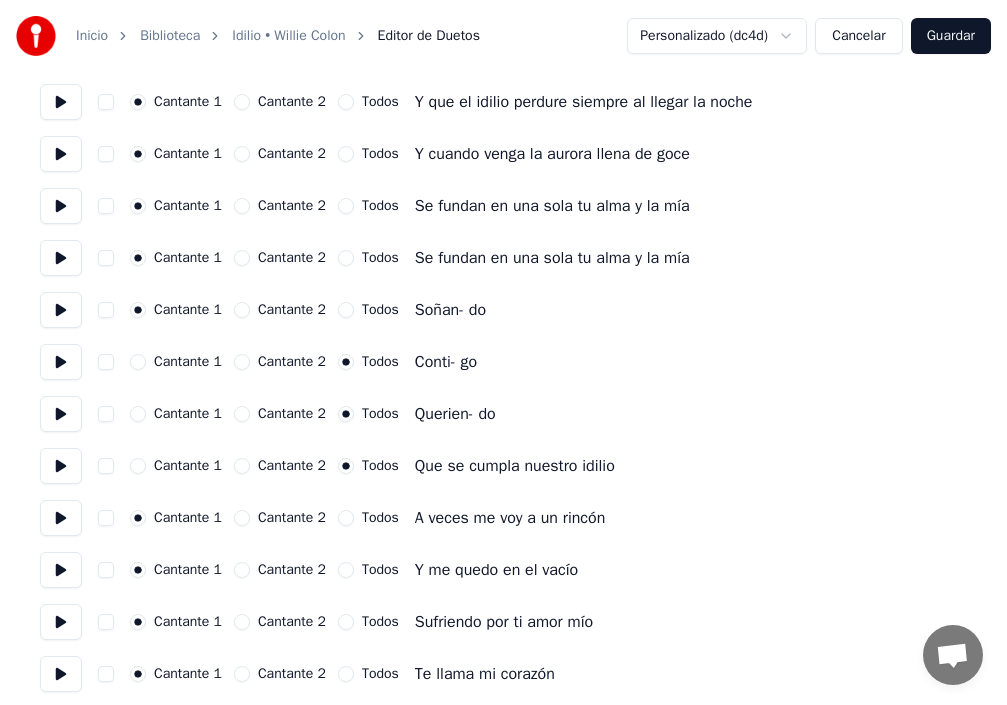 click on "Cantante 1" at bounding box center [138, 466] 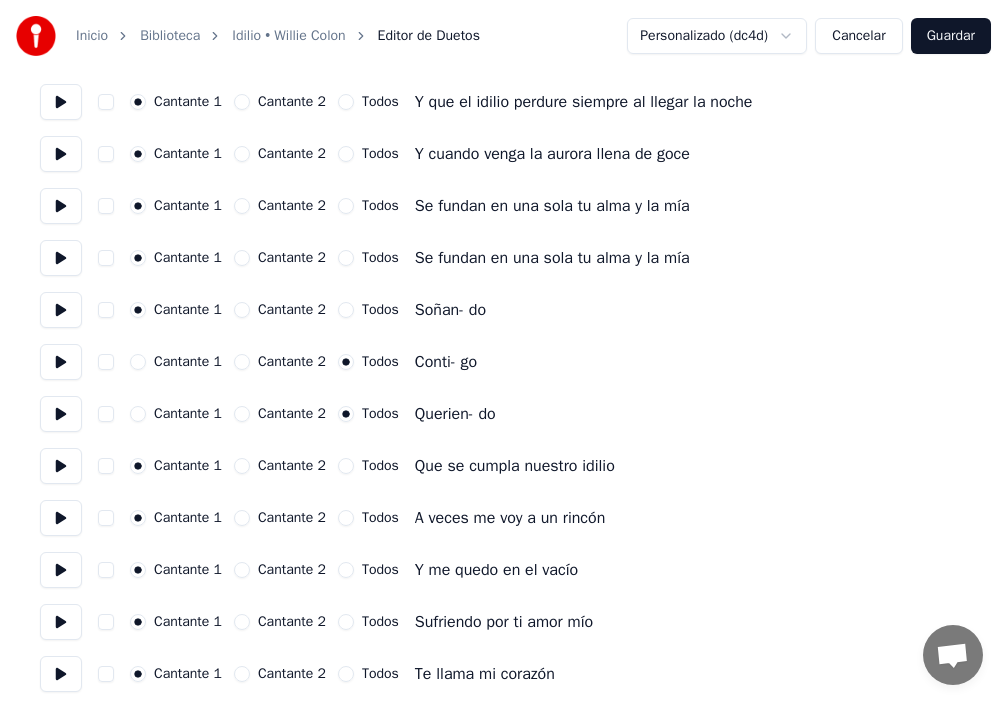 click on "Cantante 1" at bounding box center [138, 414] 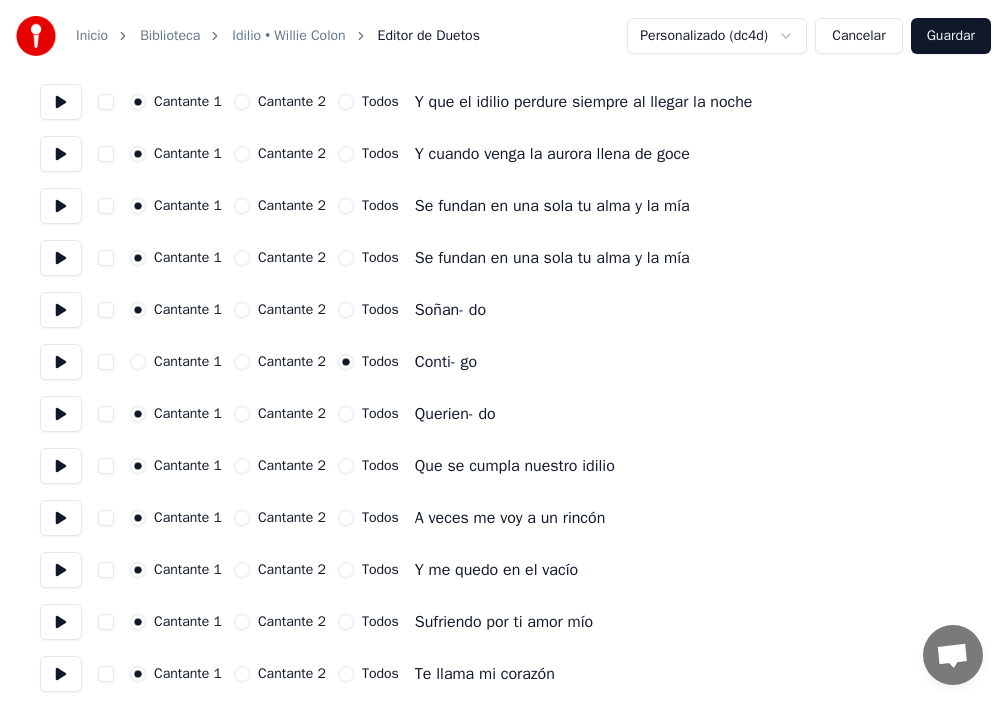 click on "Cantante 1" at bounding box center (138, 362) 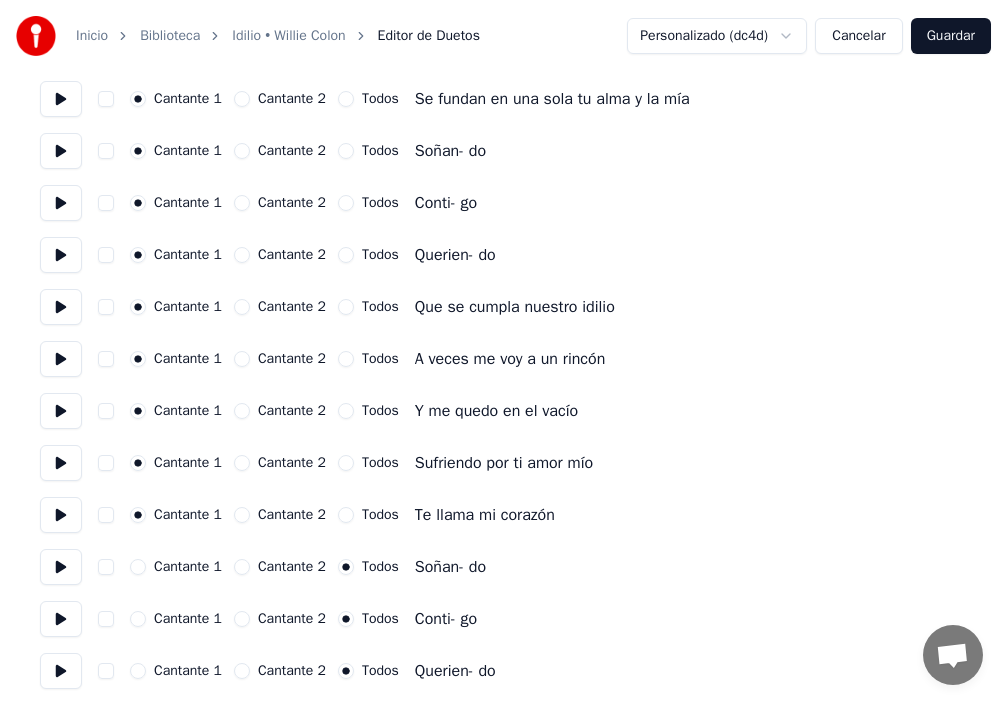 scroll, scrollTop: 1300, scrollLeft: 0, axis: vertical 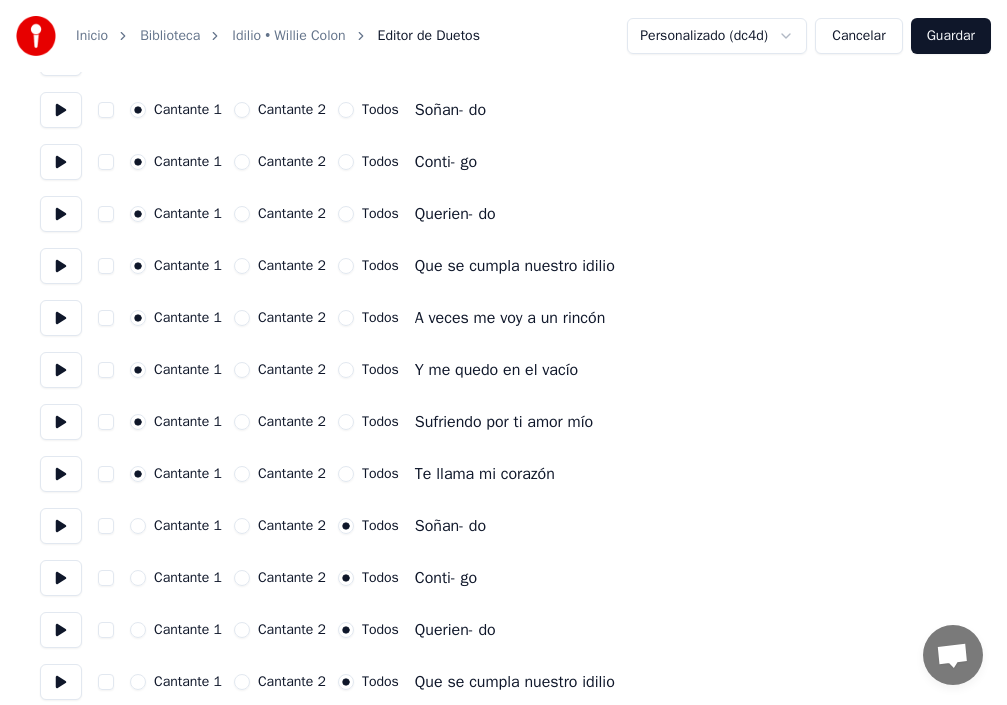 click on "Cantante 1" at bounding box center [138, 526] 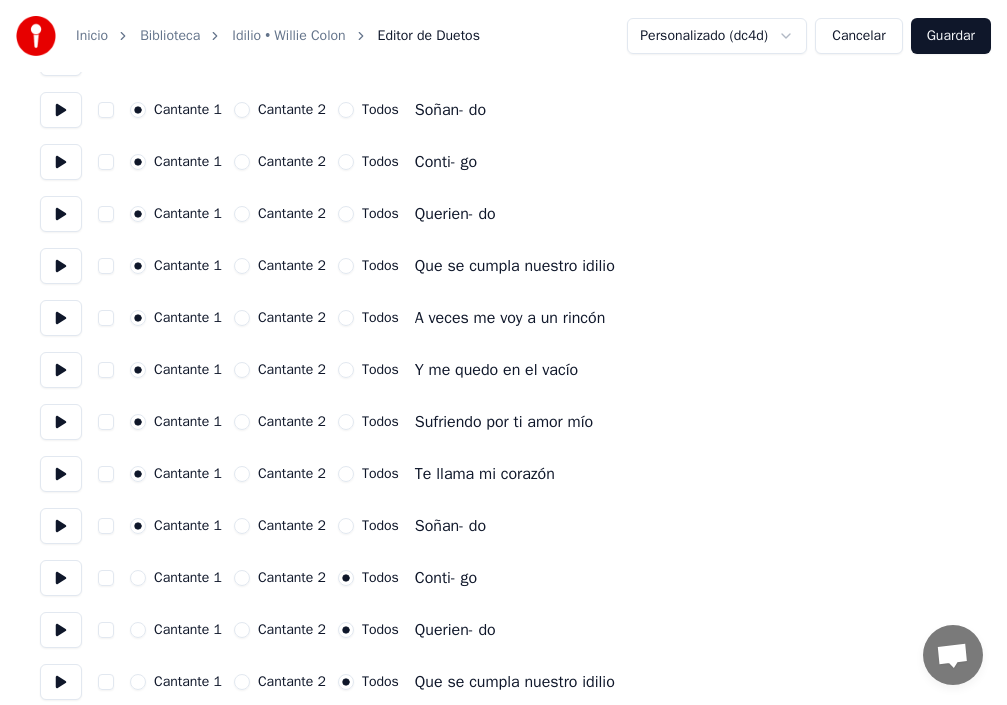click on "Cantante 1" at bounding box center (138, 578) 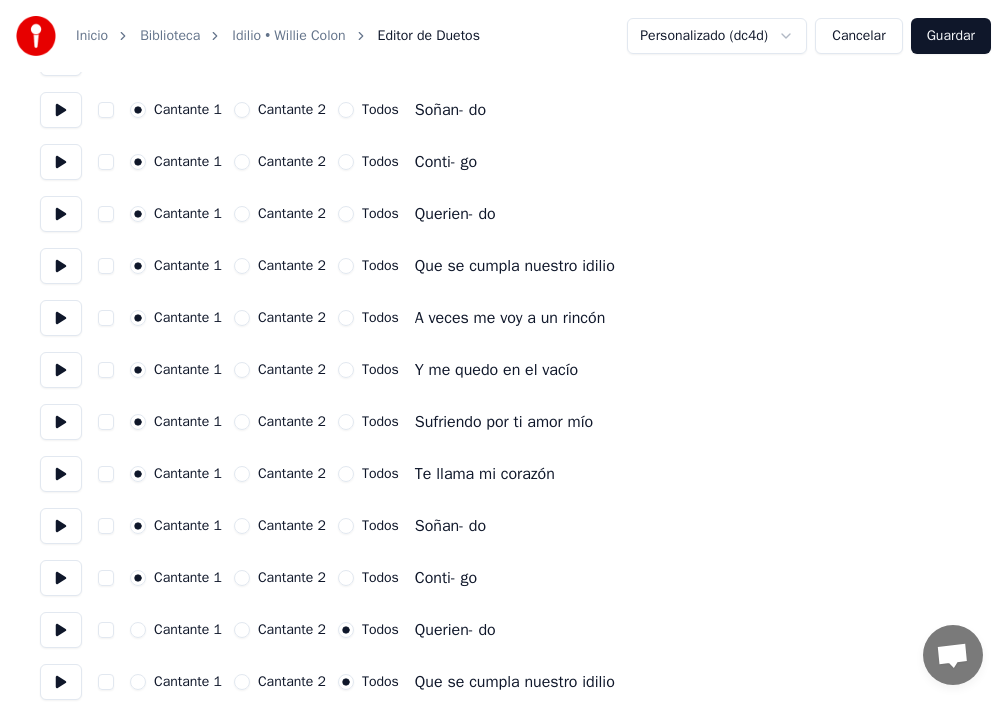 click on "Cantante 1" at bounding box center [138, 630] 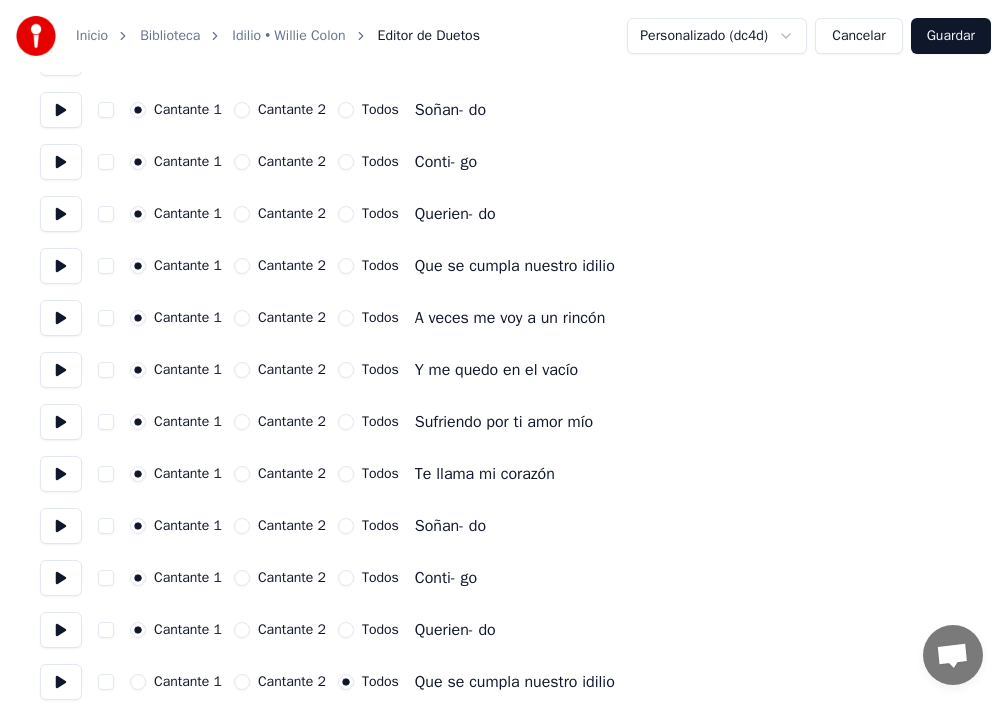 click on "Cantante 1" at bounding box center [138, 682] 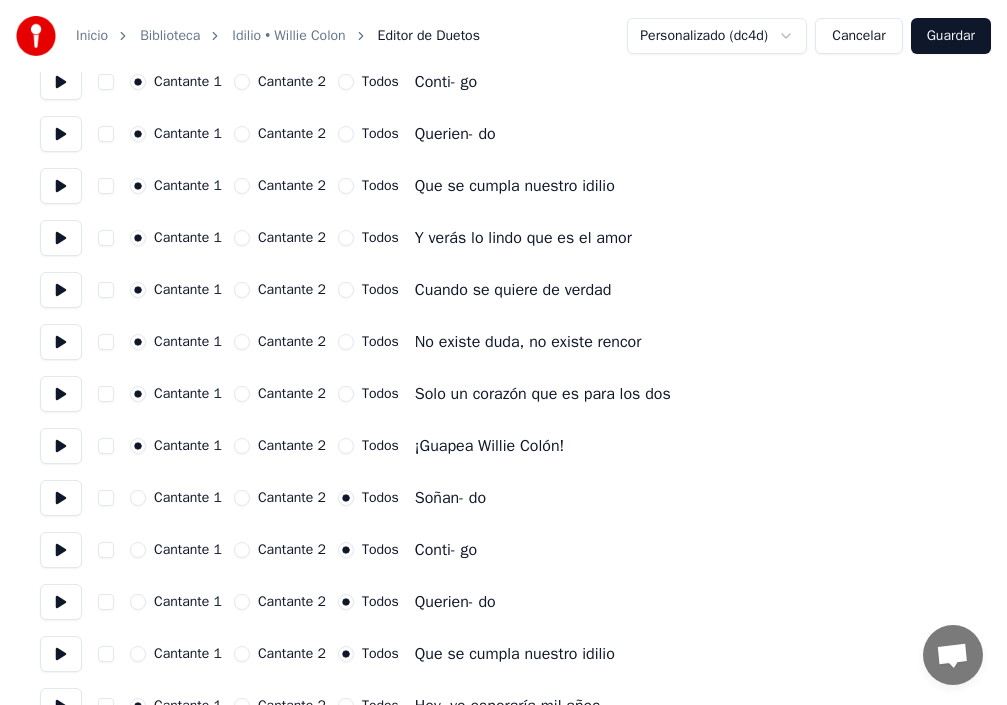 scroll, scrollTop: 1800, scrollLeft: 0, axis: vertical 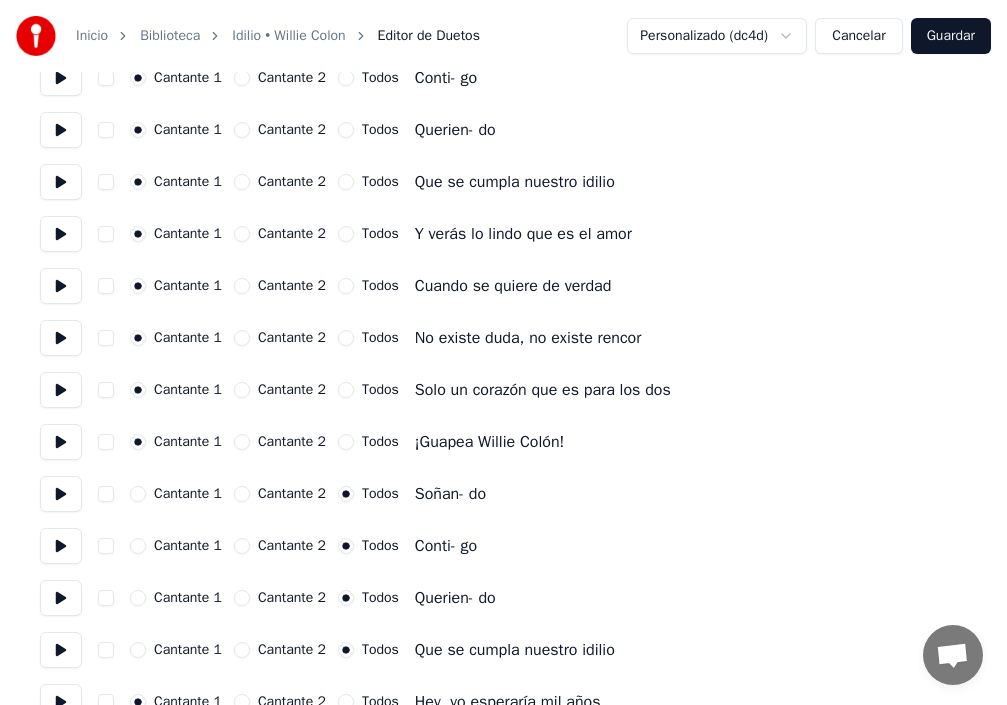 click on "Cantante 1" at bounding box center [138, 494] 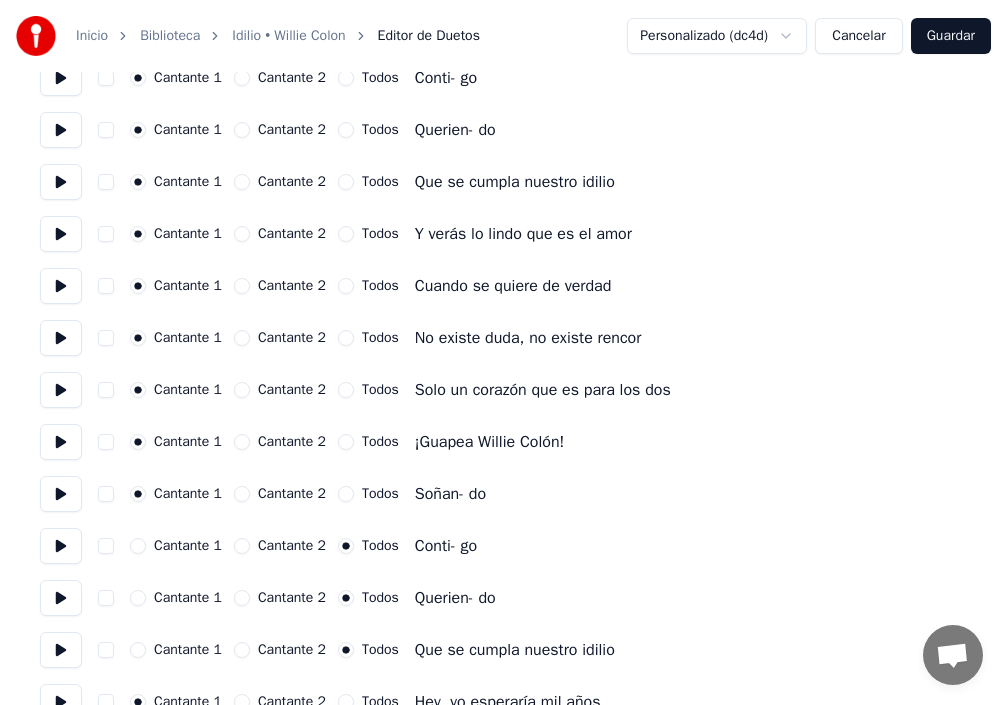 click on "Cantante 1" at bounding box center [138, 546] 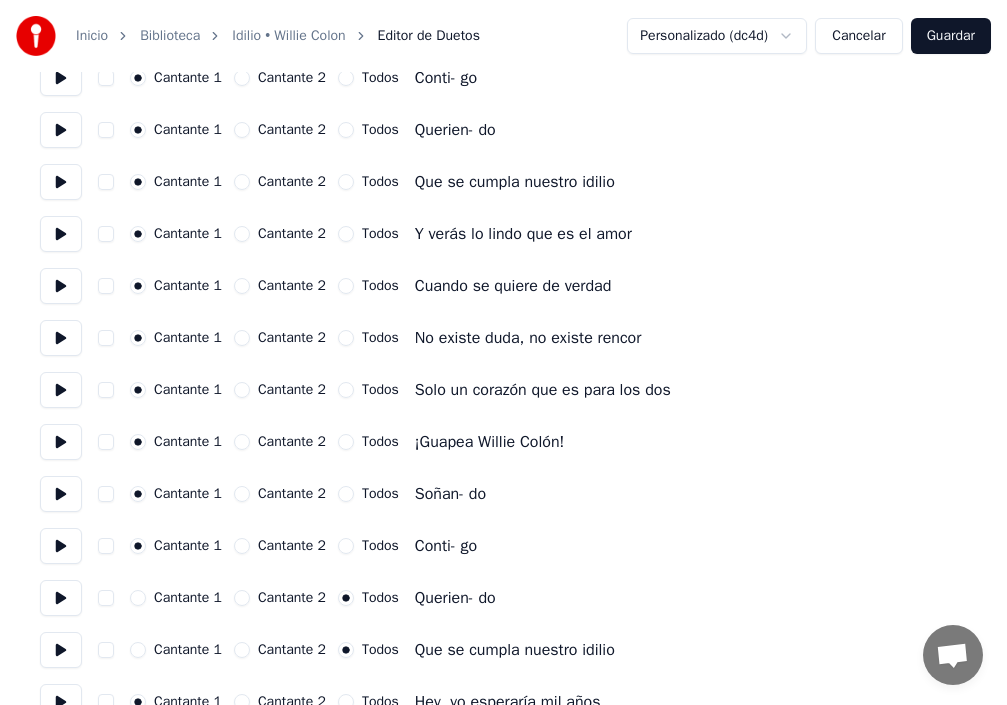 click on "Cantante 1" at bounding box center (138, 598) 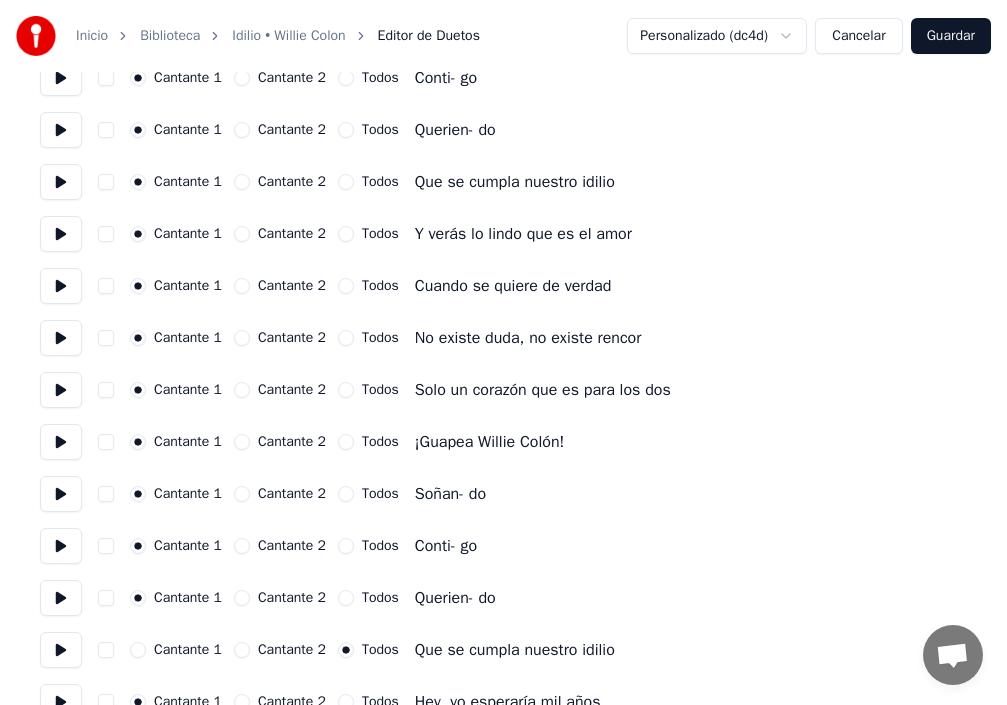 click on "Cantante 1" at bounding box center (138, 650) 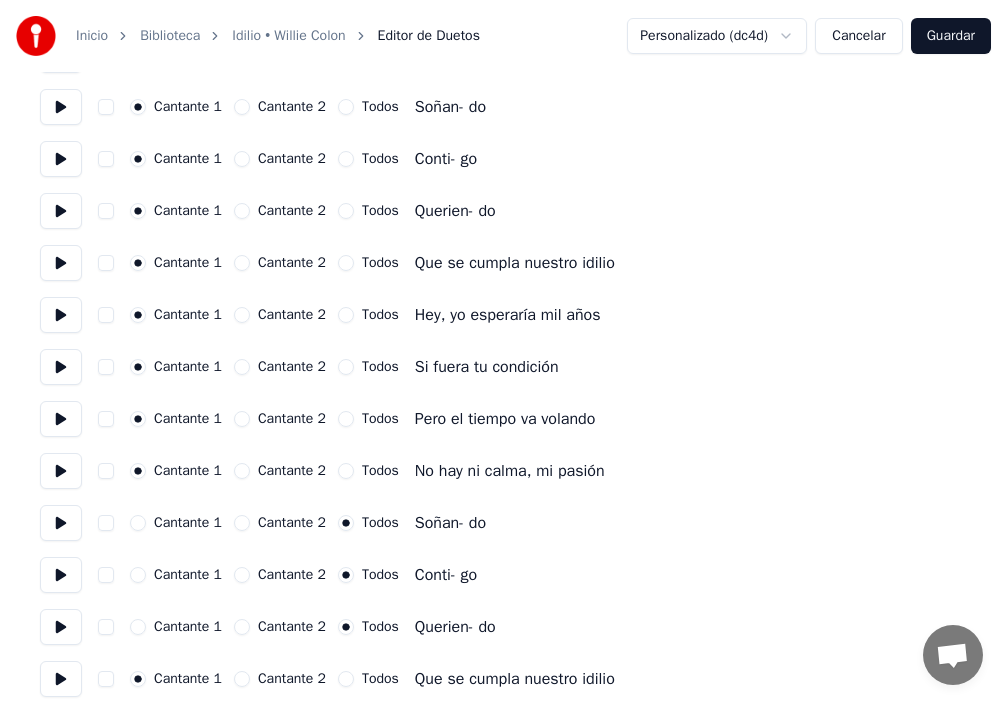 scroll, scrollTop: 2200, scrollLeft: 0, axis: vertical 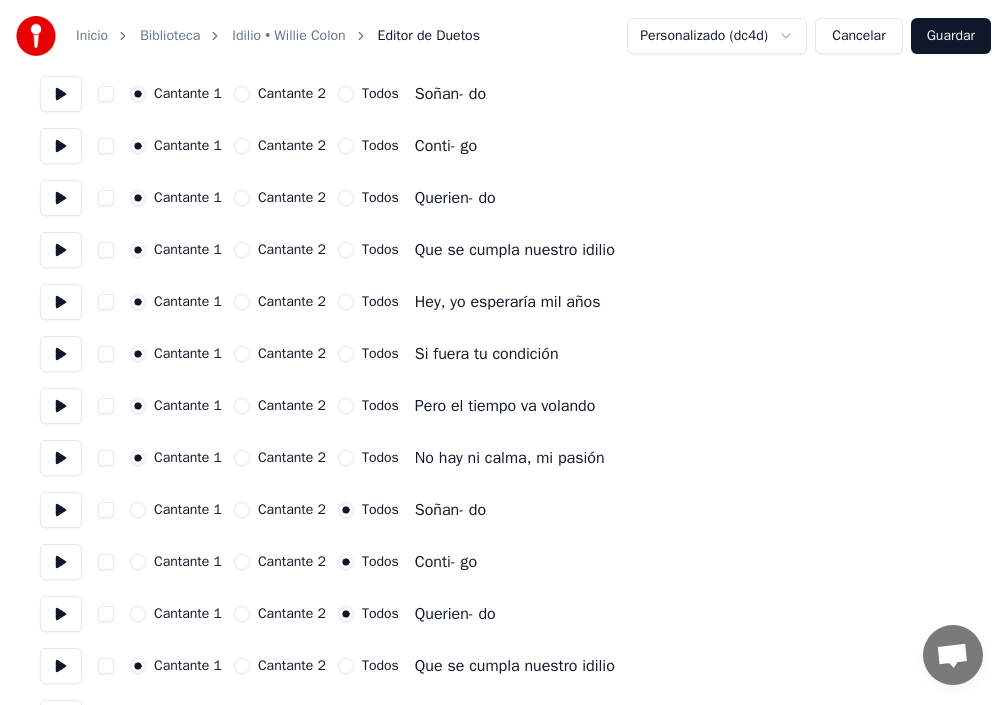 click on "Cantante 1" at bounding box center (138, 510) 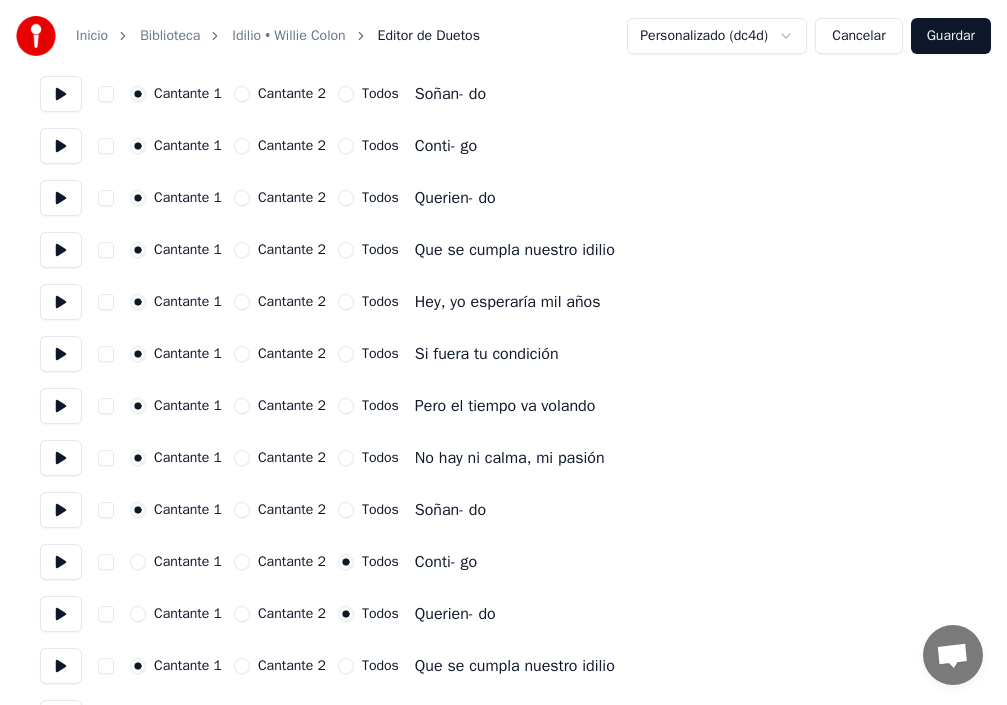 click on "Cantante 1" at bounding box center (138, 562) 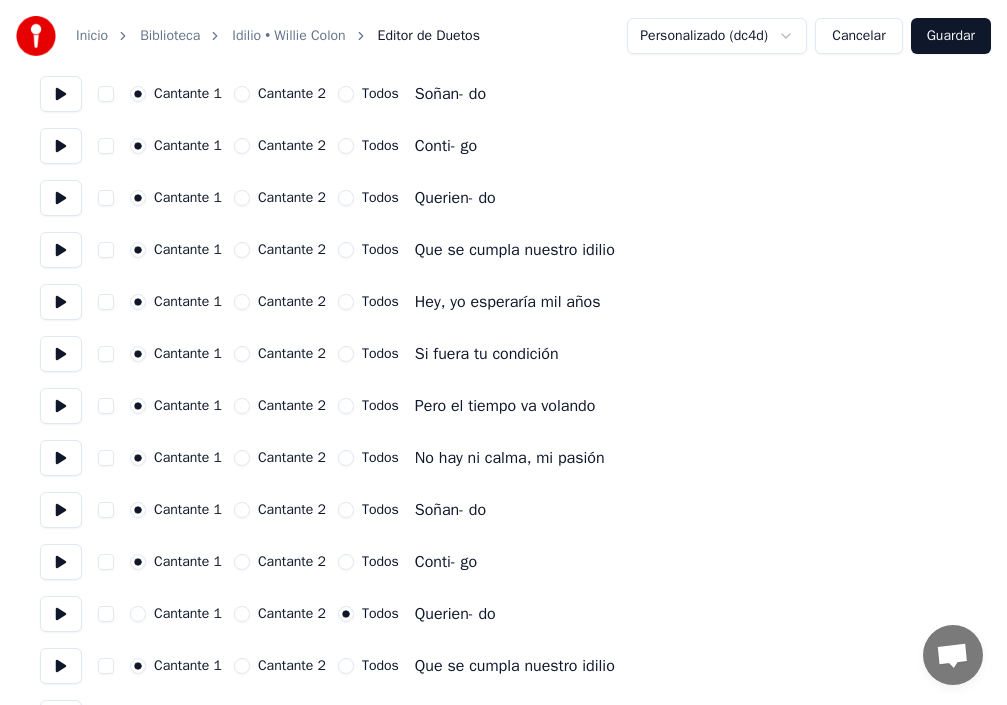 click on "Cantante 1" at bounding box center (138, 614) 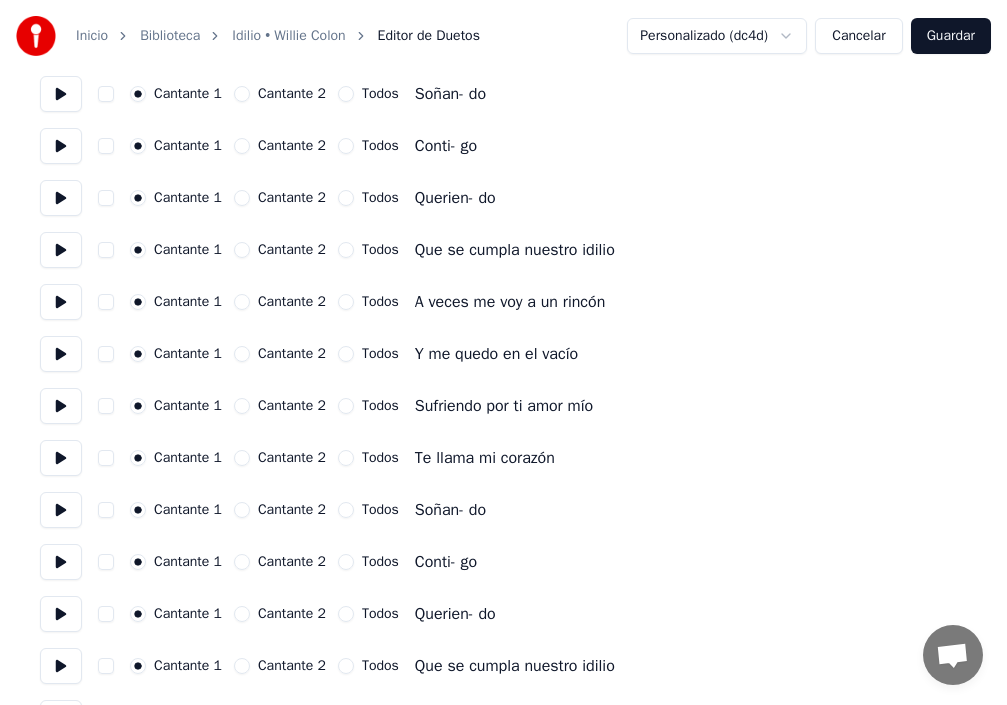 scroll, scrollTop: 1307, scrollLeft: 0, axis: vertical 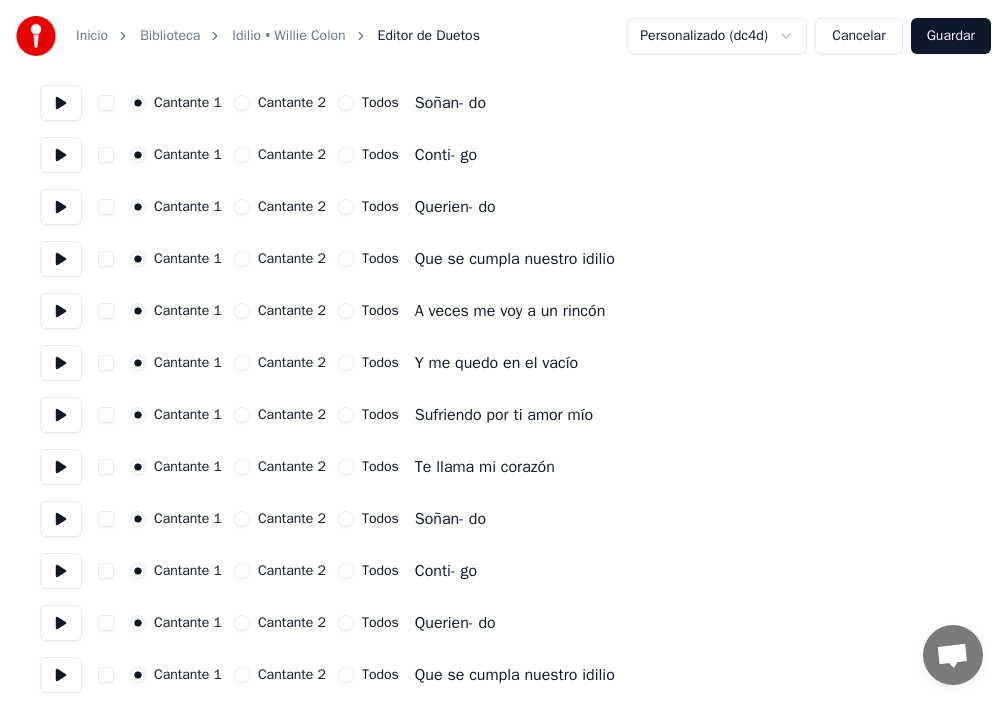 click on "Guardar" at bounding box center (951, 36) 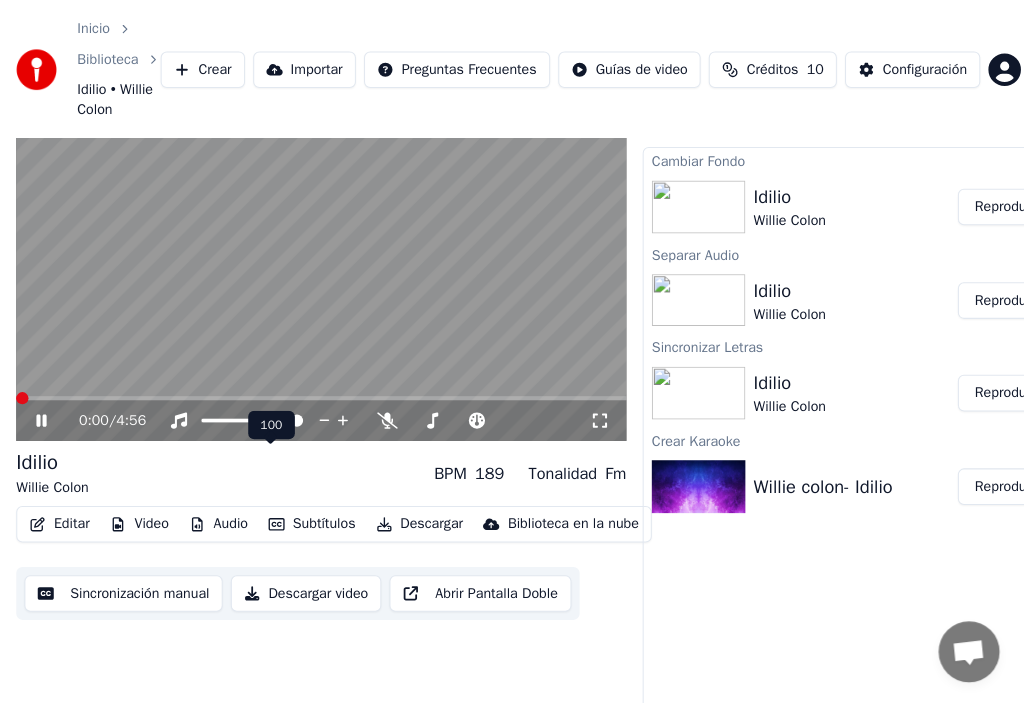 scroll, scrollTop: 0, scrollLeft: 0, axis: both 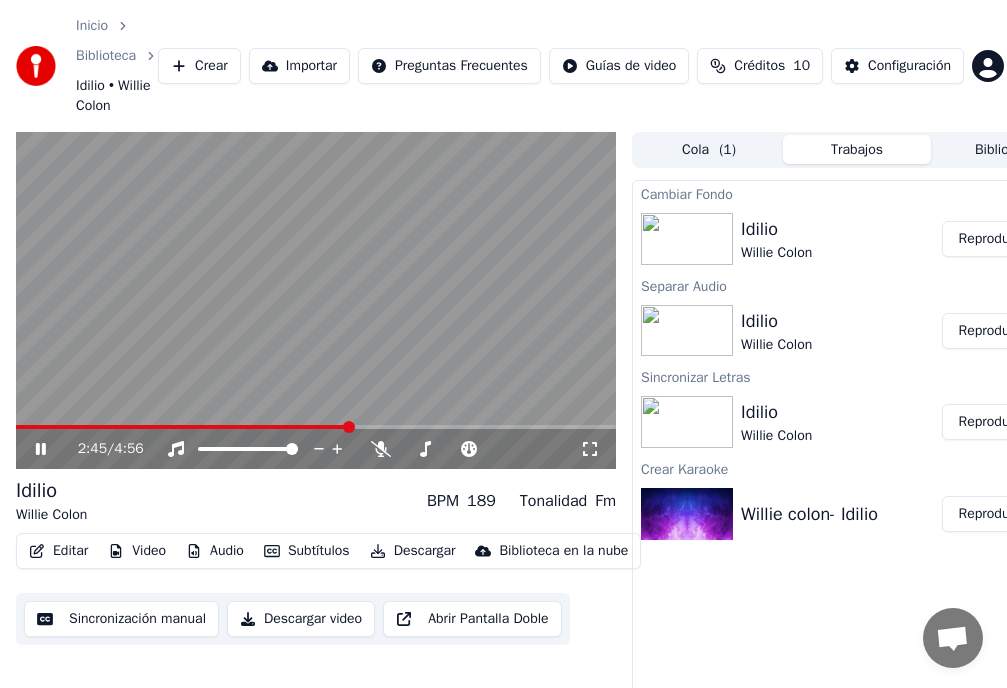 click at bounding box center [349, 427] 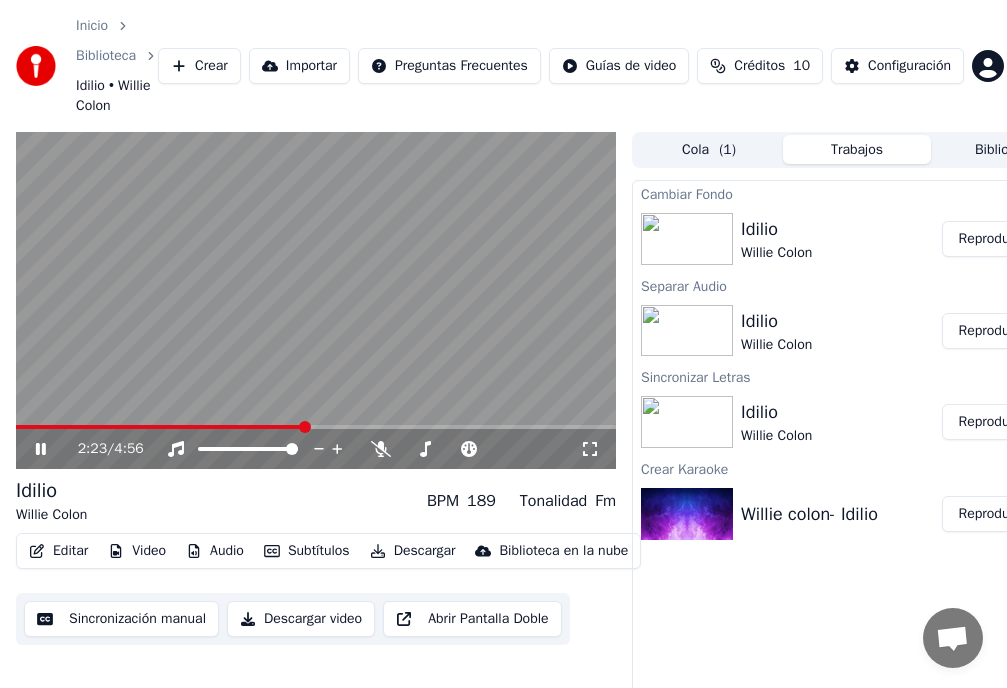 click at bounding box center [305, 427] 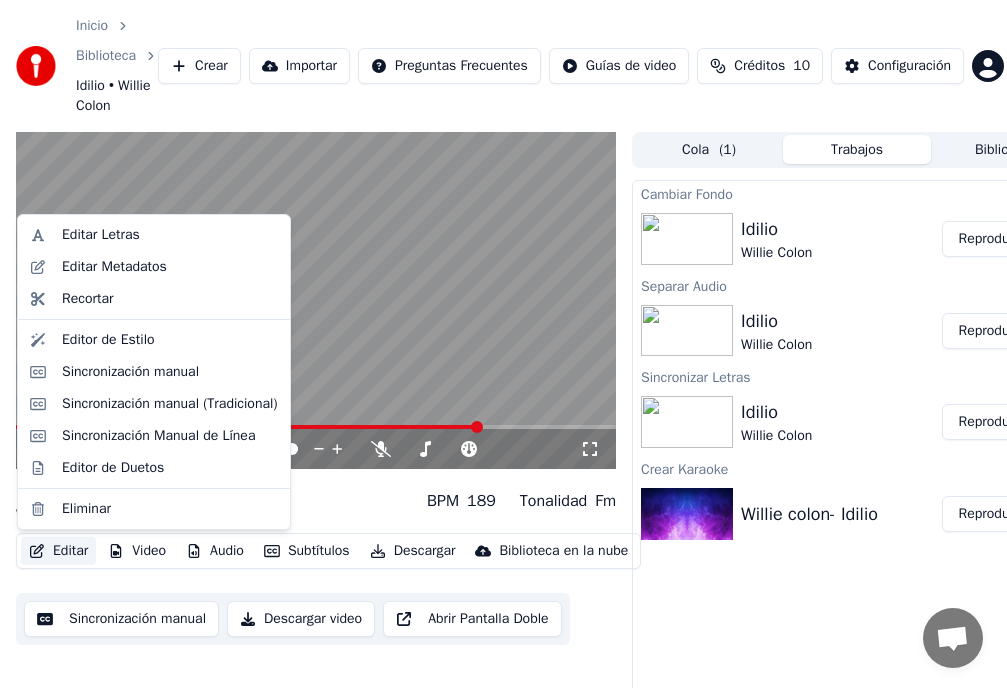 click on "Editar" at bounding box center (58, 551) 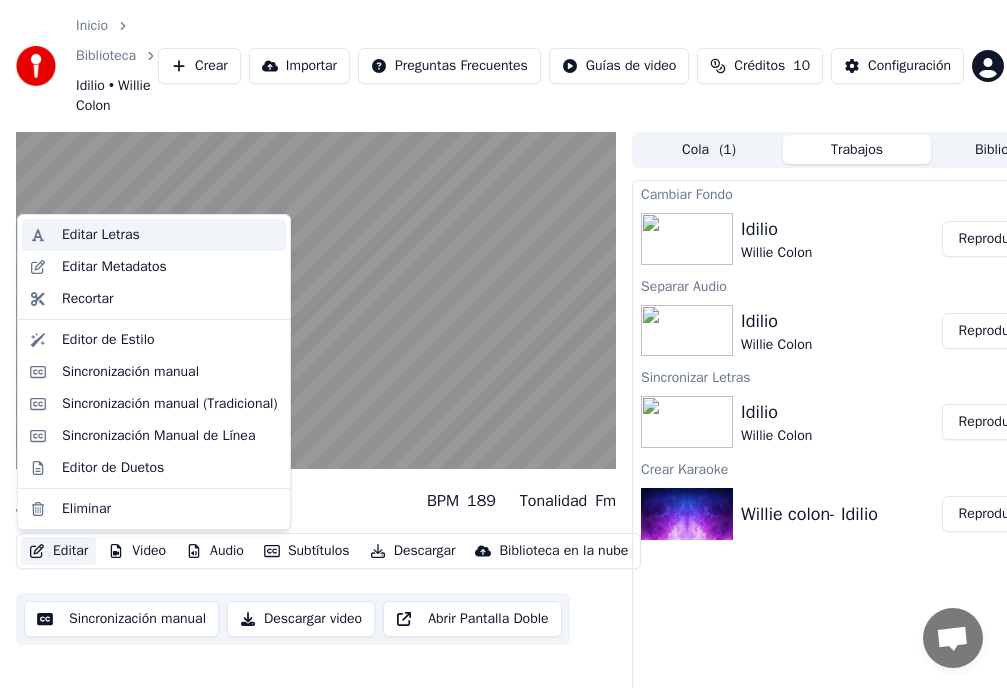 click on "Editar Letras" at bounding box center (101, 235) 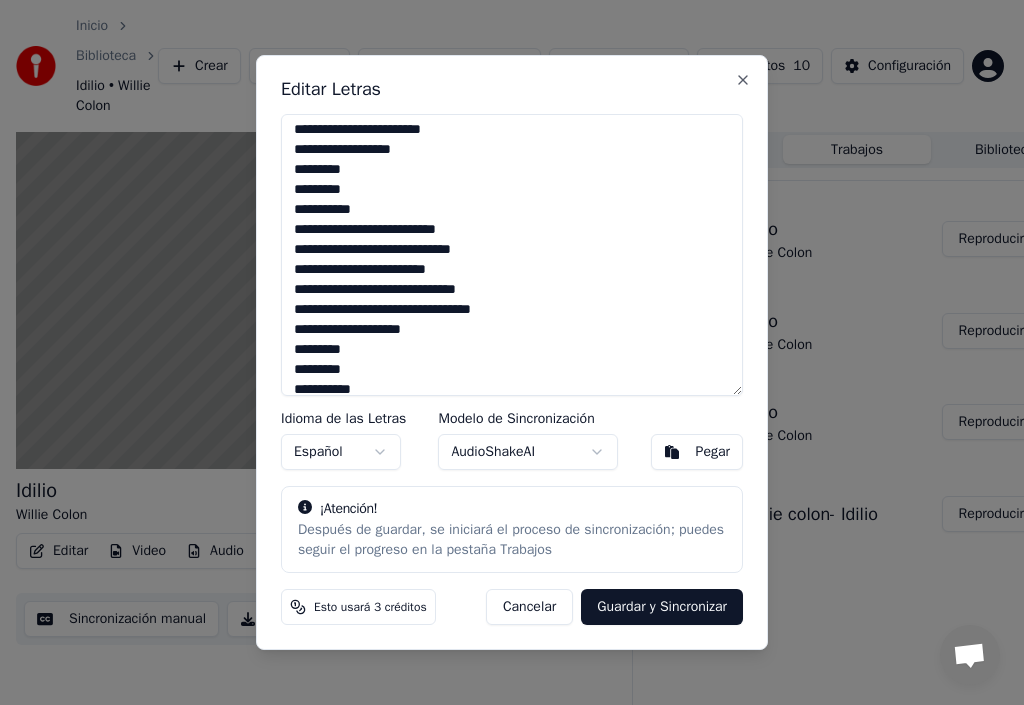 scroll, scrollTop: 600, scrollLeft: 0, axis: vertical 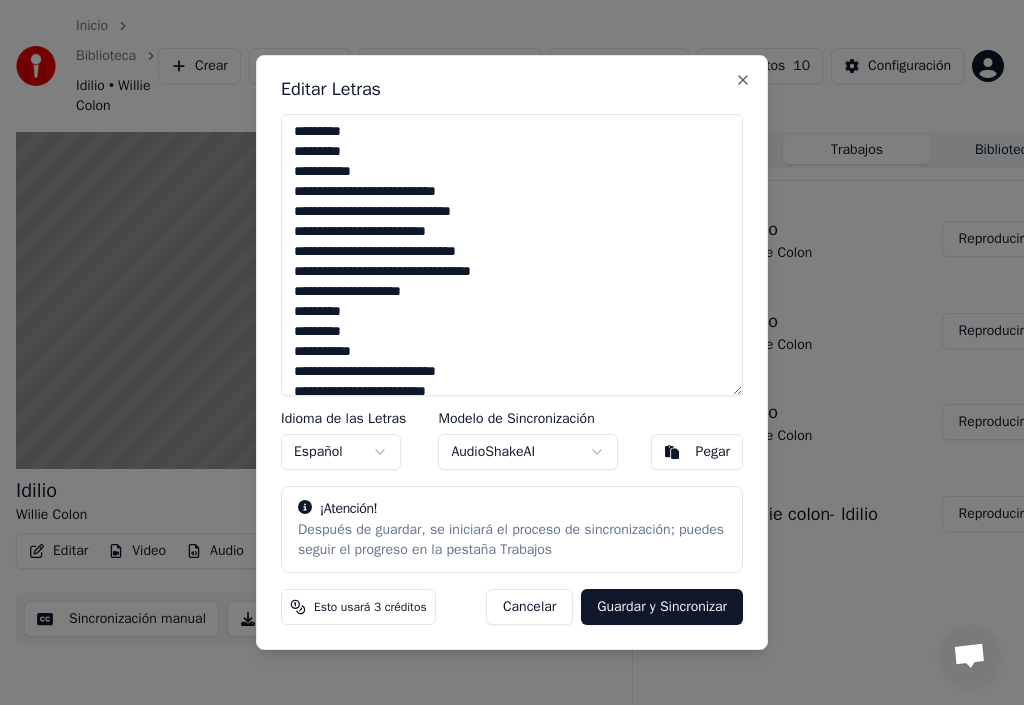 drag, startPoint x: 289, startPoint y: 294, endPoint x: 472, endPoint y: 309, distance: 183.61372 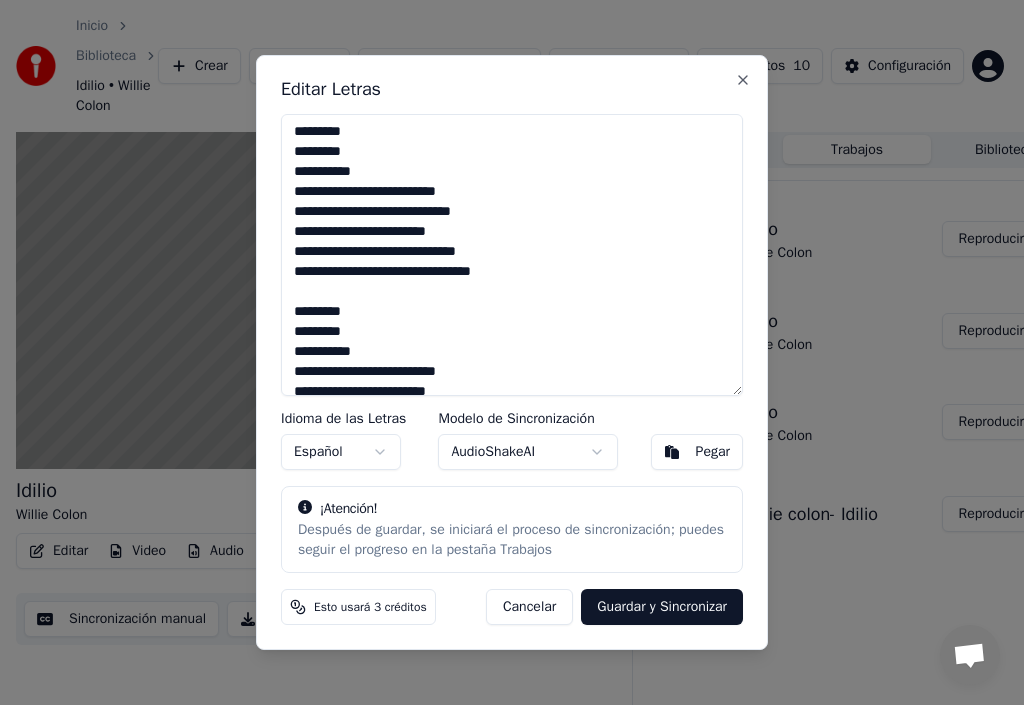 click at bounding box center [512, 255] 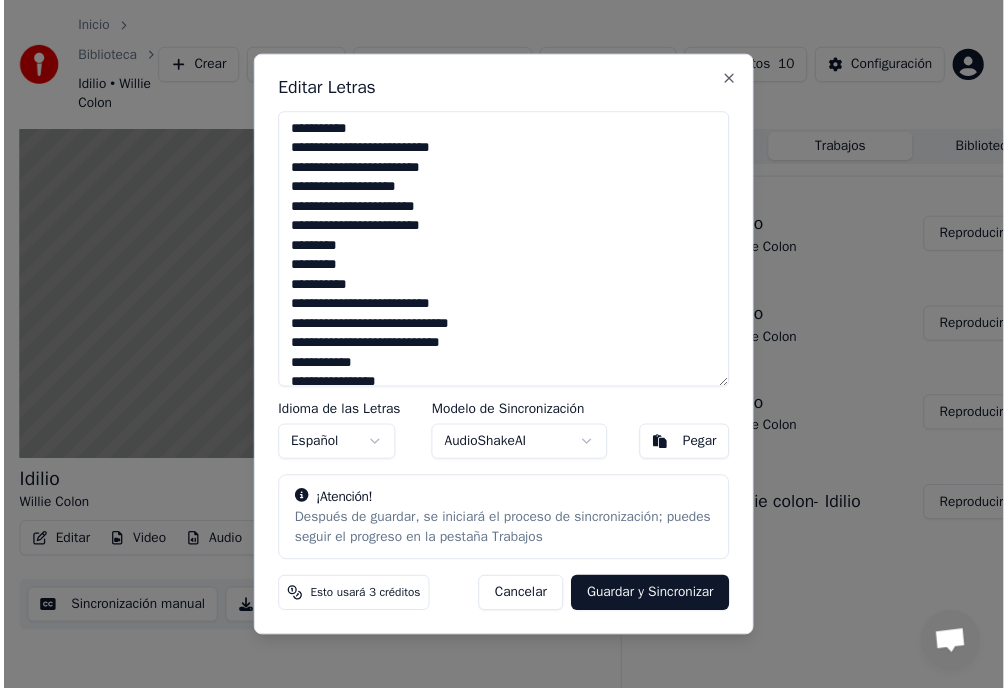 scroll, scrollTop: 815, scrollLeft: 0, axis: vertical 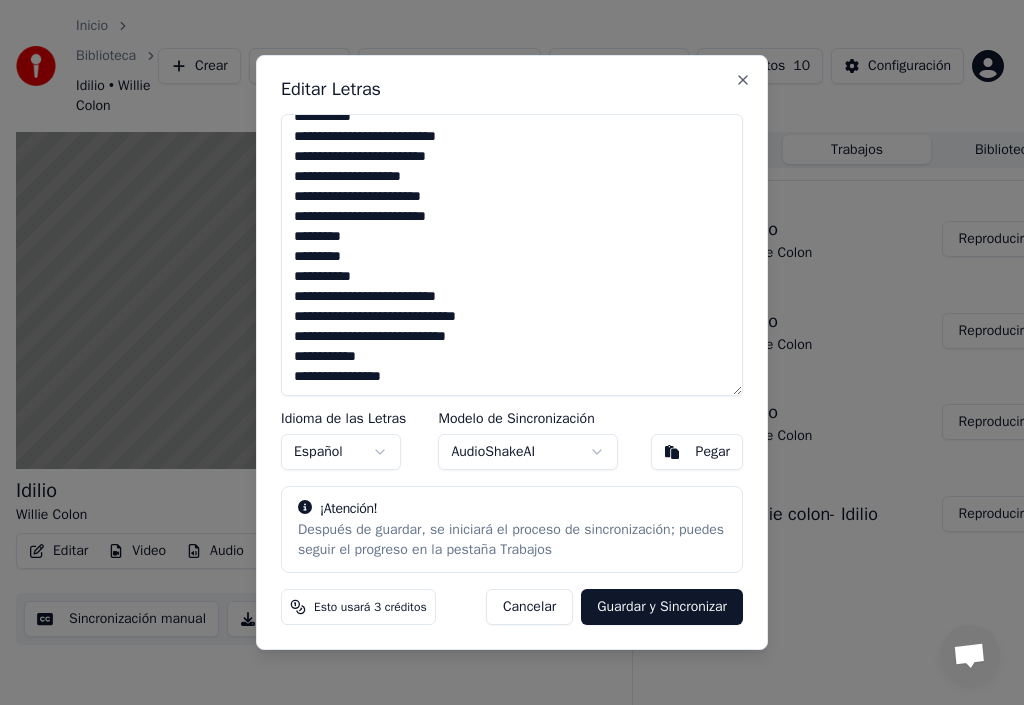 type on "**********" 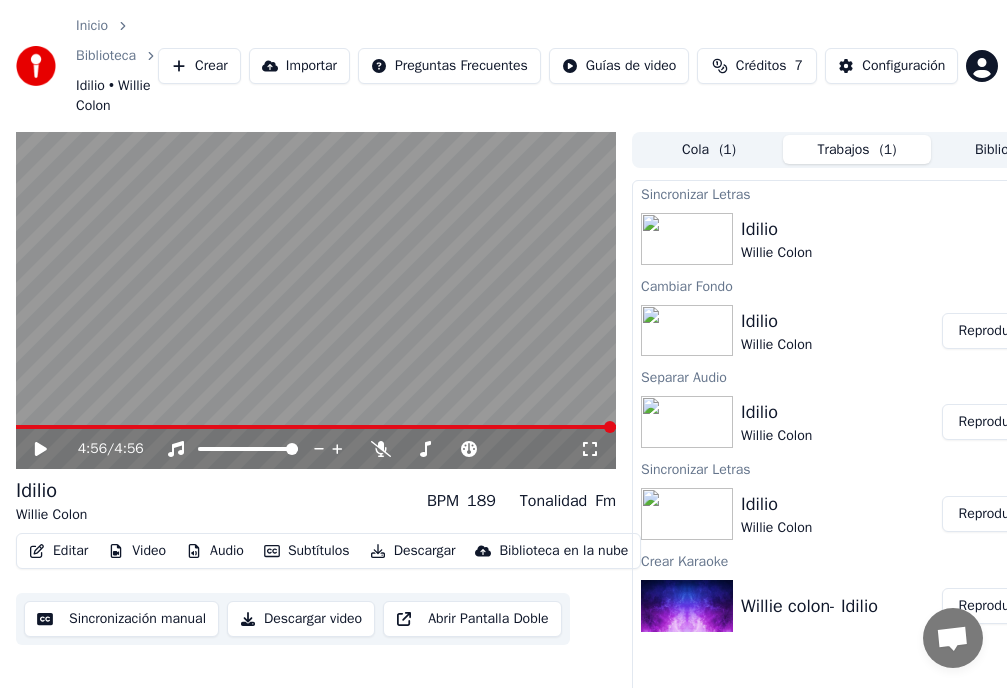 click at bounding box center (316, 427) 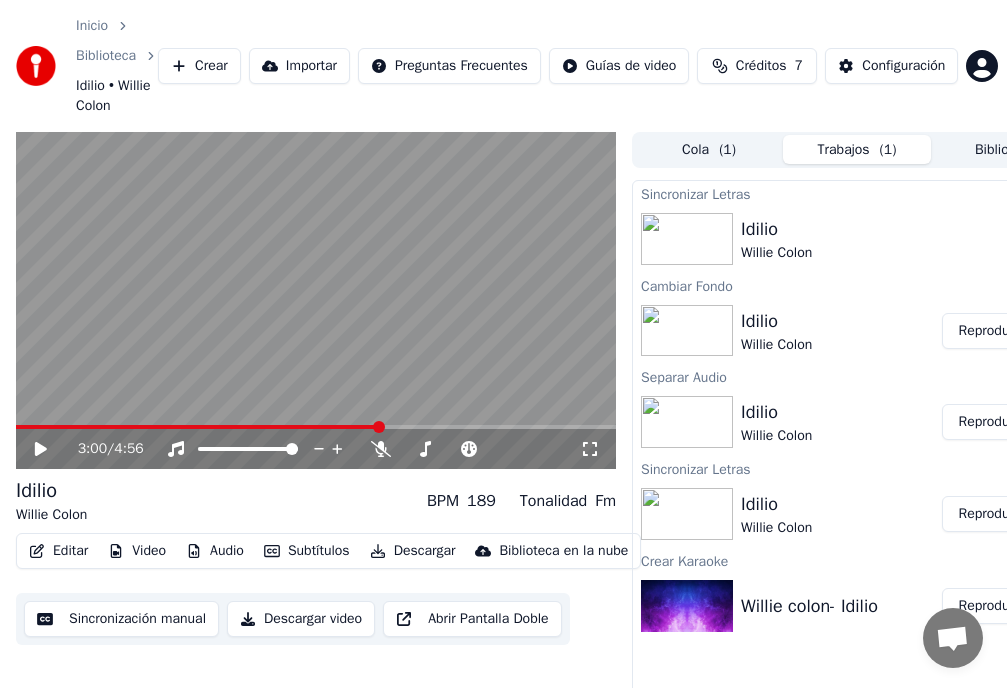 click 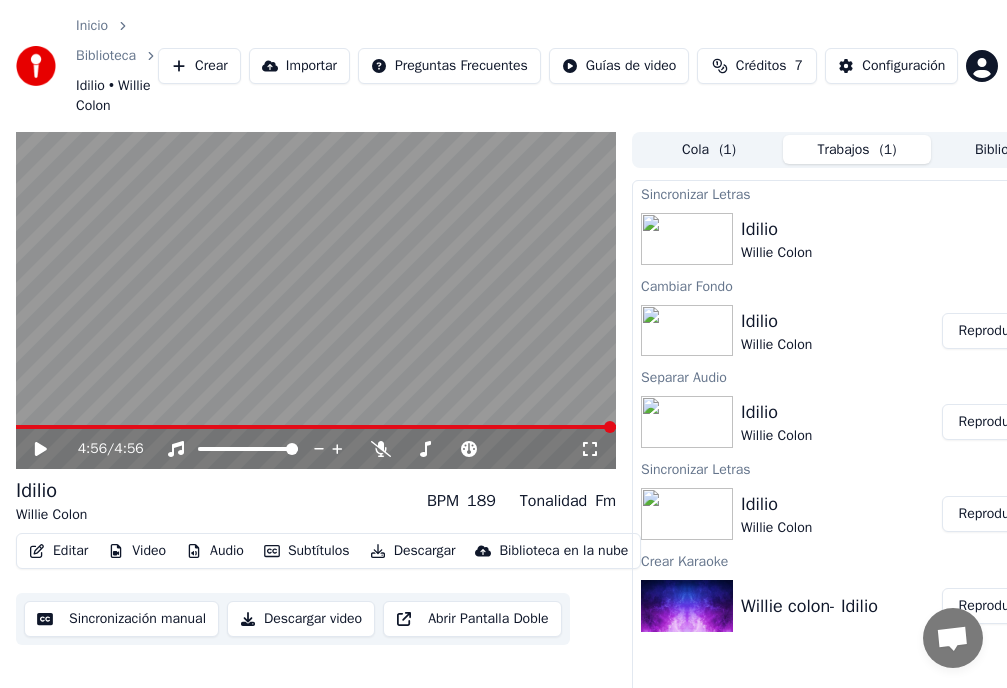 click on "Descargar video" at bounding box center [301, 619] 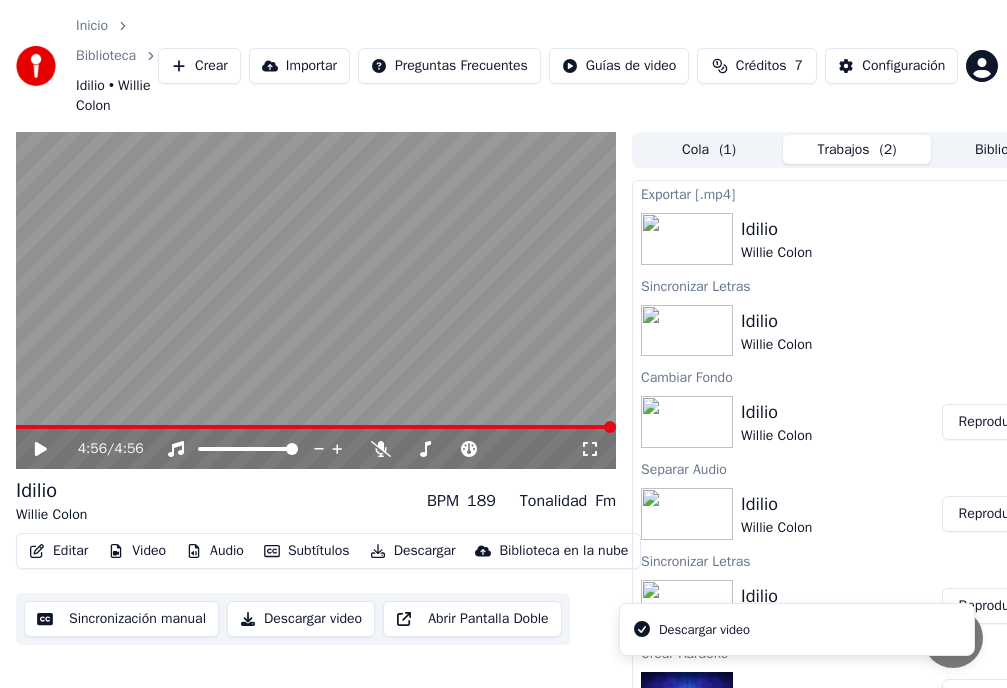 click on "Descargar" at bounding box center [413, 551] 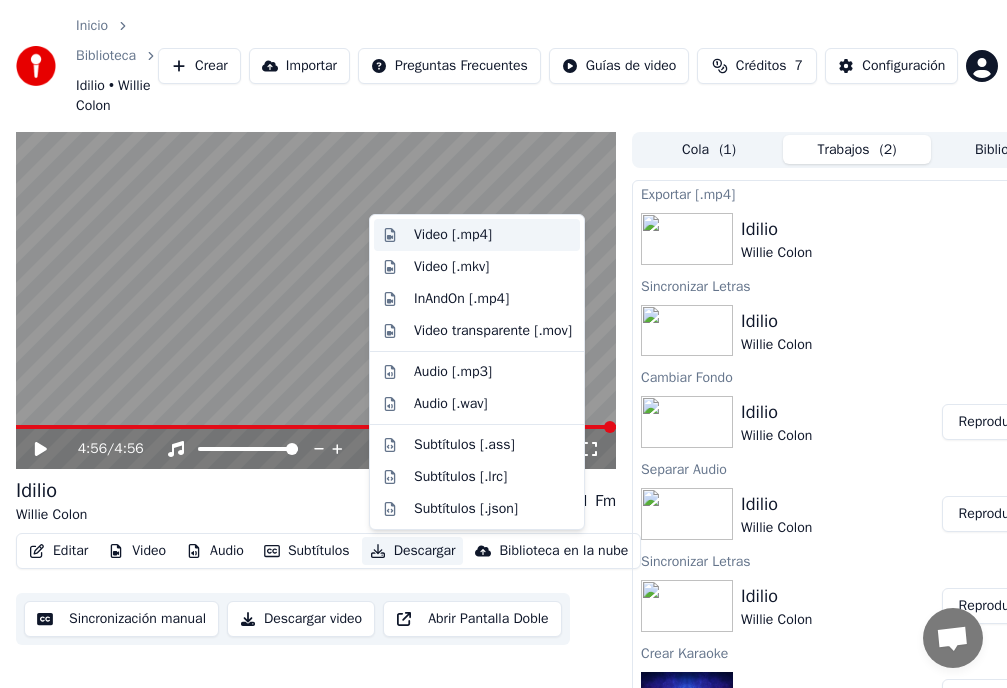 click on "Video [.mp4]" at bounding box center (453, 235) 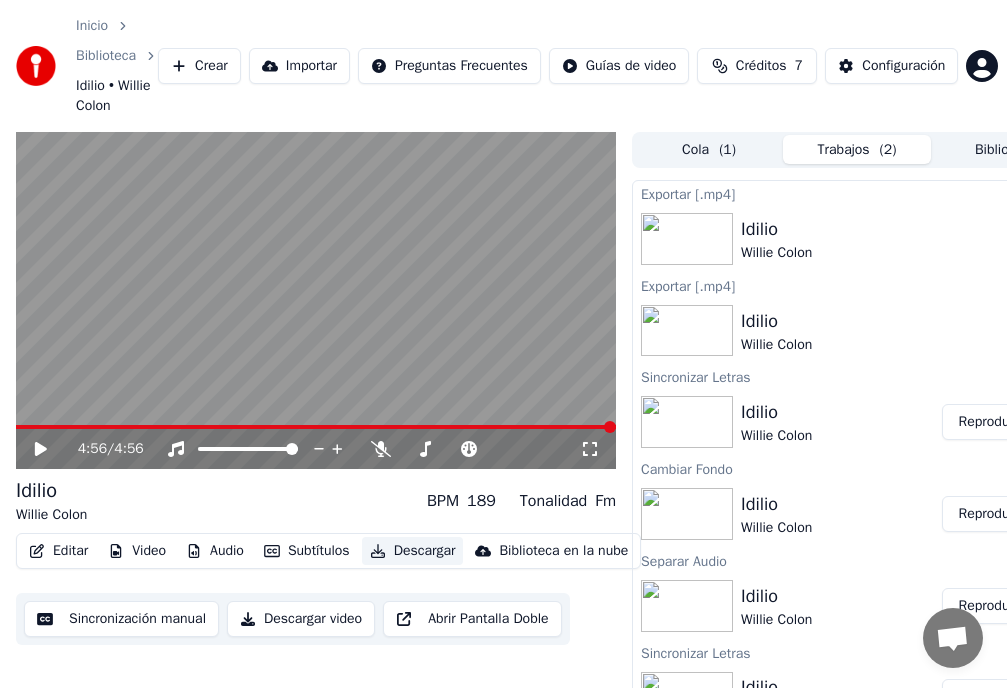 scroll, scrollTop: 0, scrollLeft: 75, axis: horizontal 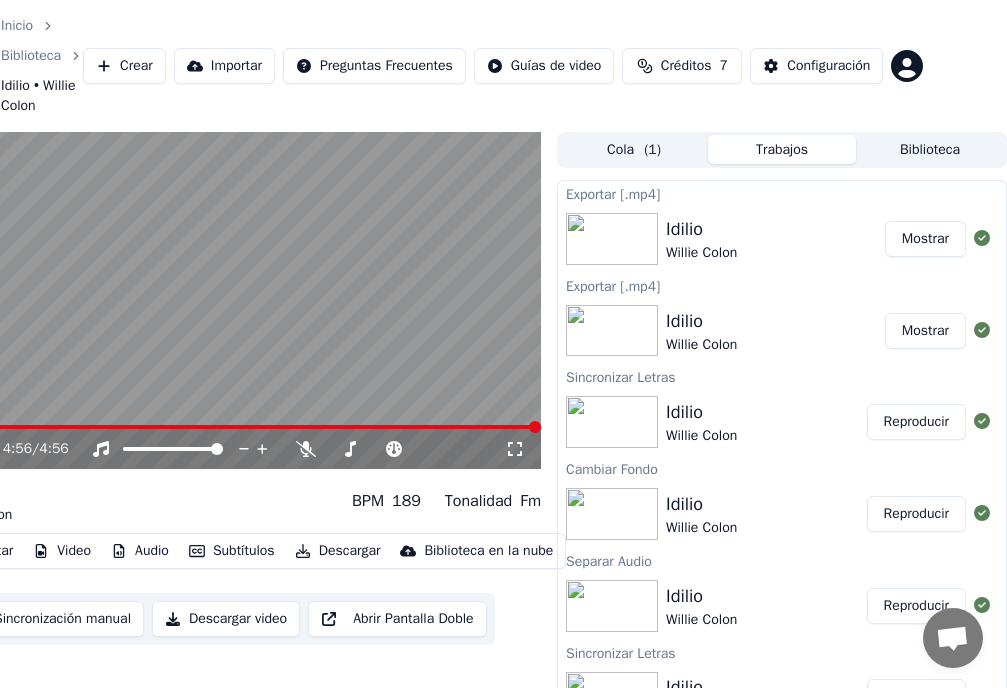 click on "Mostrar" at bounding box center [925, 239] 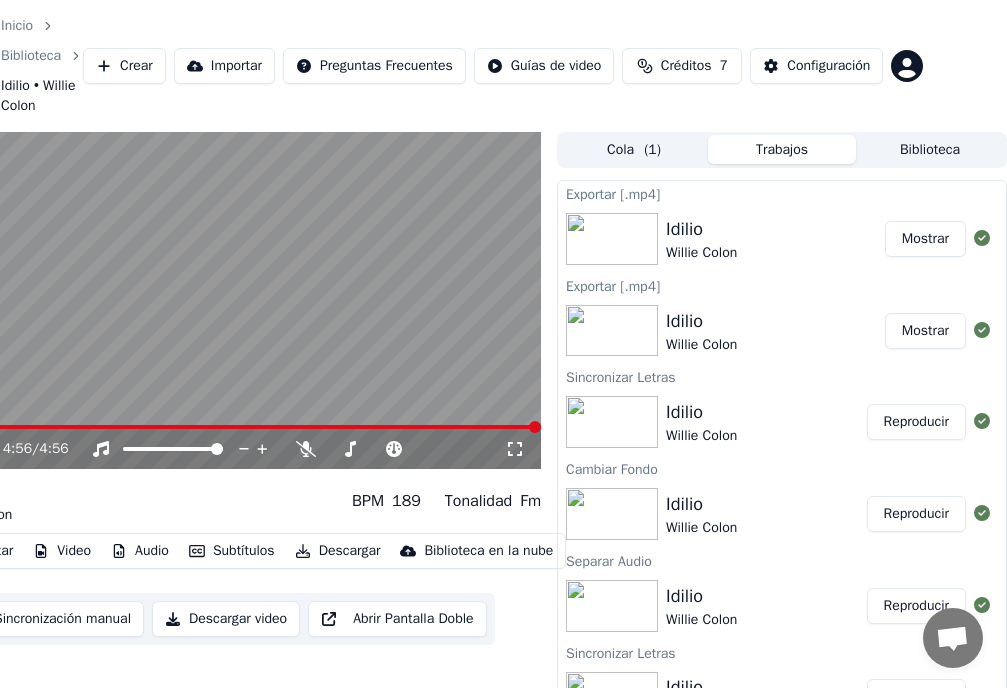 click on "Inicio Biblioteca Idilio • Willie Colon Crear Importar Preguntas Frecuentes Guías de video Créditos 7 Configuración 4:56  /  4:56 Idilio Willie Colon BPM 189 Tonalidad Fm Editar Video Audio Subtítulos Descargar Biblioteca en la nube Sincronización manual Descargar video Abrir Pantalla Doble Cola ( 1 ) Trabajos Biblioteca Exportar [.mp4] Idilio Willie Colon Mostrar Exportar [.mp4] Idilio Willie Colon Mostrar Sincronizar Letras Idilio Willie Colon Reproducir Cambiar Fondo Idilio Willie Colon Reproducir Separar Audio Idilio Willie Colon Reproducir Sincronizar Letras Idilio Willie Colon Reproducir Crear Karaoke Willie colon- Idilio Reproducir C:\Users\[USER]\Downloads\Youka\Willie colon- Idilio.mp4 C:\Users\[USER]\Downloads\Youka\Willie colon- Idilio.mp4" at bounding box center [428, 344] 